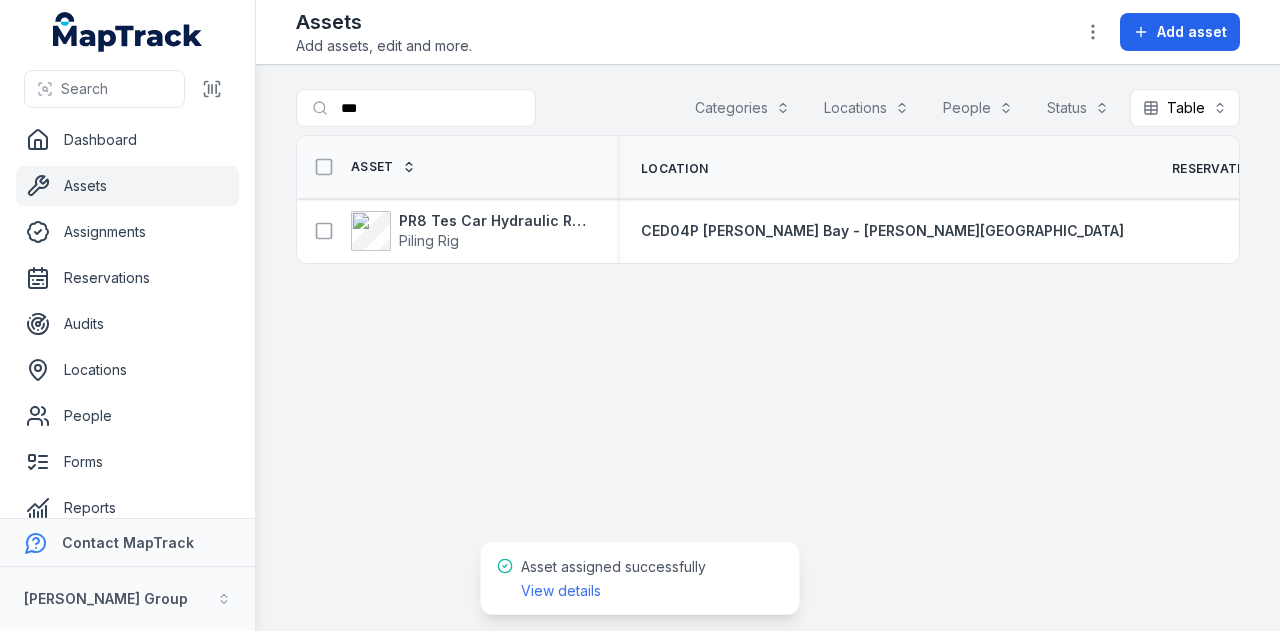 scroll, scrollTop: 0, scrollLeft: 0, axis: both 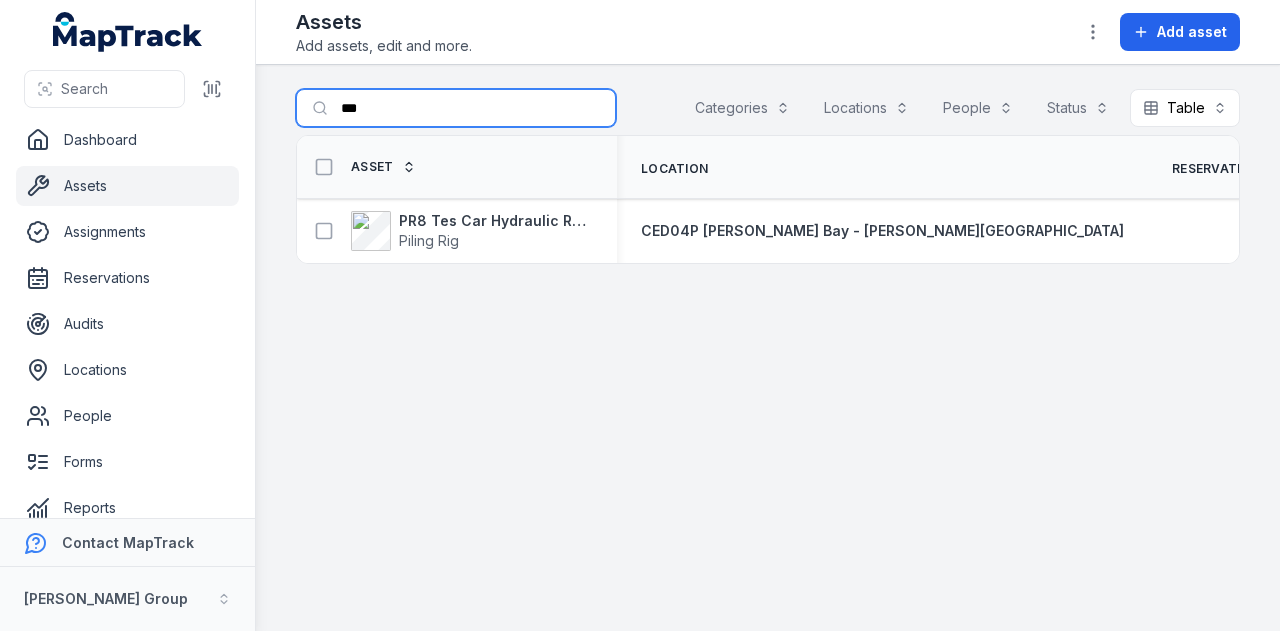click on "***" at bounding box center (456, 108) 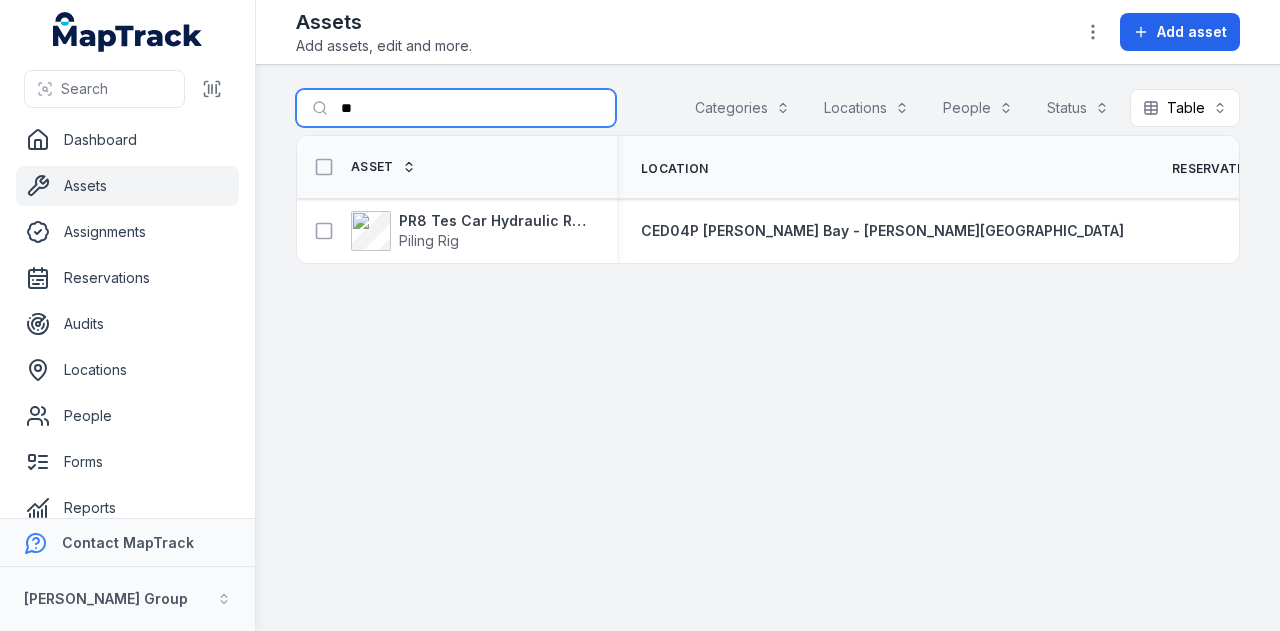 type on "*" 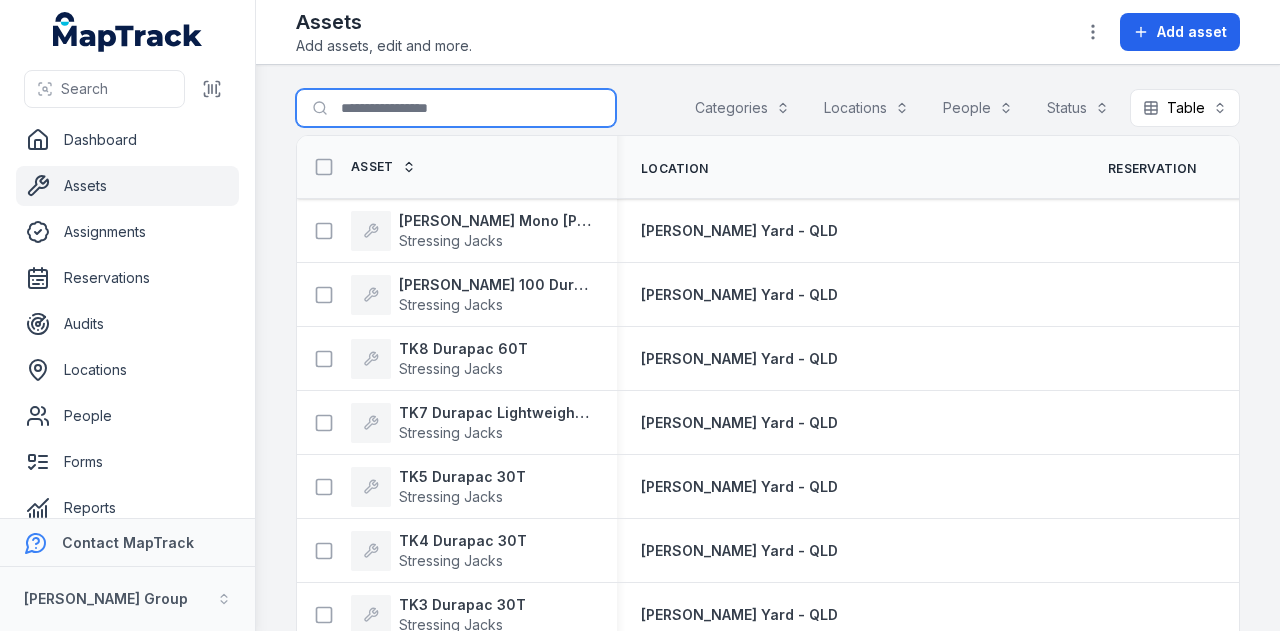 type on "*" 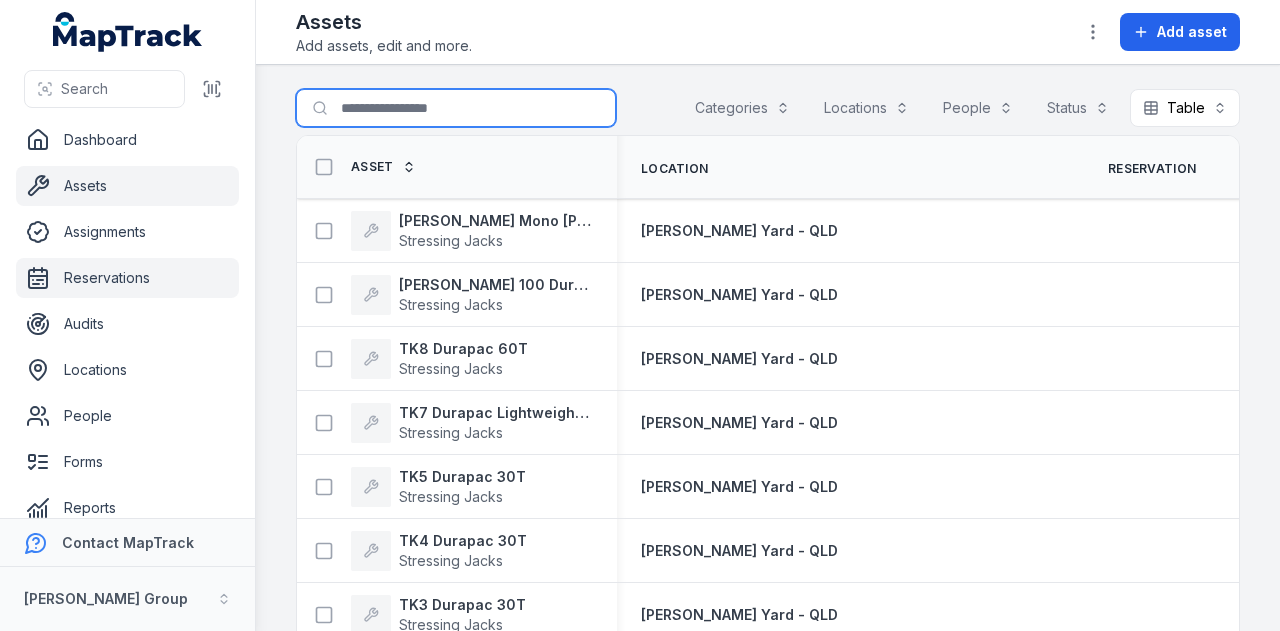 type 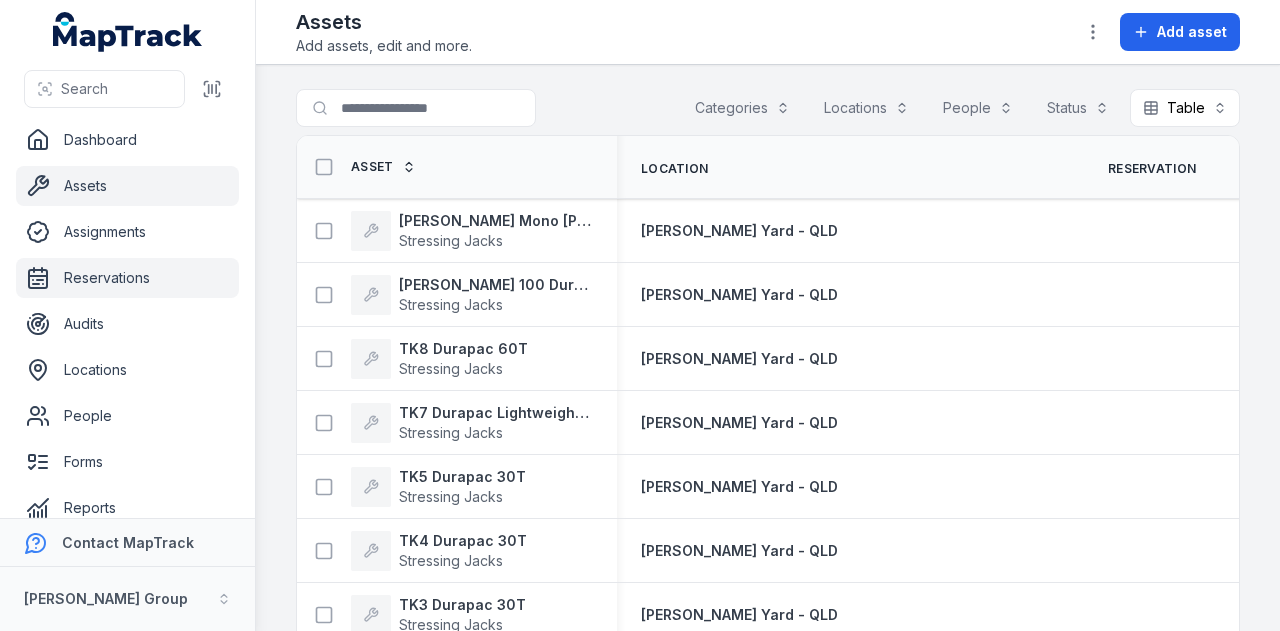 click on "Reservations" at bounding box center (127, 278) 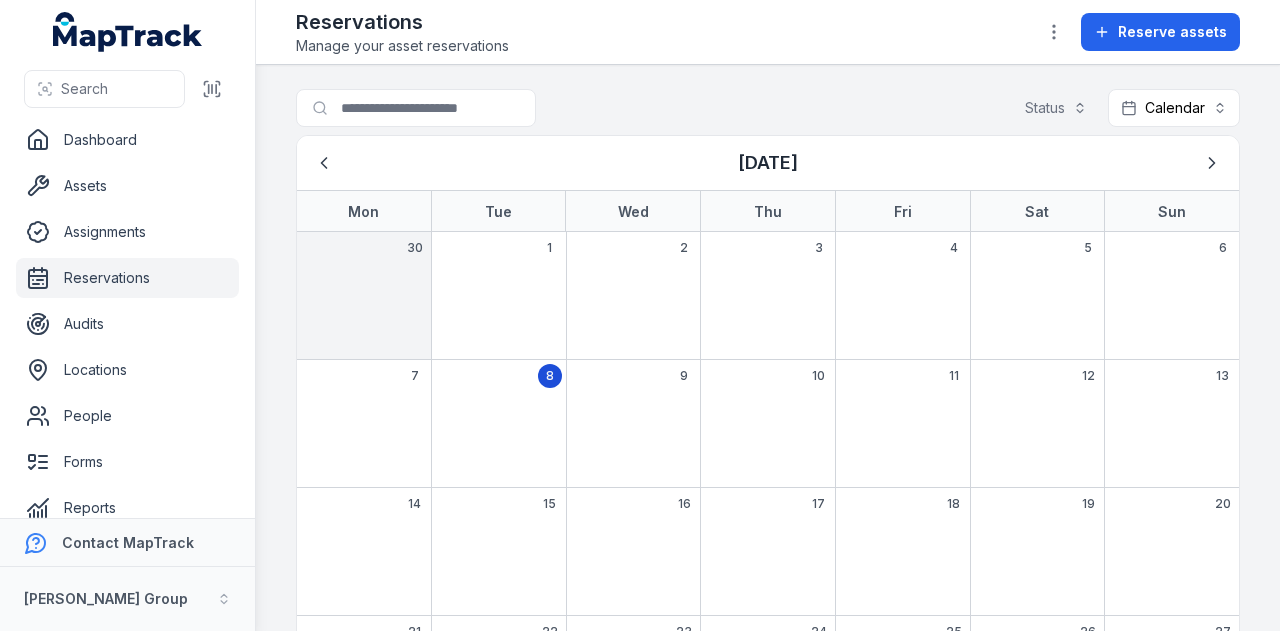 scroll, scrollTop: 0, scrollLeft: 0, axis: both 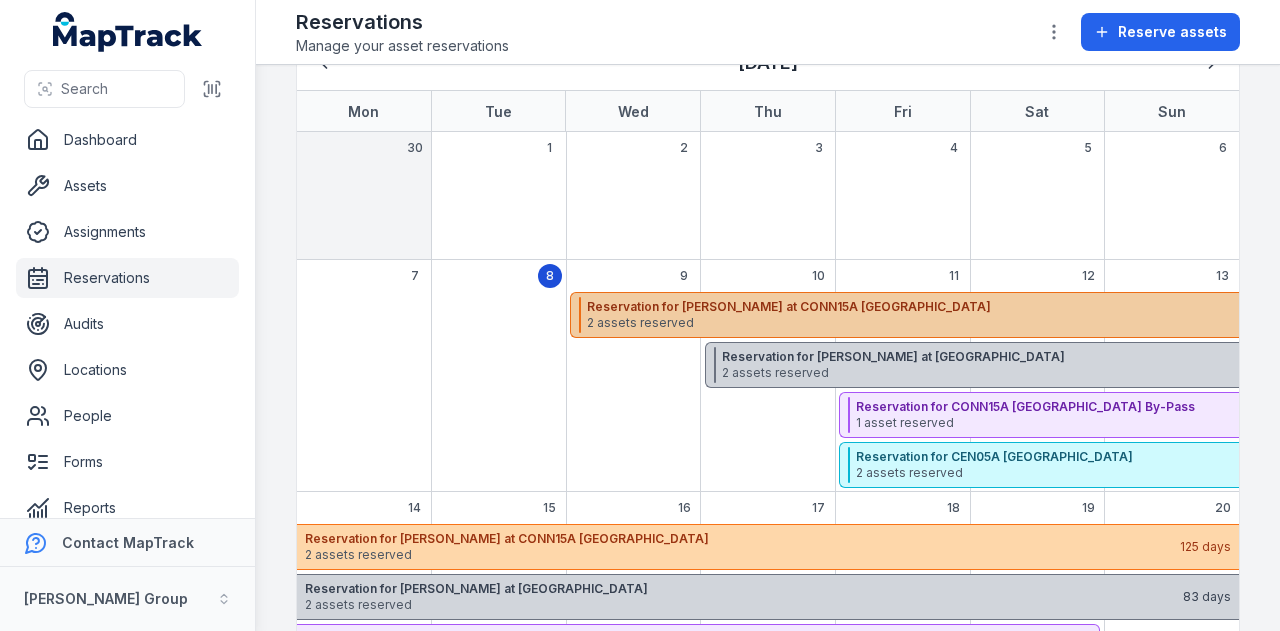 click on "Reservation for Shehre Yar Khan at CONN15A Bangor By-Pass" at bounding box center [1017, 307] 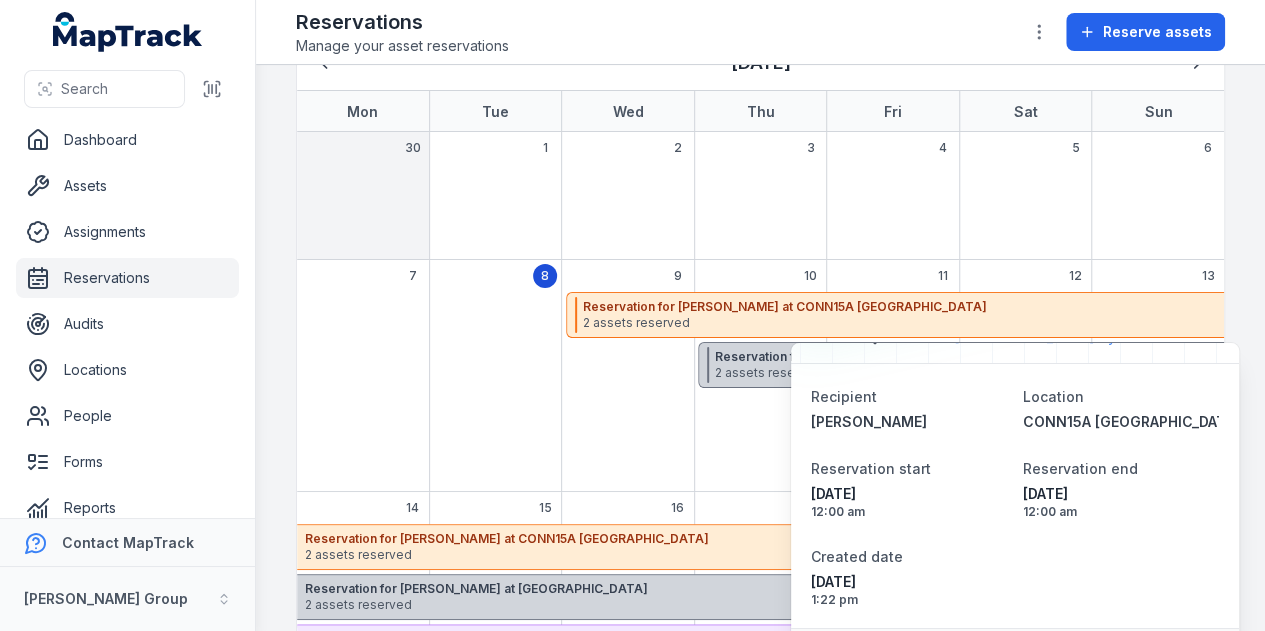 scroll, scrollTop: 145, scrollLeft: 0, axis: vertical 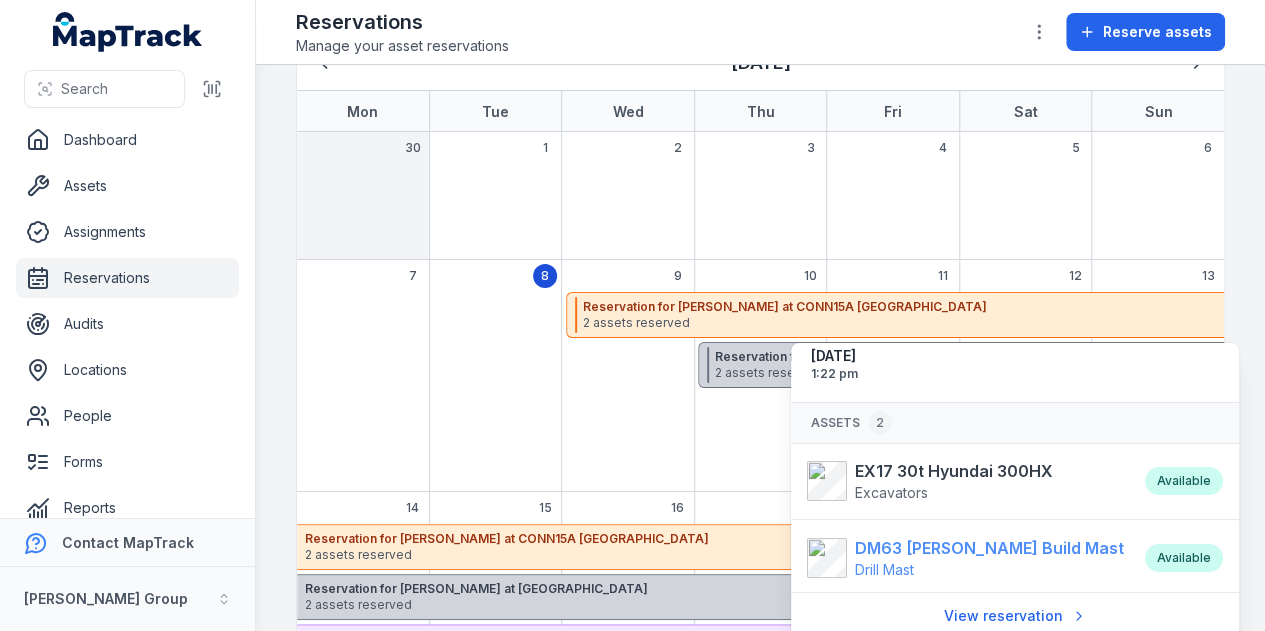 click on "DM63 Rix Build Mast" at bounding box center [989, 548] 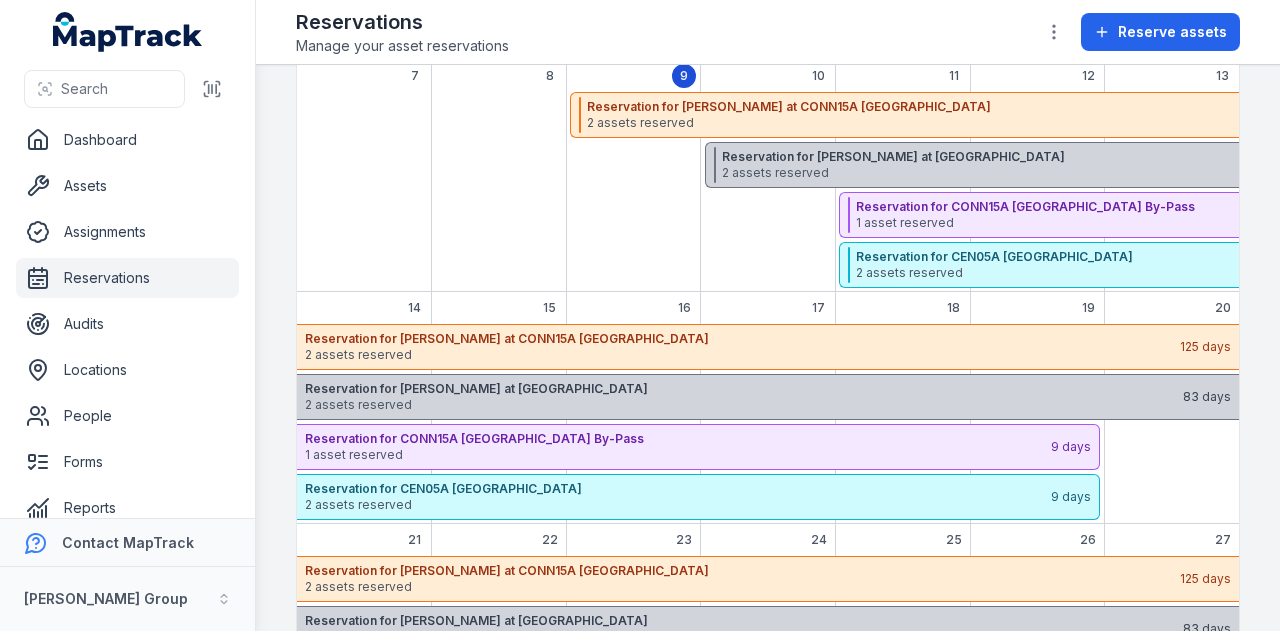 scroll, scrollTop: 0, scrollLeft: 0, axis: both 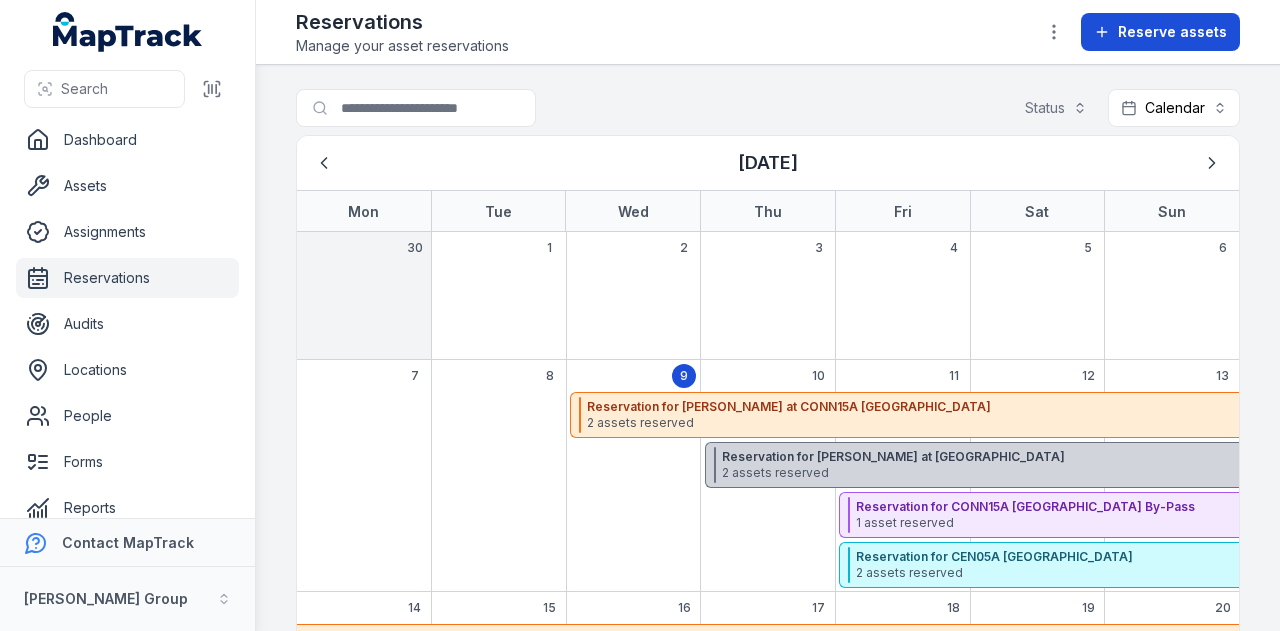 click on "Reserve assets" at bounding box center [1172, 32] 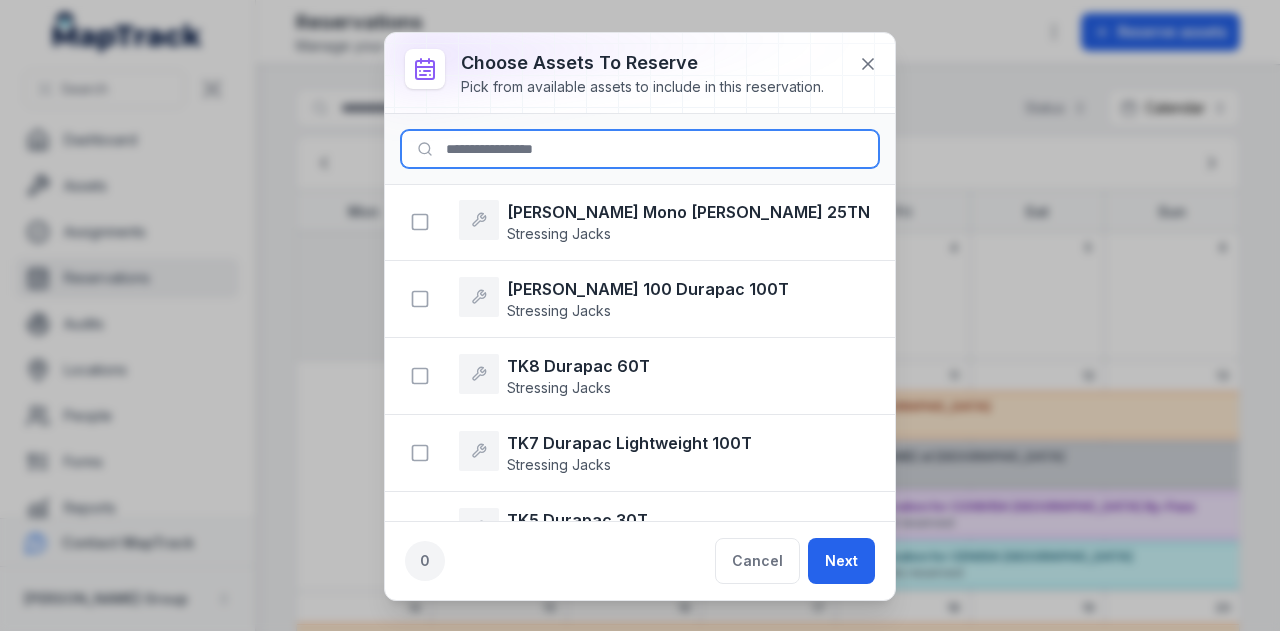 click at bounding box center (640, 149) 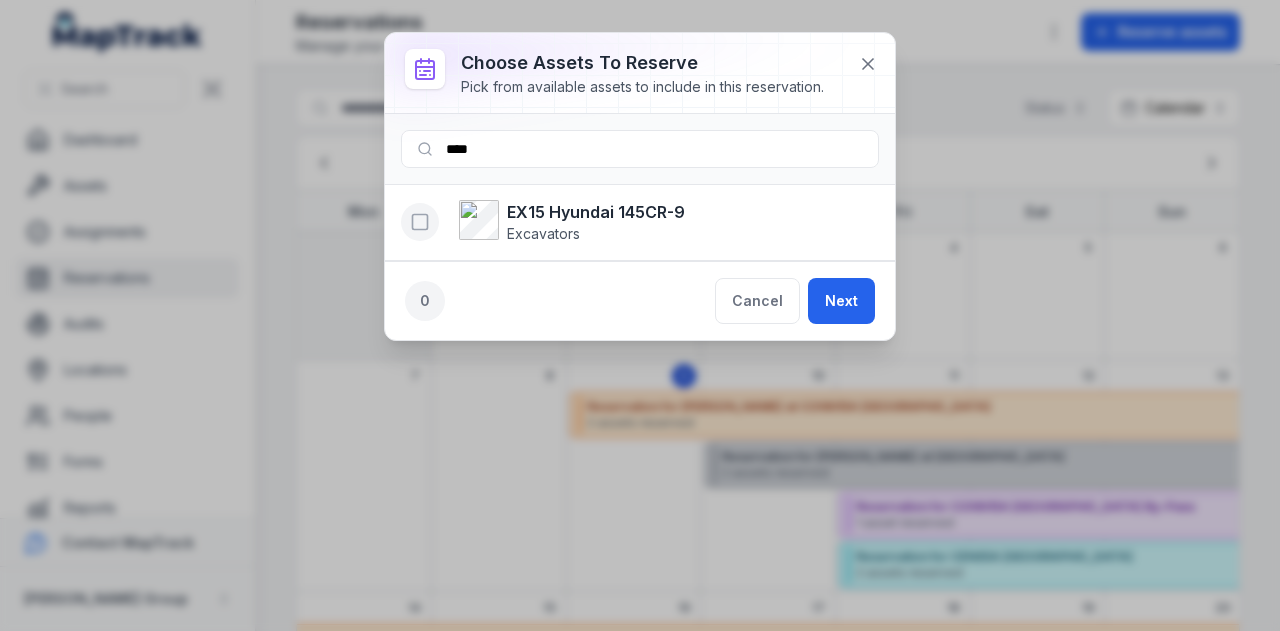 click 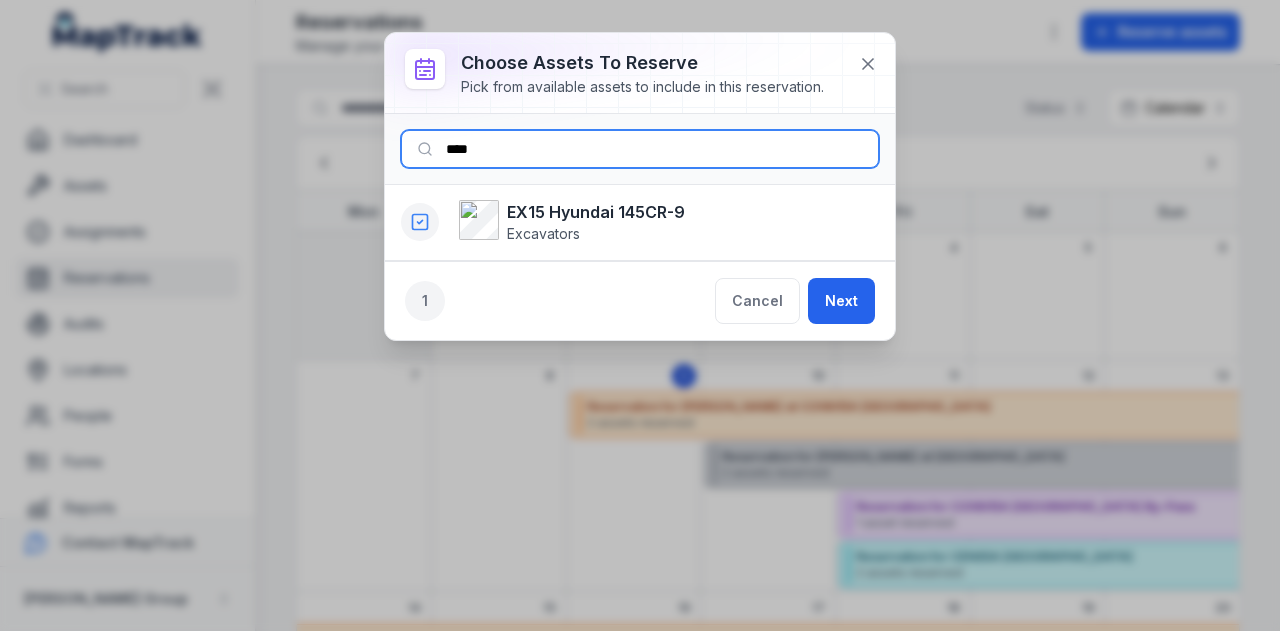 click on "****" at bounding box center [640, 149] 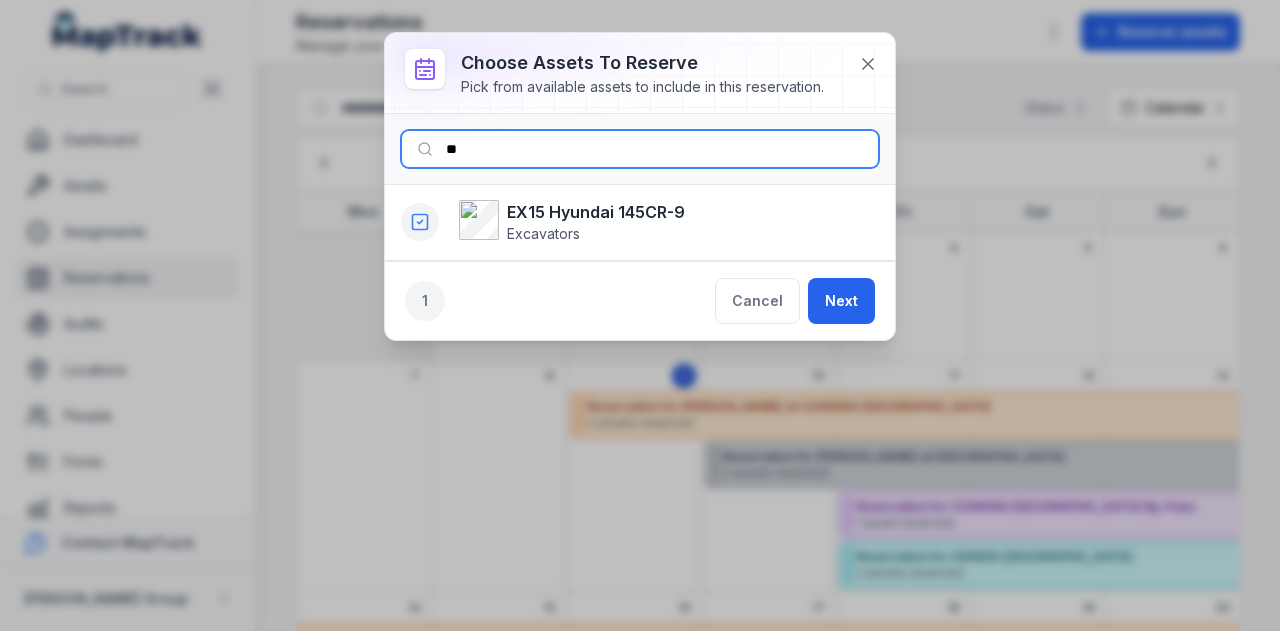 type on "*" 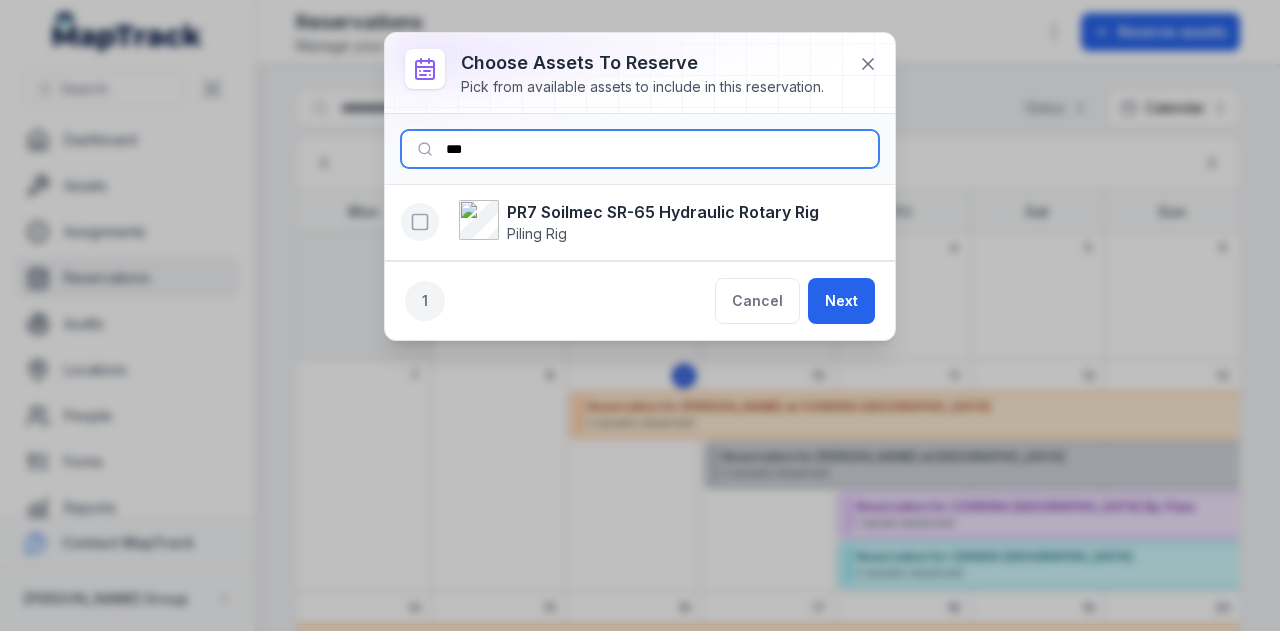 type on "***" 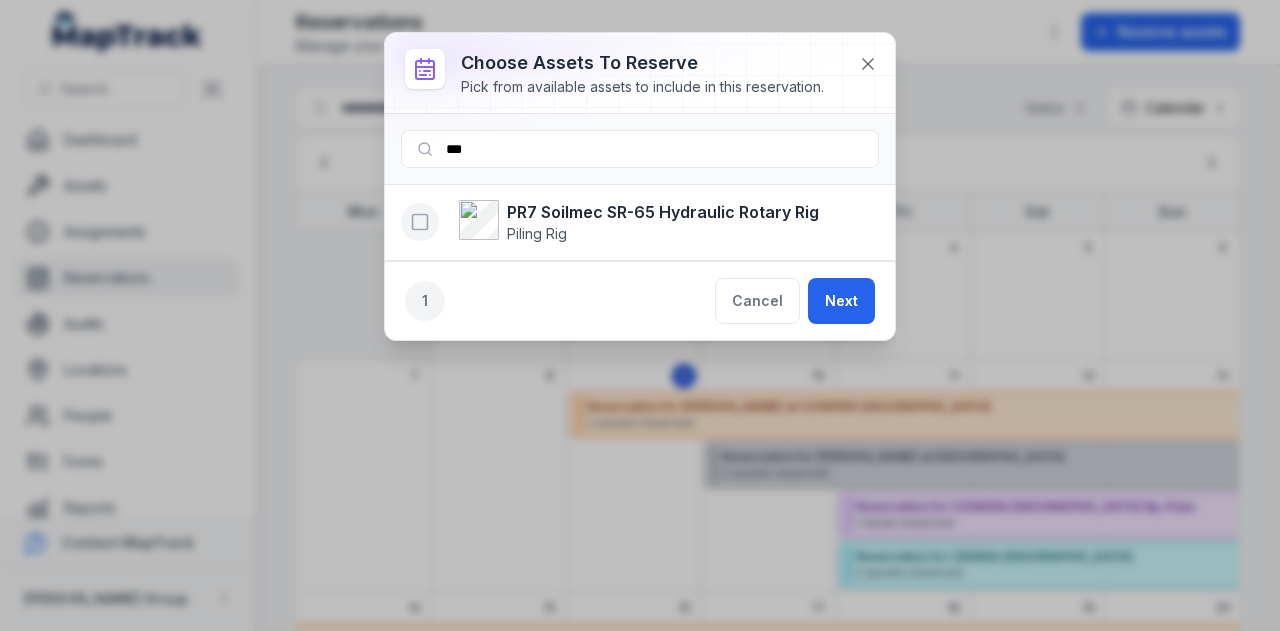 click 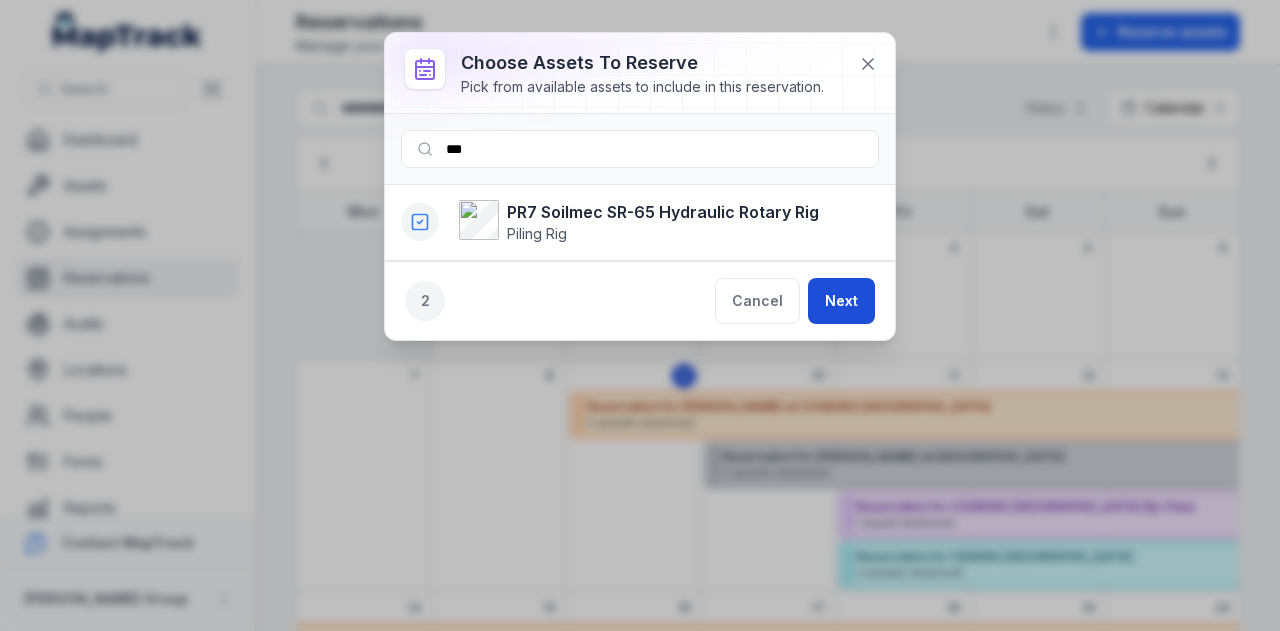 click on "Next" at bounding box center [841, 301] 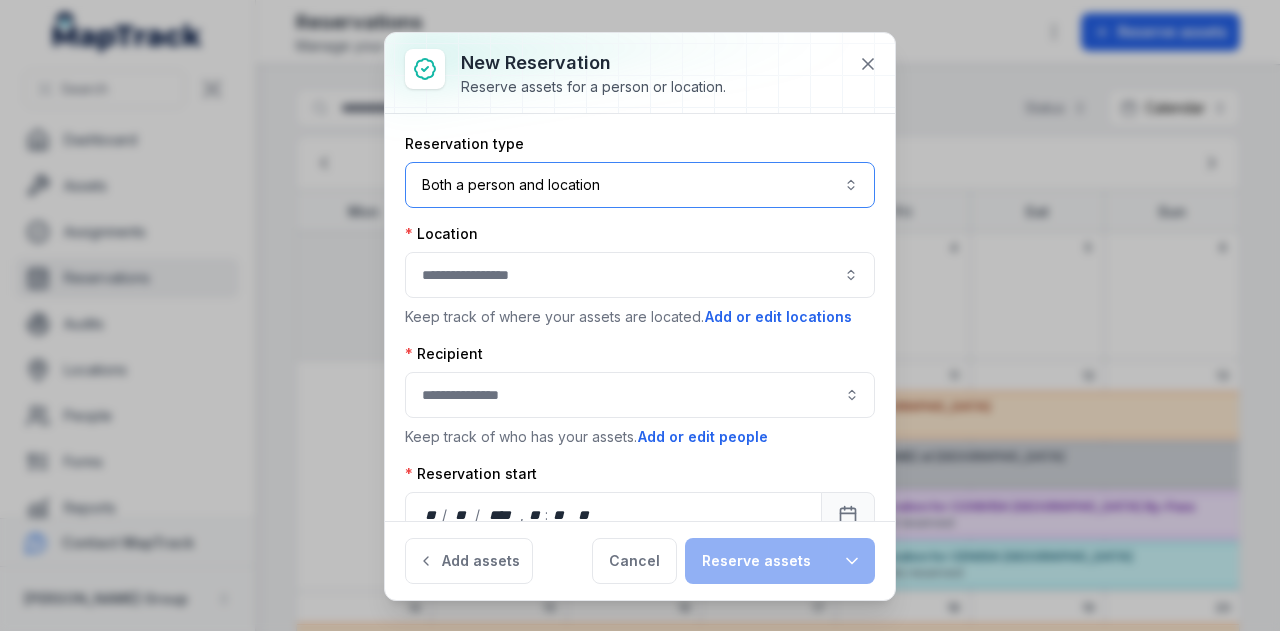 click on "Both a person and location ****" at bounding box center [640, 185] 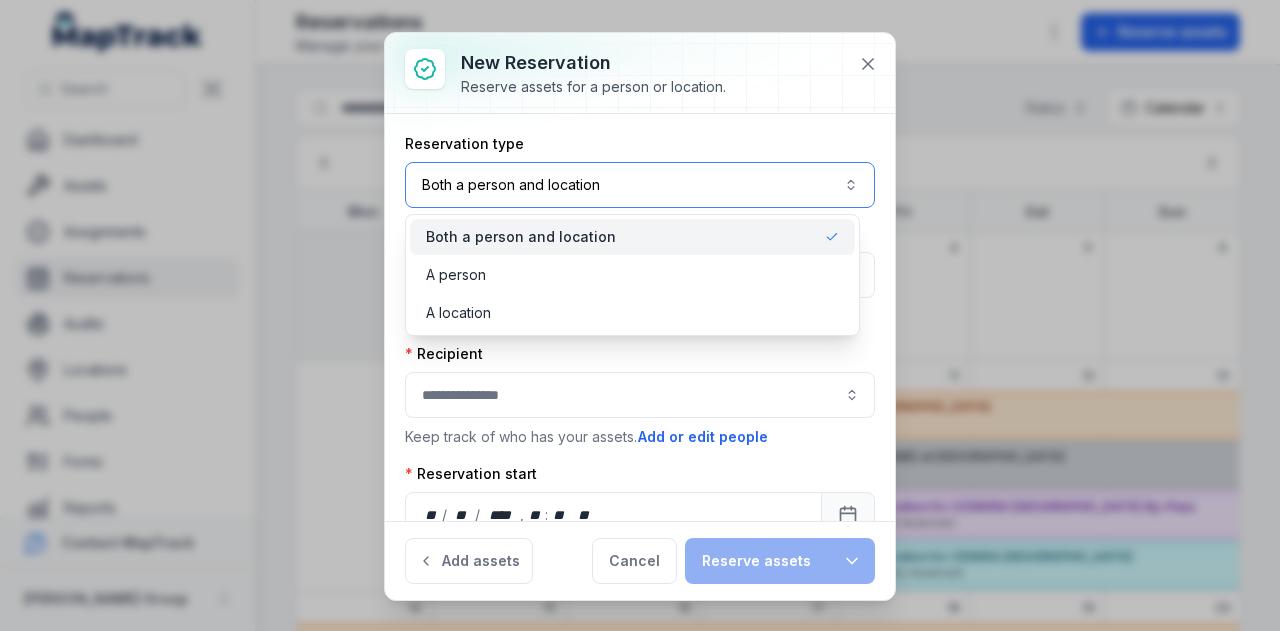 click on "Both a person and location ****" at bounding box center (640, 185) 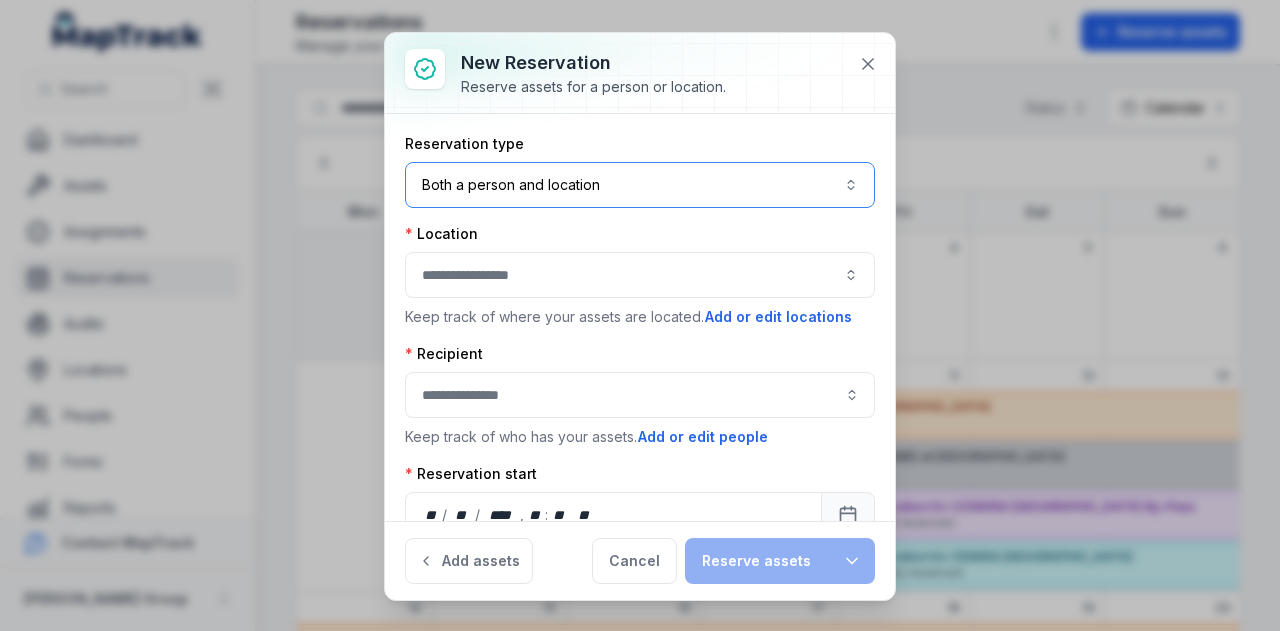 click at bounding box center (640, 275) 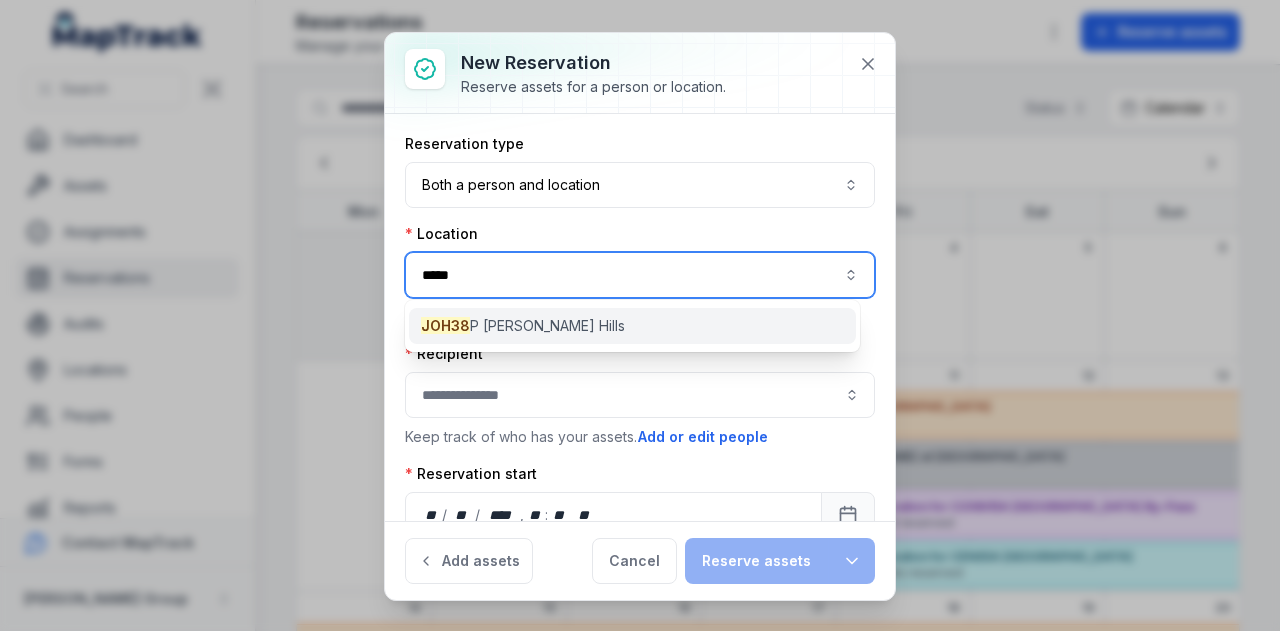 type on "*****" 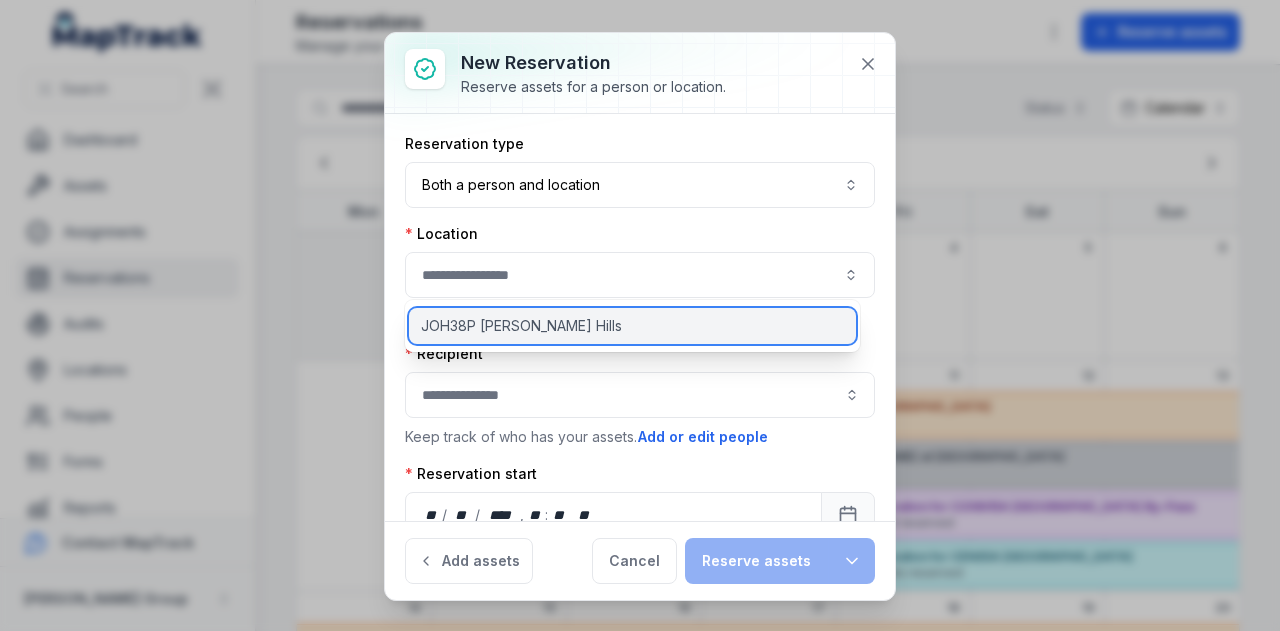 click on "JOH38P Cecil Hills" at bounding box center (632, 326) 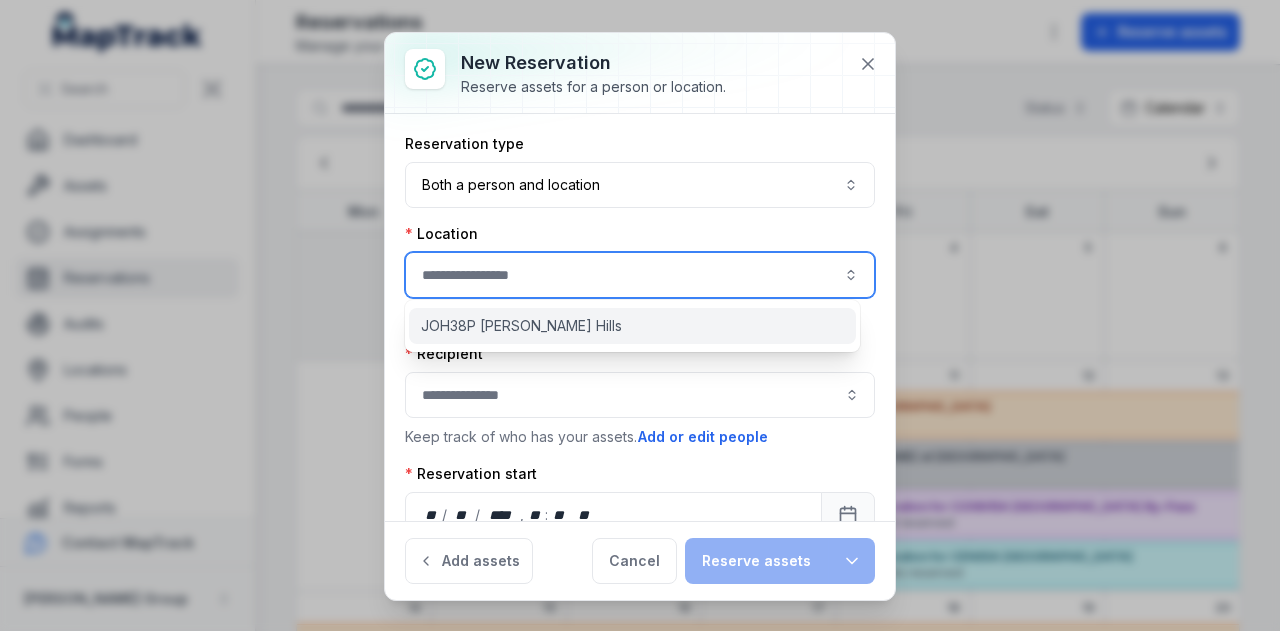type on "**********" 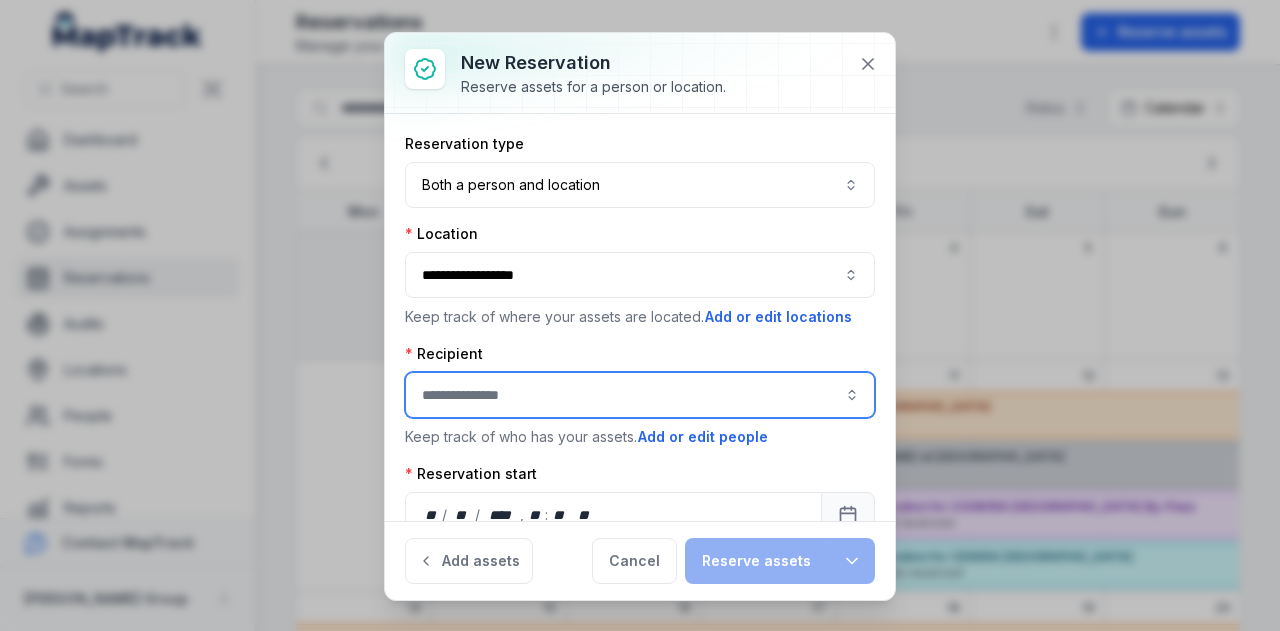 click at bounding box center (640, 395) 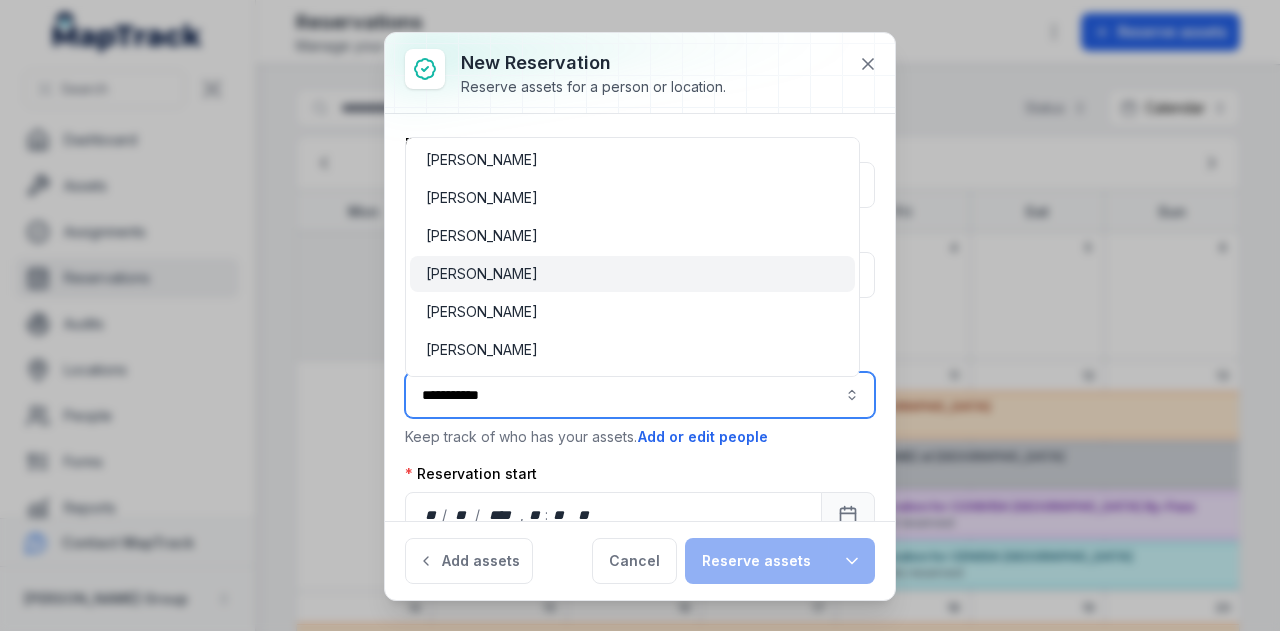 click on "Paul Moffat" at bounding box center [632, 274] 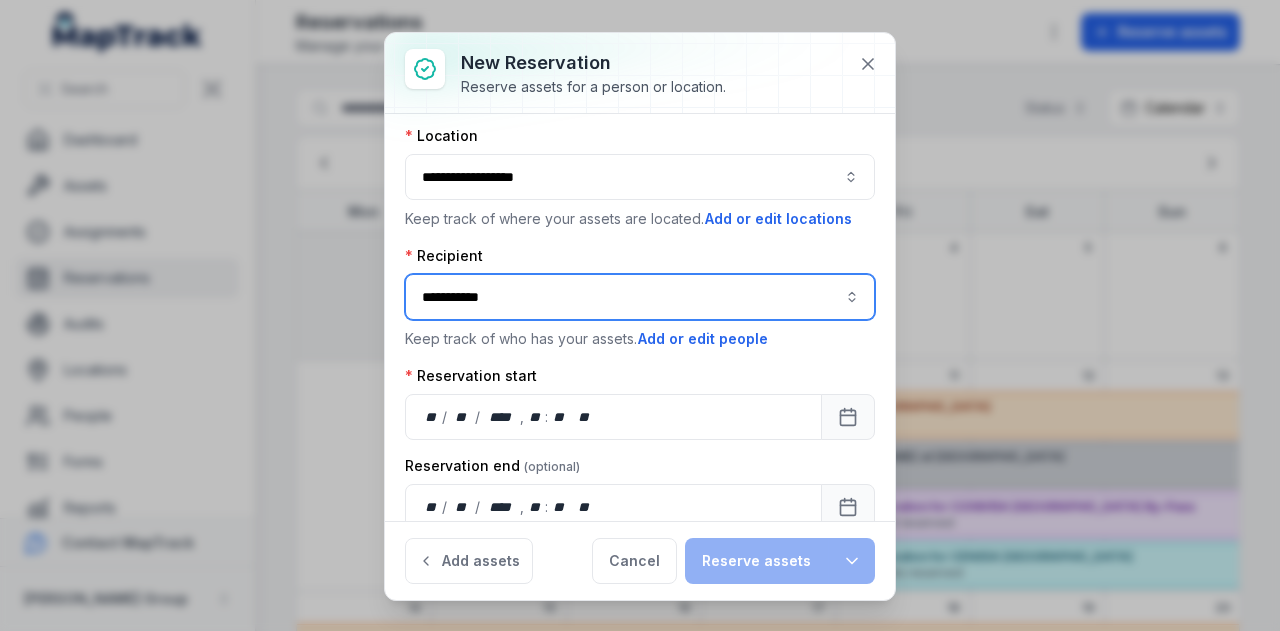 scroll, scrollTop: 161, scrollLeft: 0, axis: vertical 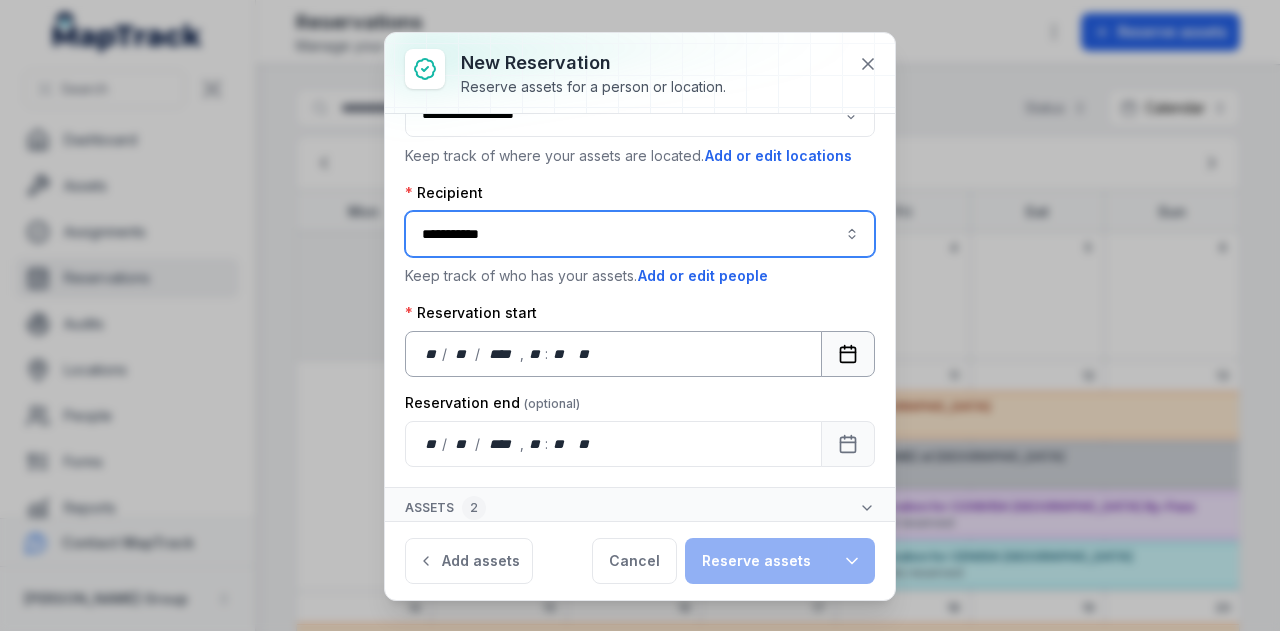 type on "**********" 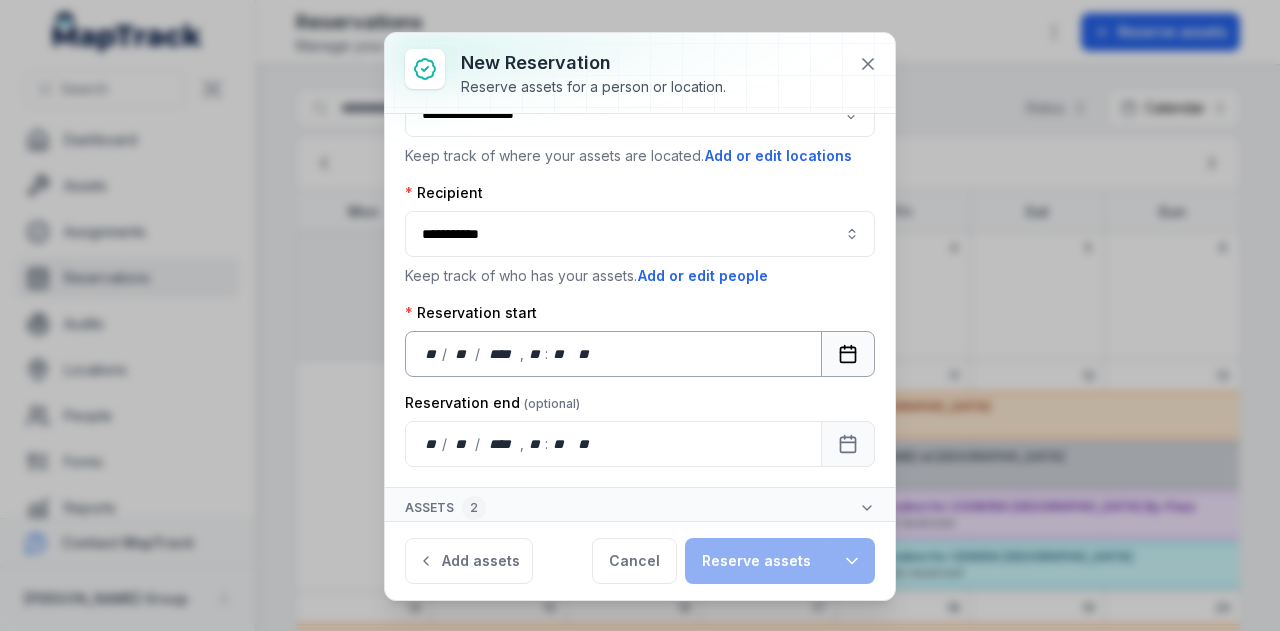click at bounding box center (848, 354) 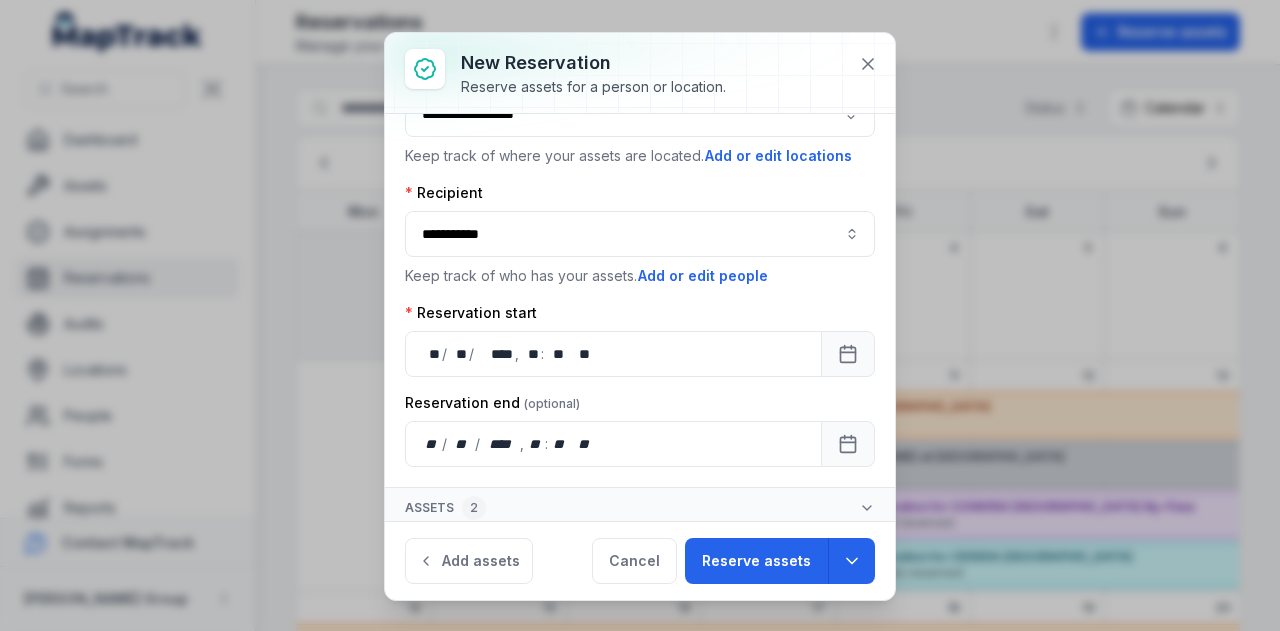 click on "Reservation end" at bounding box center [640, 403] 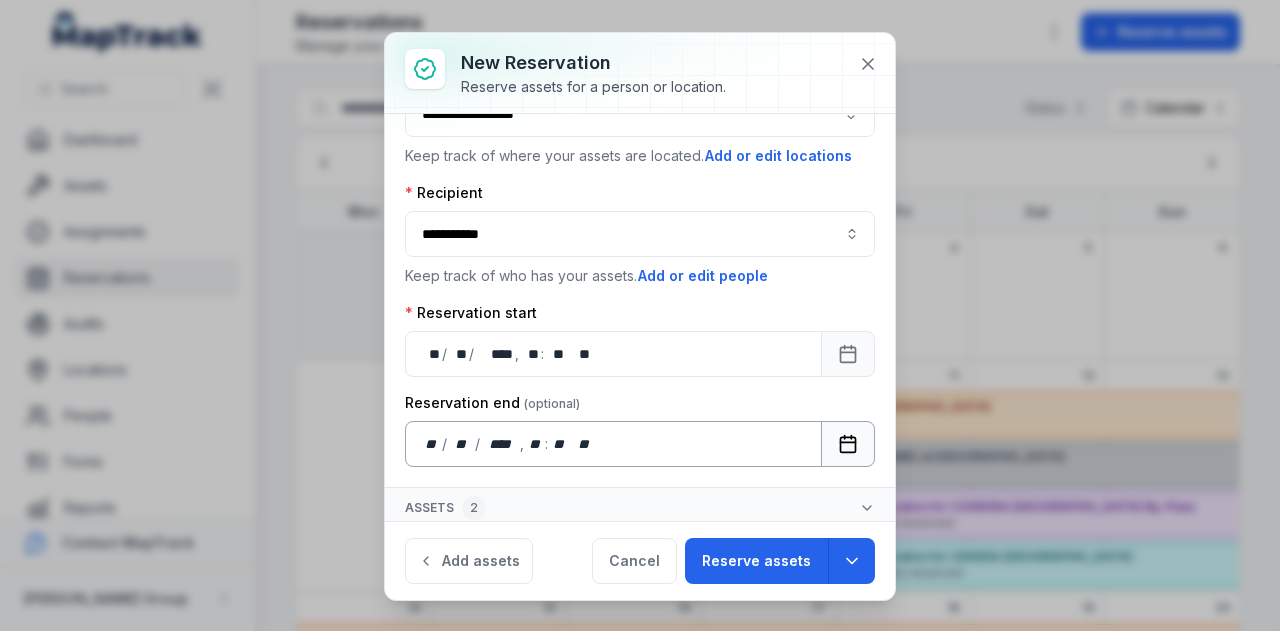 click at bounding box center (848, 444) 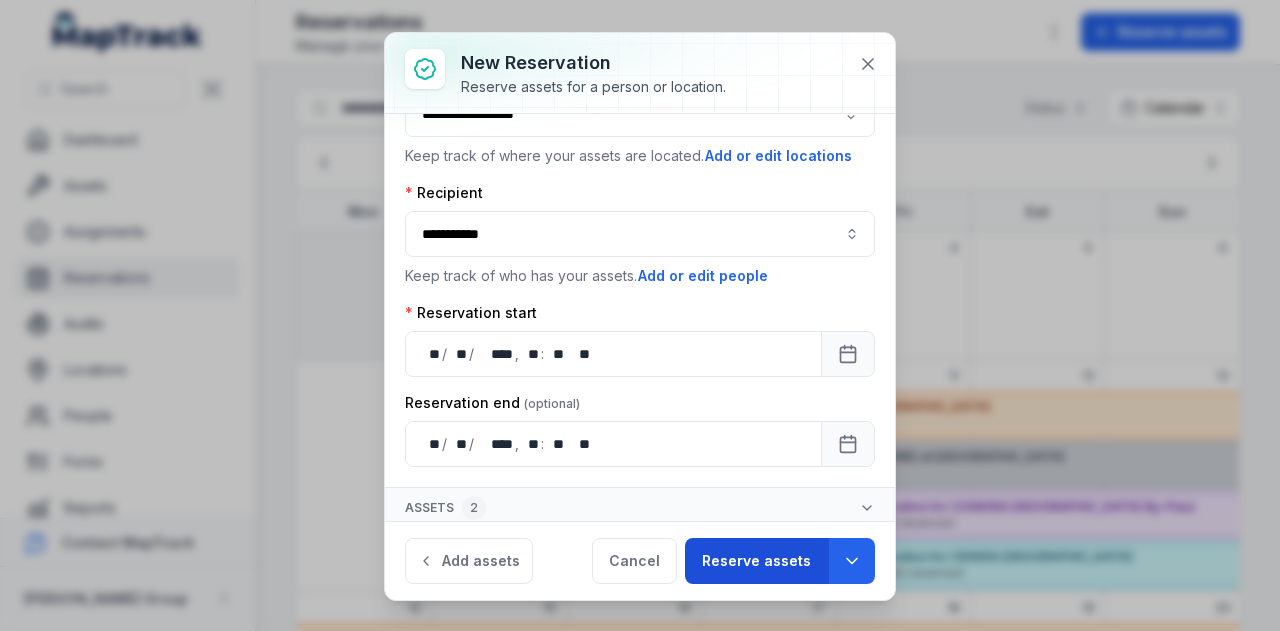 click on "Reserve assets" at bounding box center [756, 561] 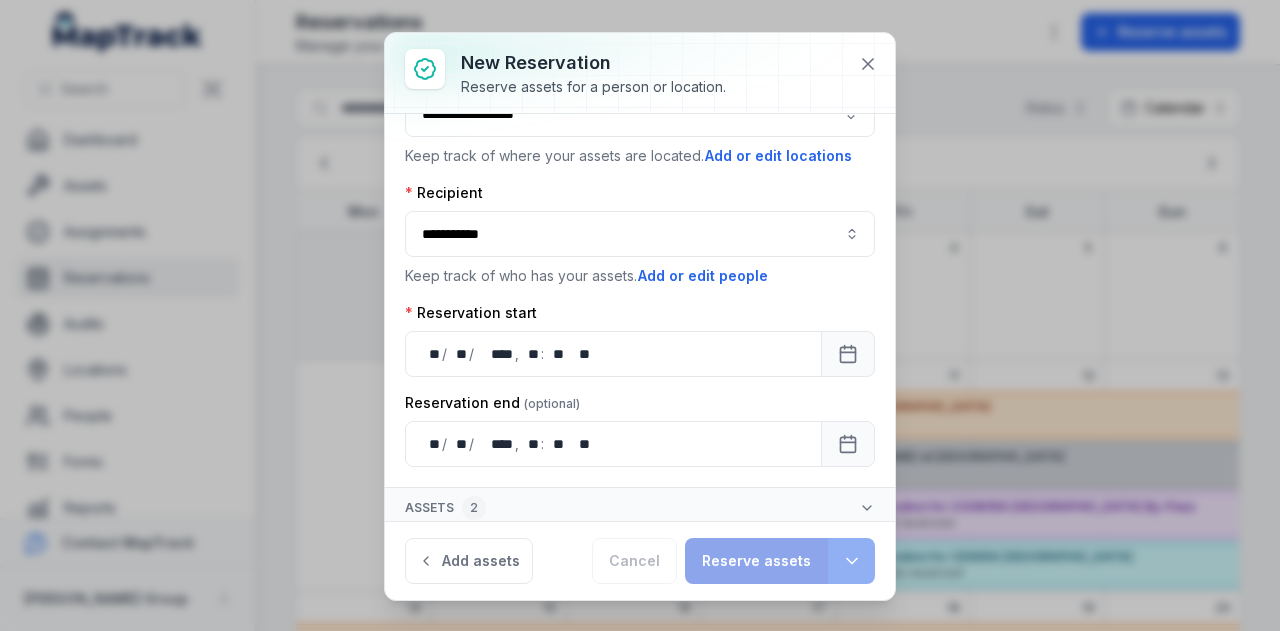 type 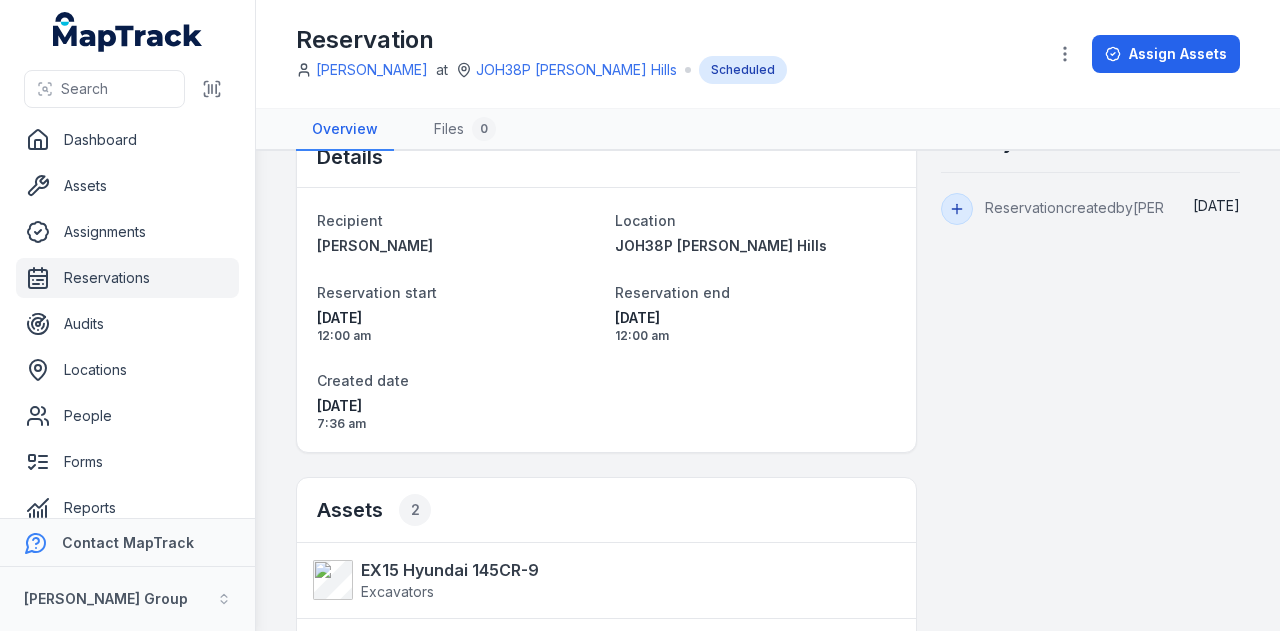 scroll, scrollTop: 0, scrollLeft: 0, axis: both 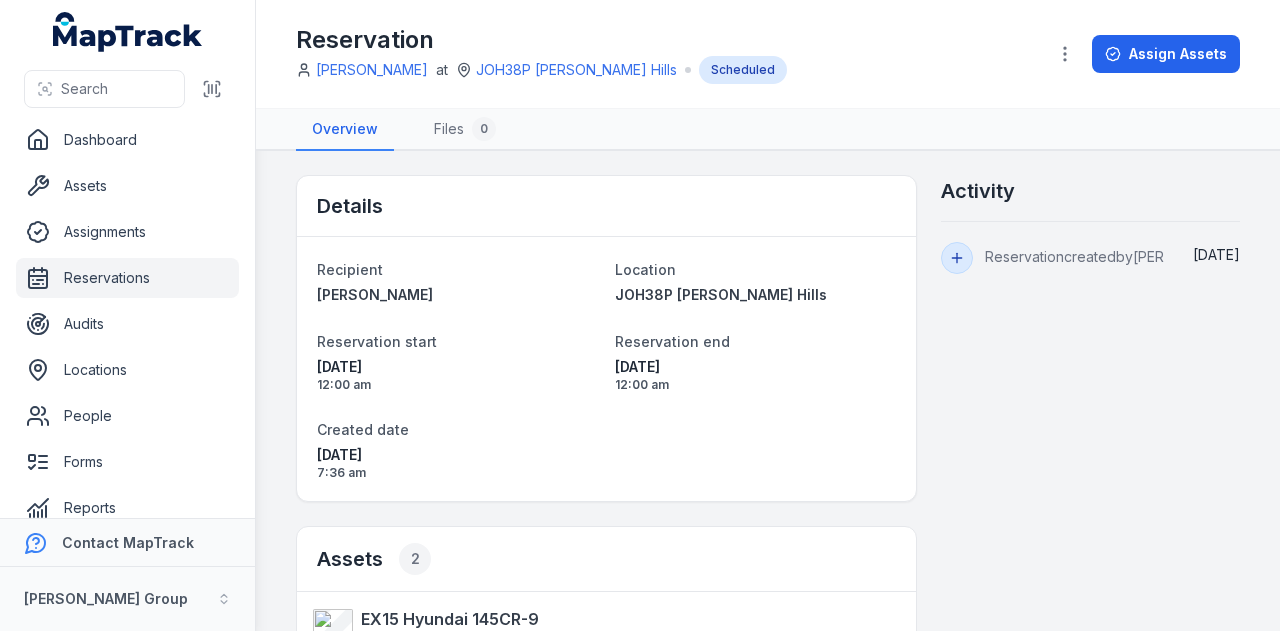 click on "Reservations" at bounding box center (127, 278) 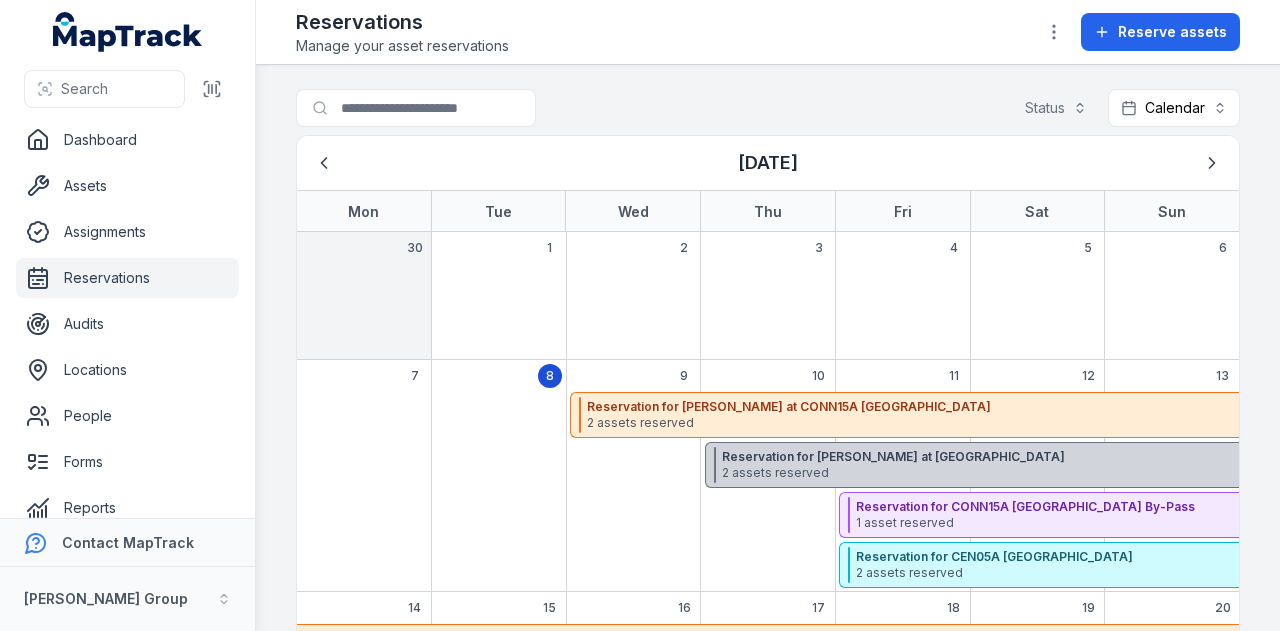 scroll, scrollTop: 0, scrollLeft: 0, axis: both 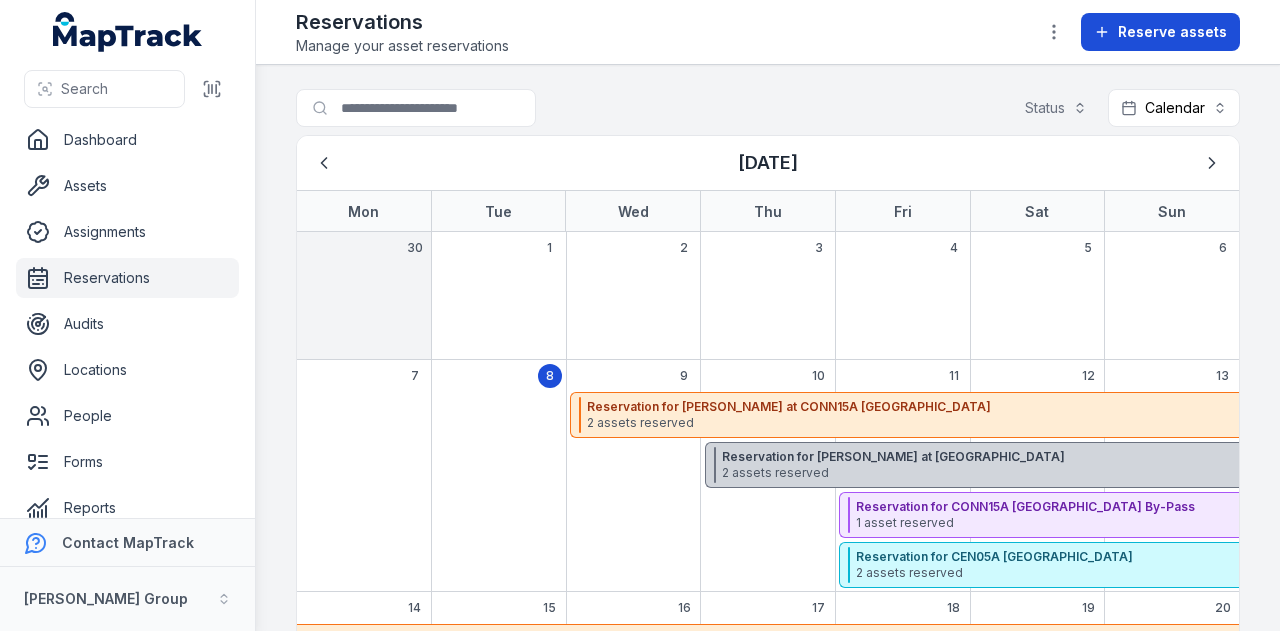 click on "Reserve assets" at bounding box center [1172, 32] 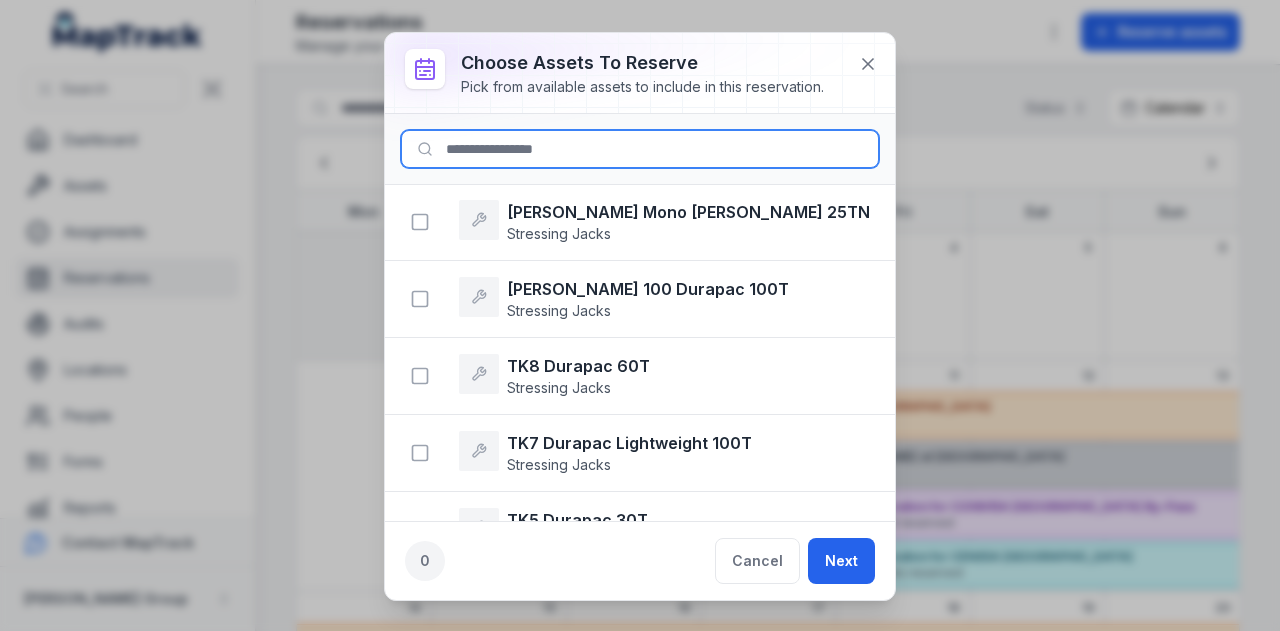 click at bounding box center [640, 149] 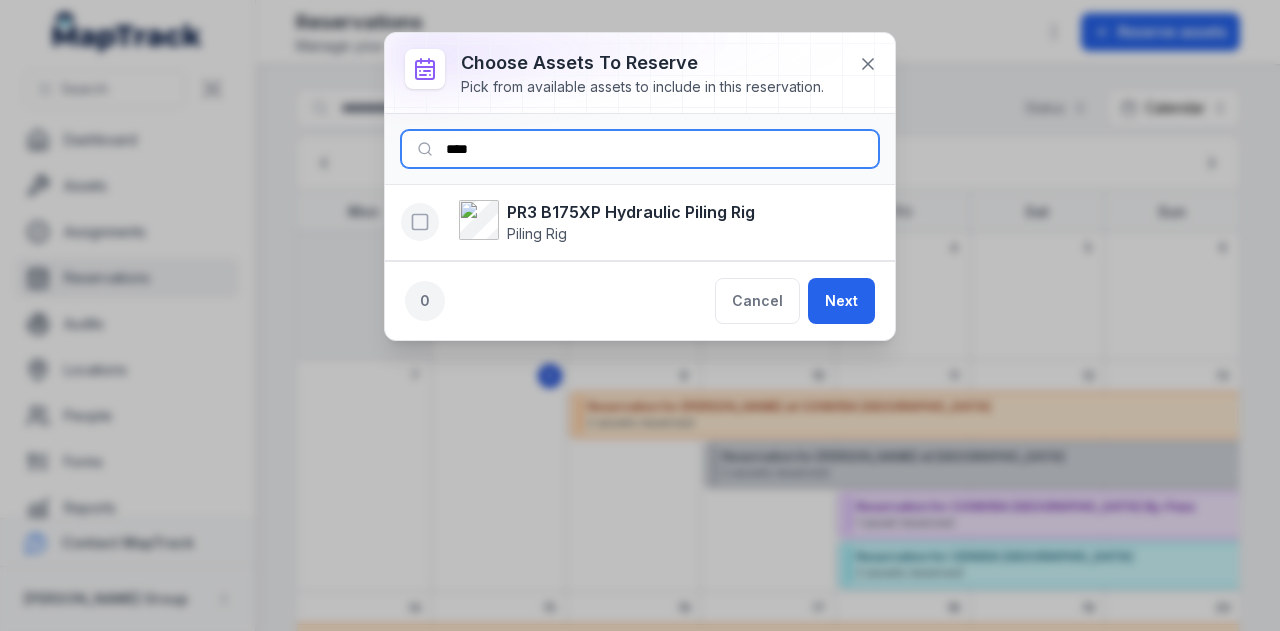 type on "****" 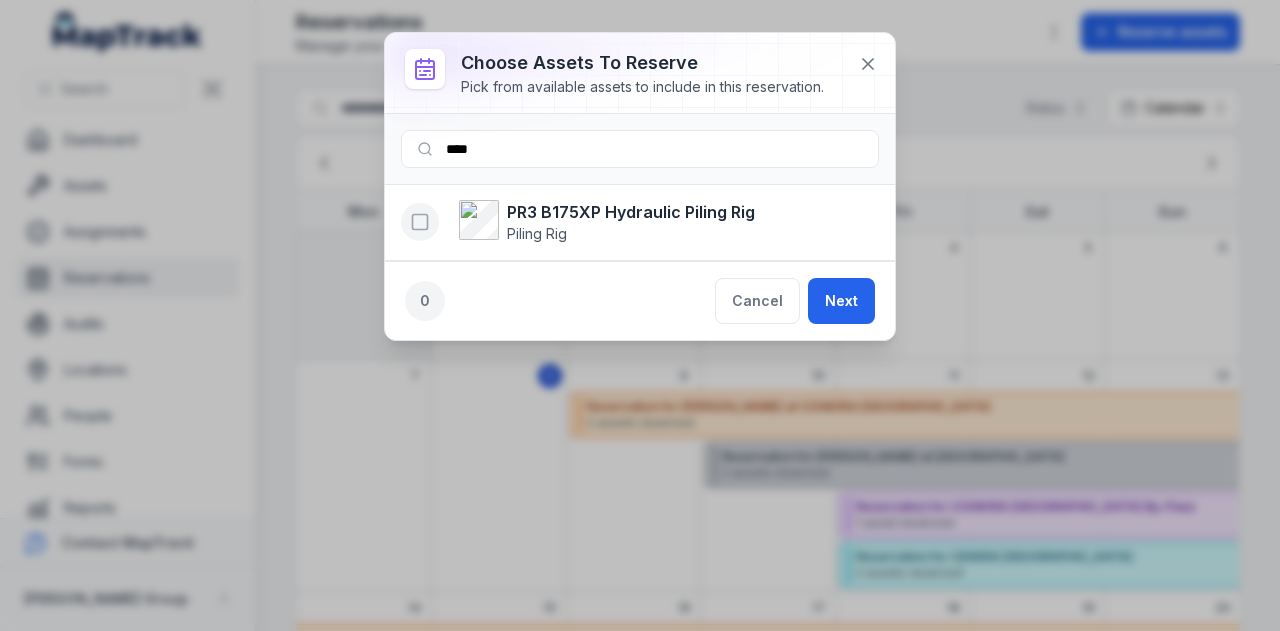 click 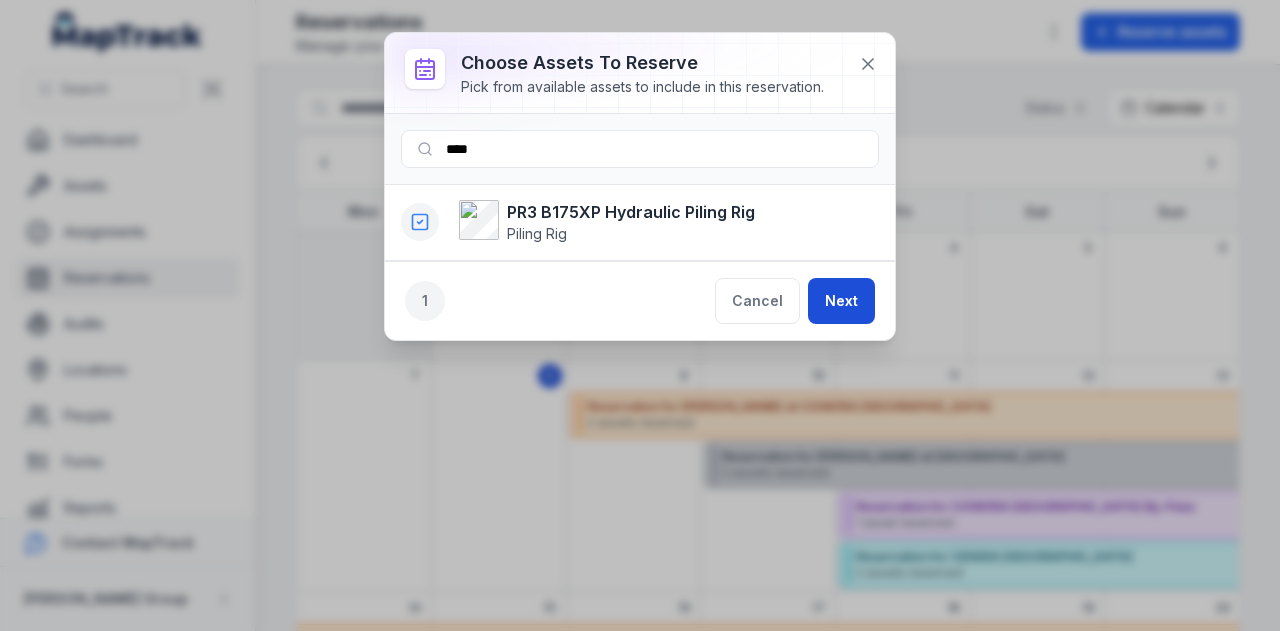 click on "Next" at bounding box center (841, 301) 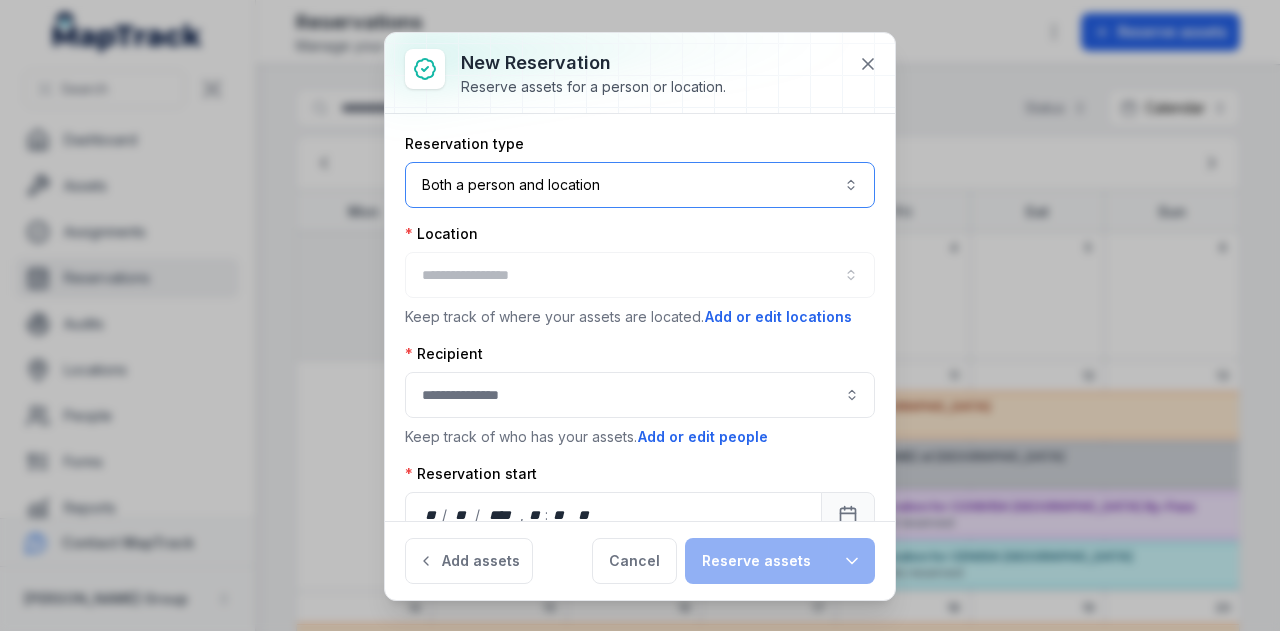 drag, startPoint x: 599, startPoint y: 187, endPoint x: 602, endPoint y: 209, distance: 22.203604 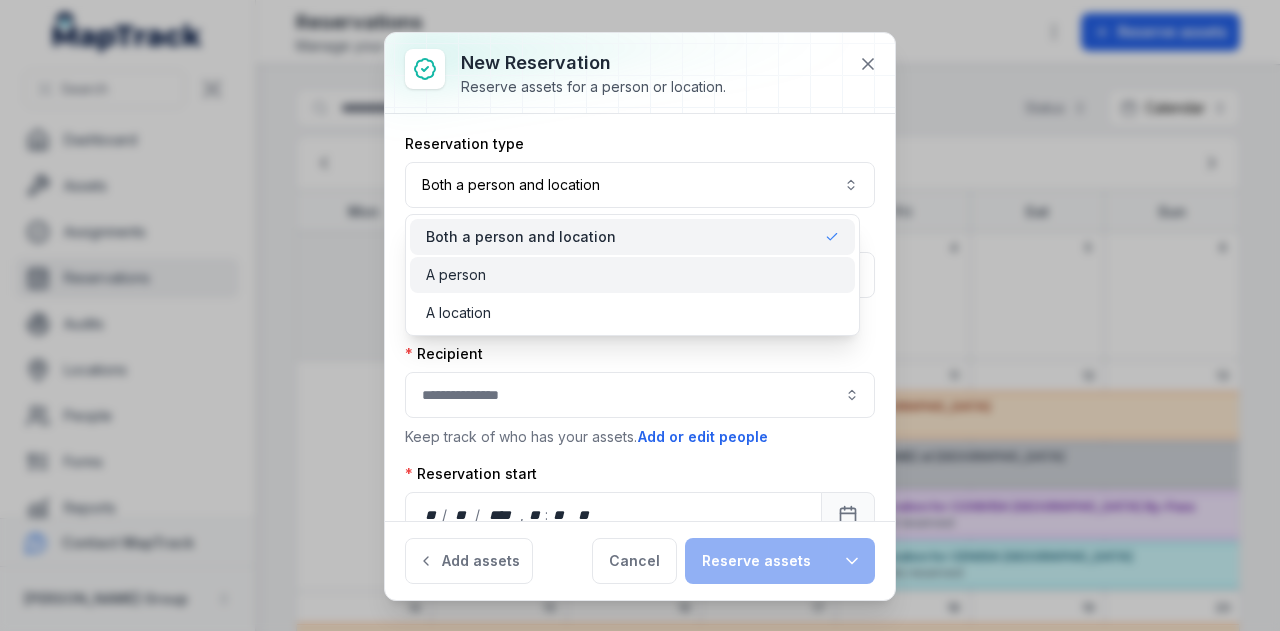 click on "A person" at bounding box center [632, 275] 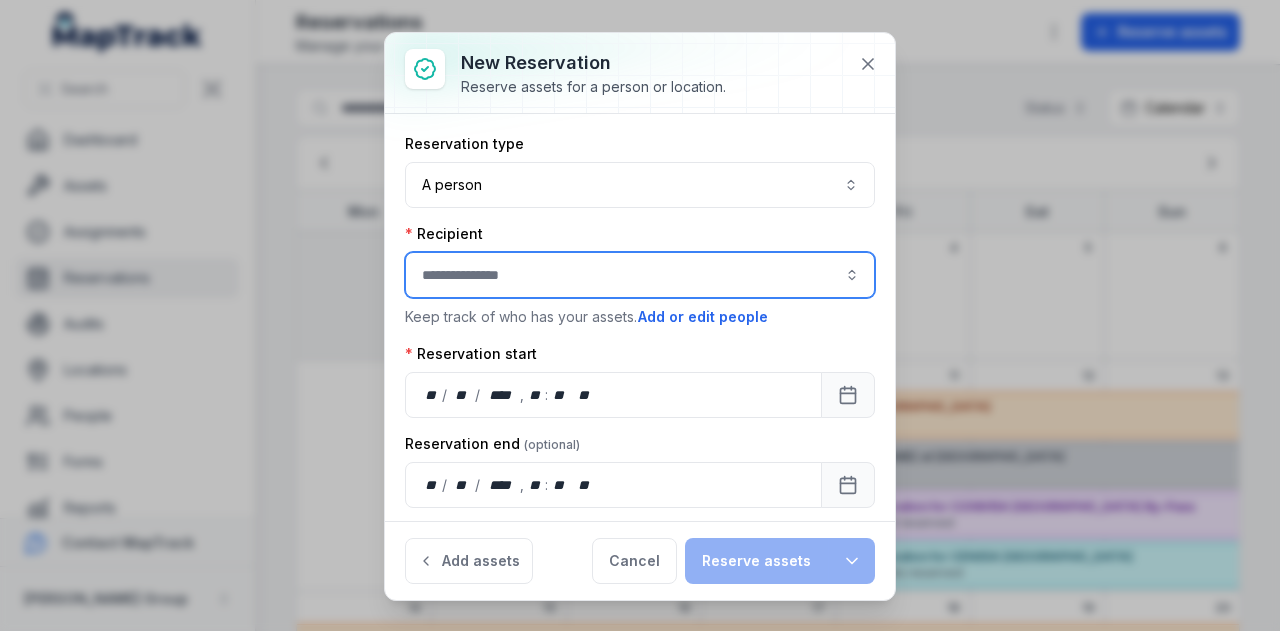 click at bounding box center [640, 275] 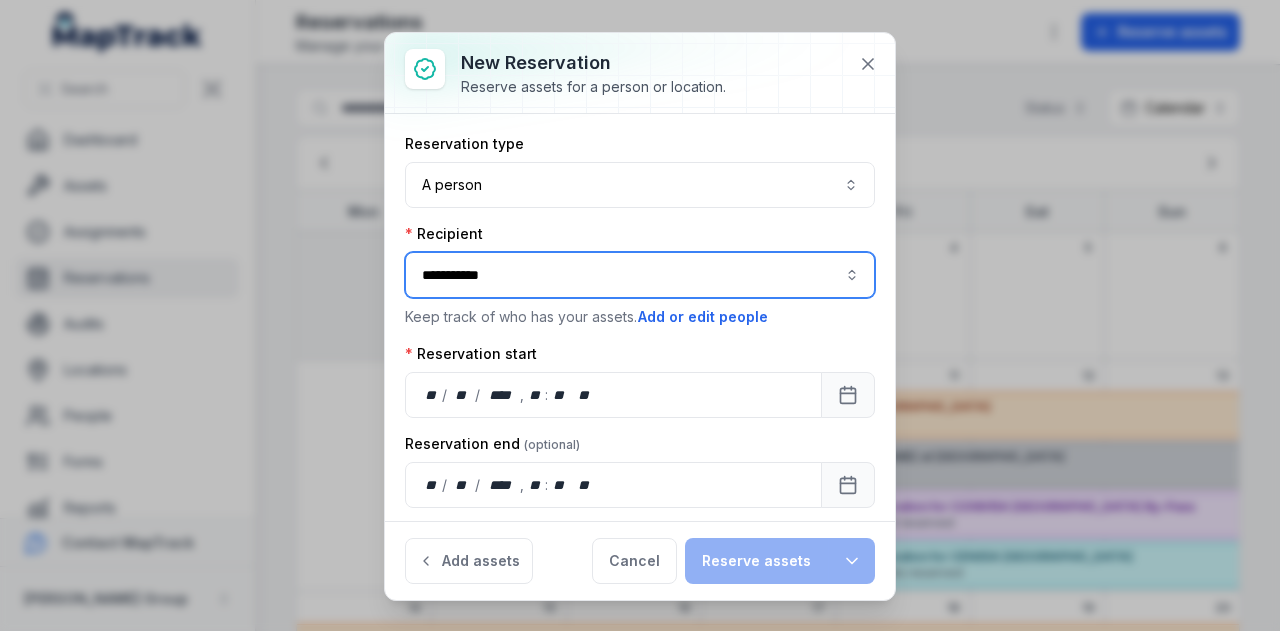 click on "[PERSON_NAME]" at bounding box center [632, 441] 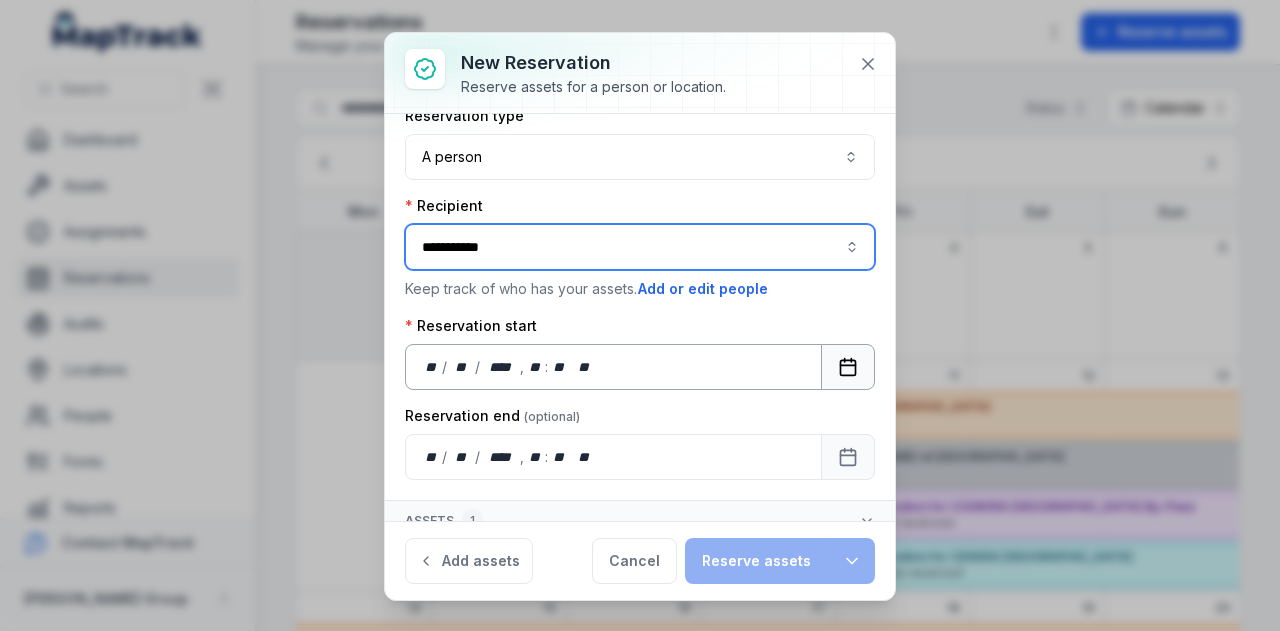 scroll, scrollTop: 42, scrollLeft: 0, axis: vertical 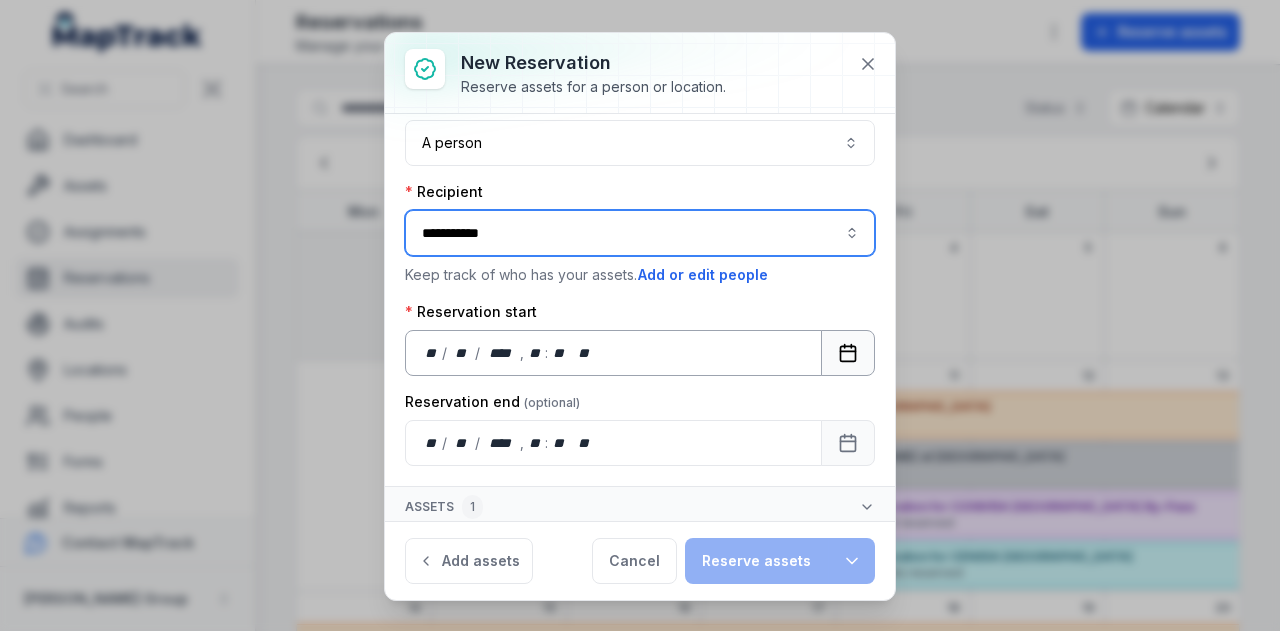 type on "**********" 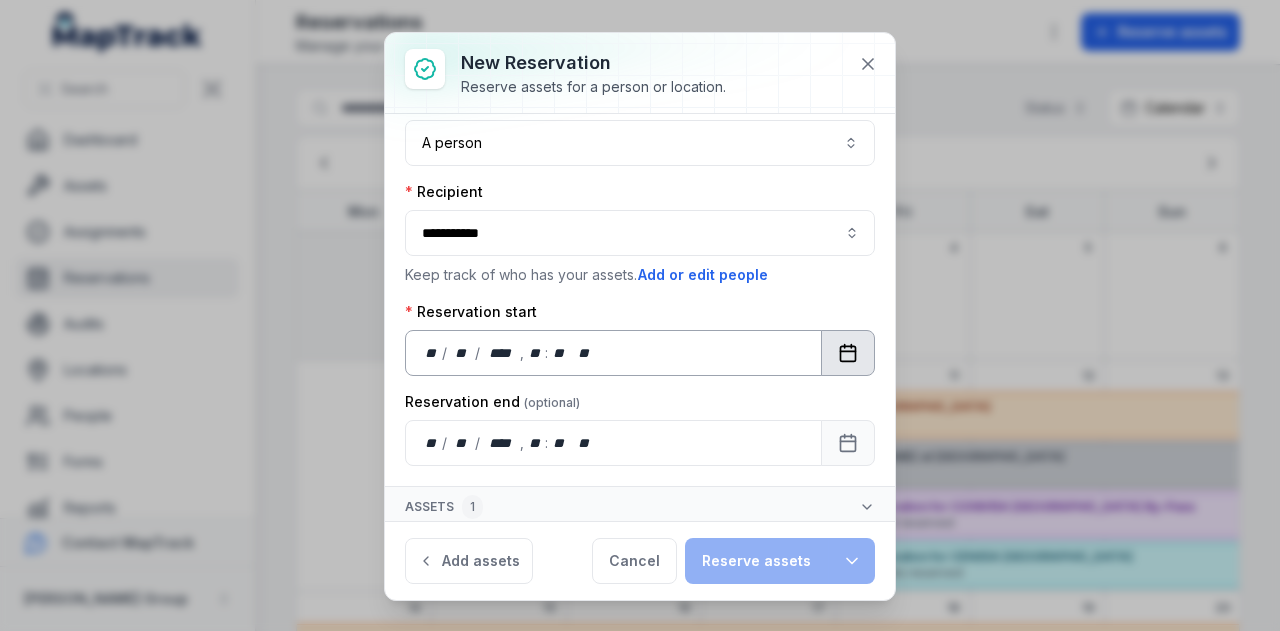 click at bounding box center [848, 353] 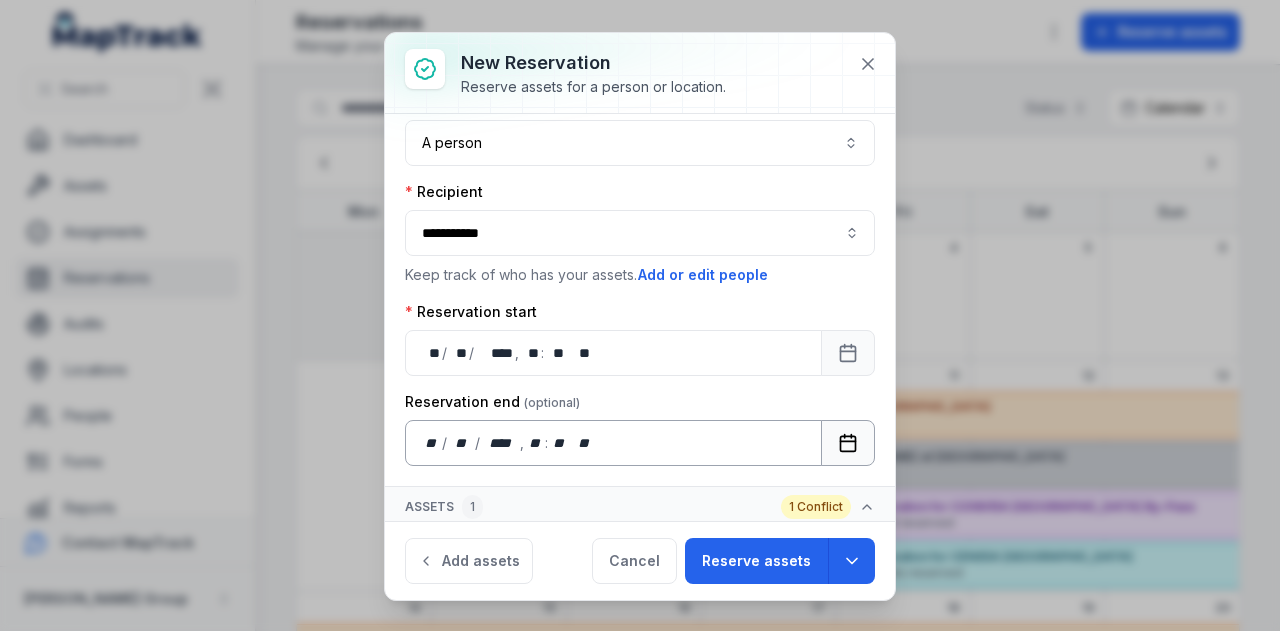 click at bounding box center [848, 443] 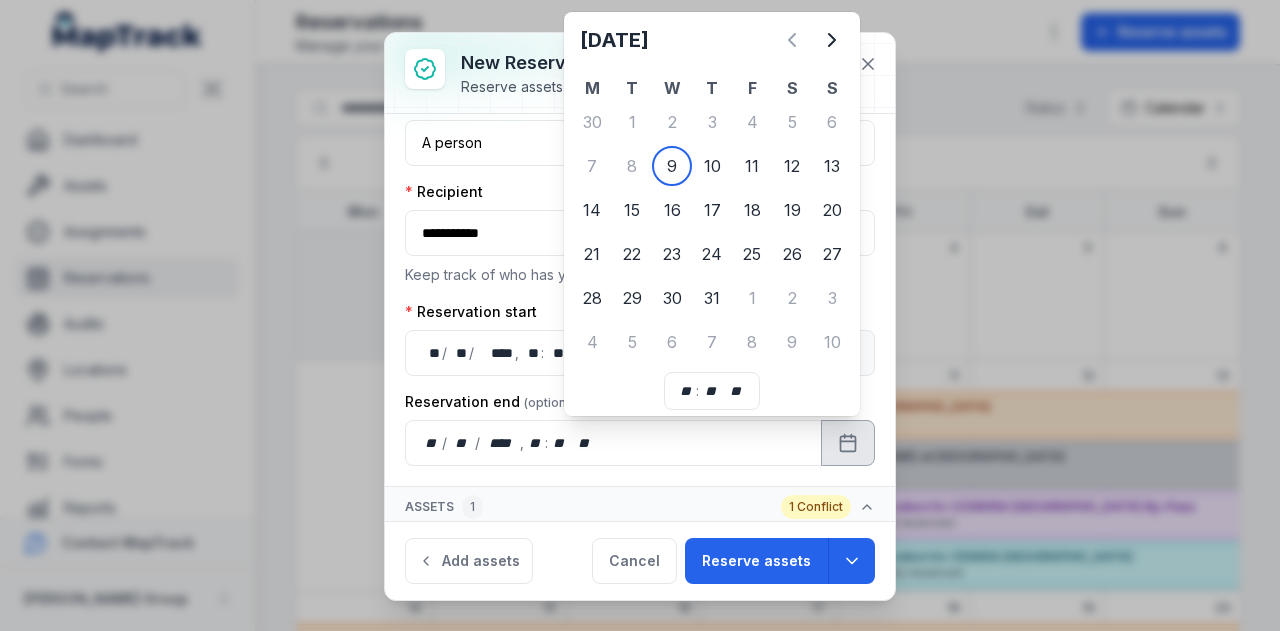 scroll, scrollTop: 156, scrollLeft: 0, axis: vertical 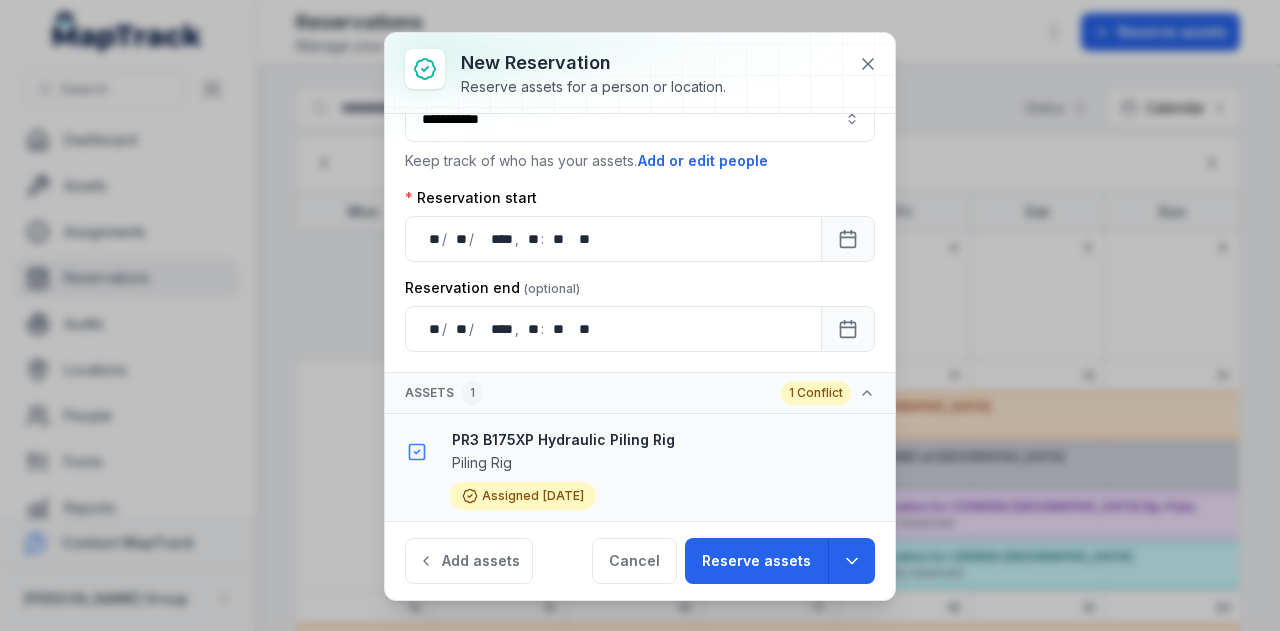 click on "Assets 1 1   Conflict" at bounding box center [640, 393] 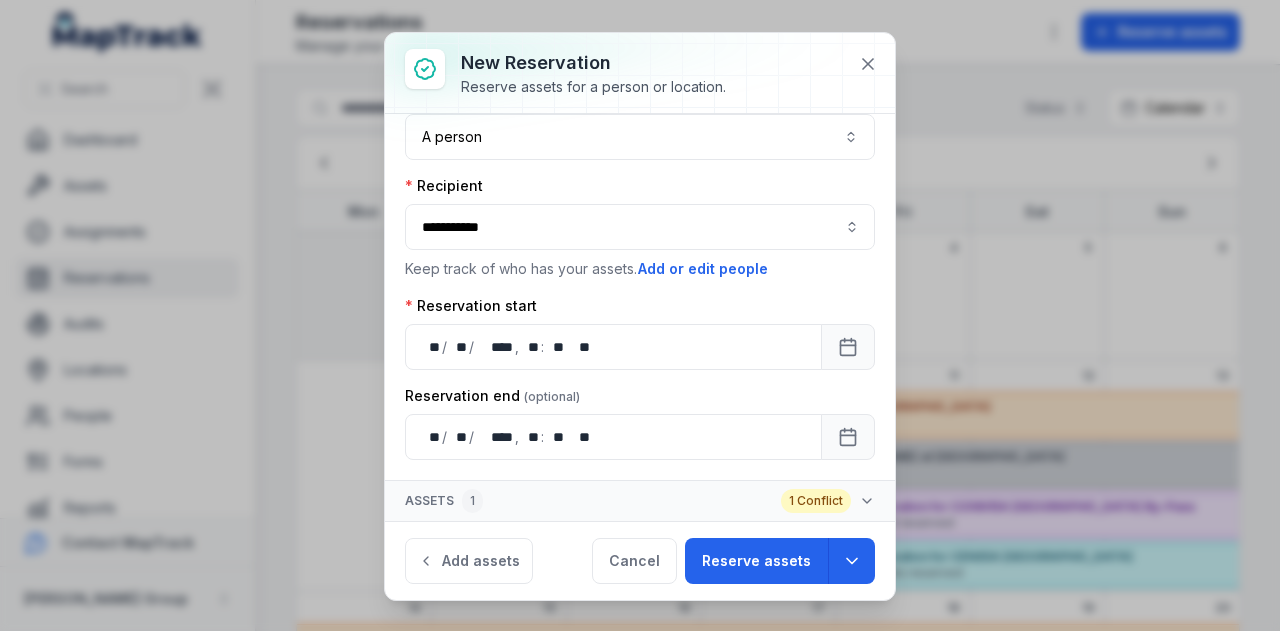 scroll, scrollTop: 42, scrollLeft: 0, axis: vertical 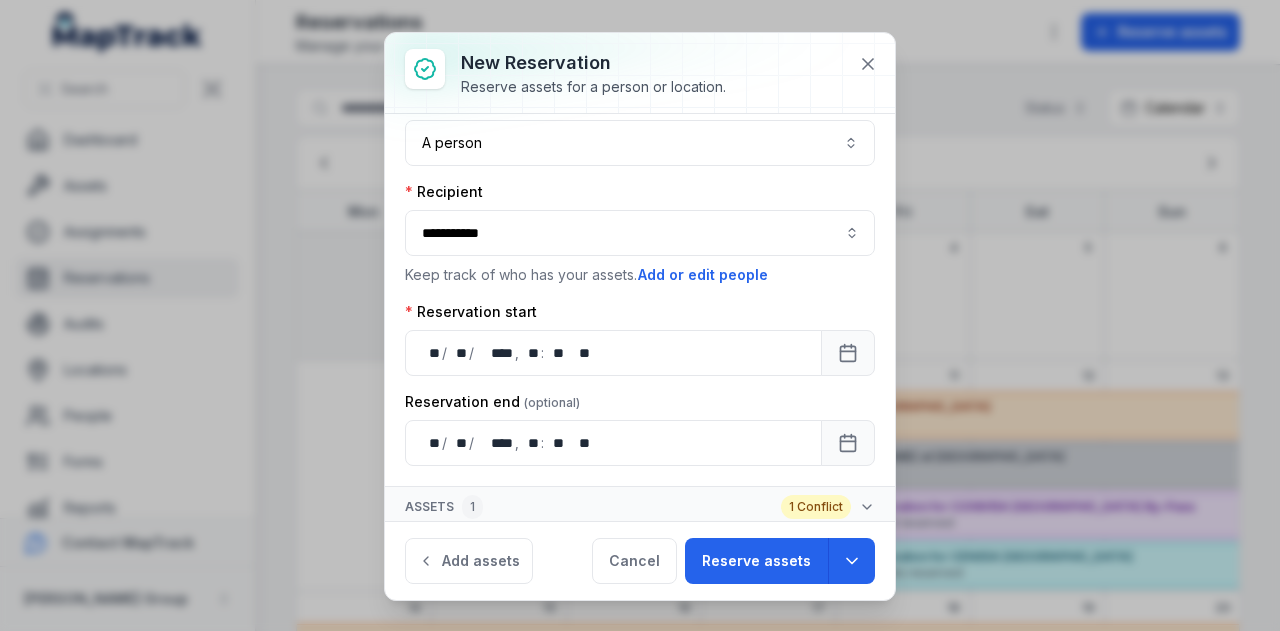 click 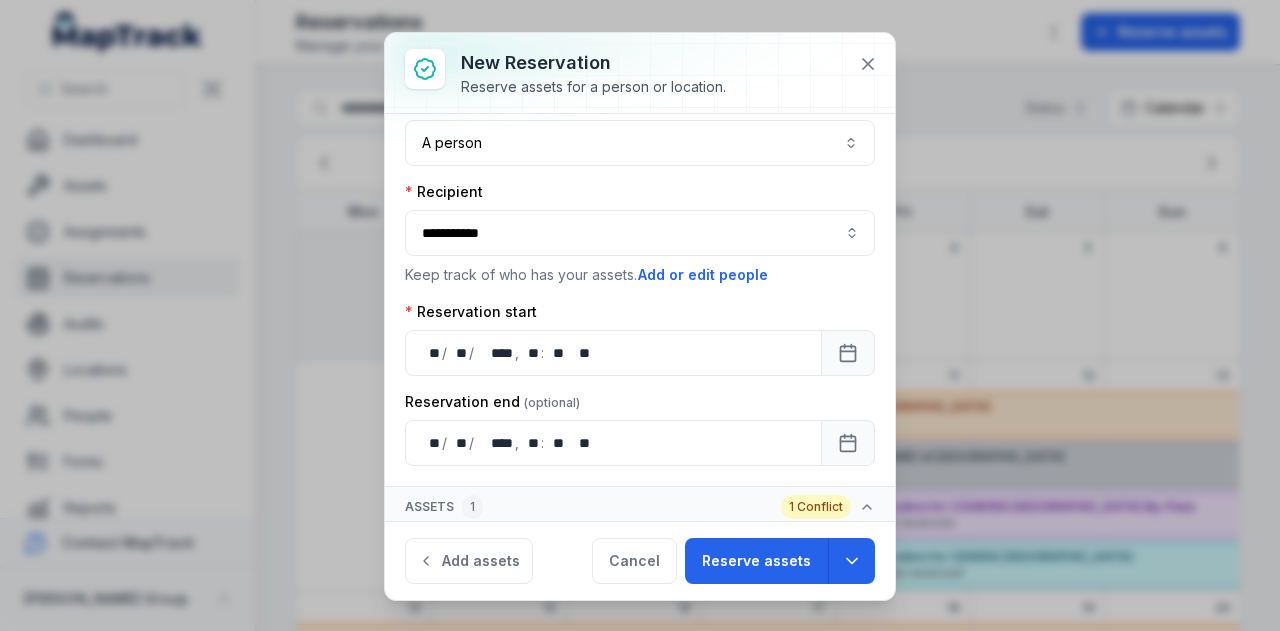 scroll, scrollTop: 156, scrollLeft: 0, axis: vertical 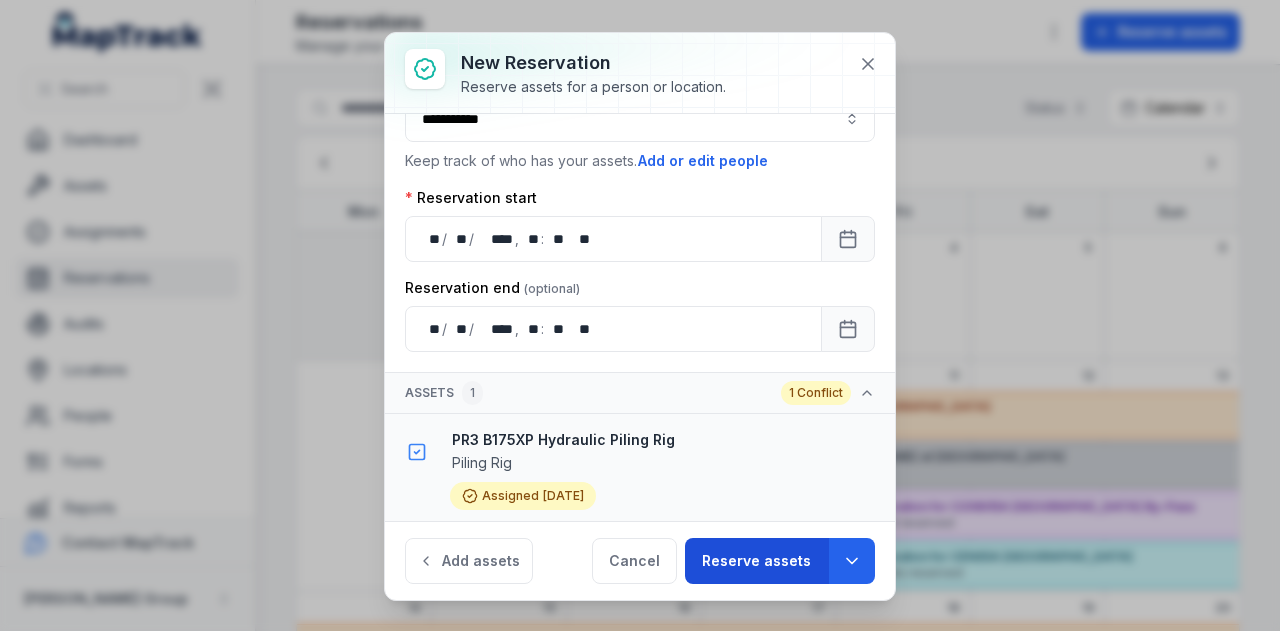 click on "Reserve assets" at bounding box center (756, 561) 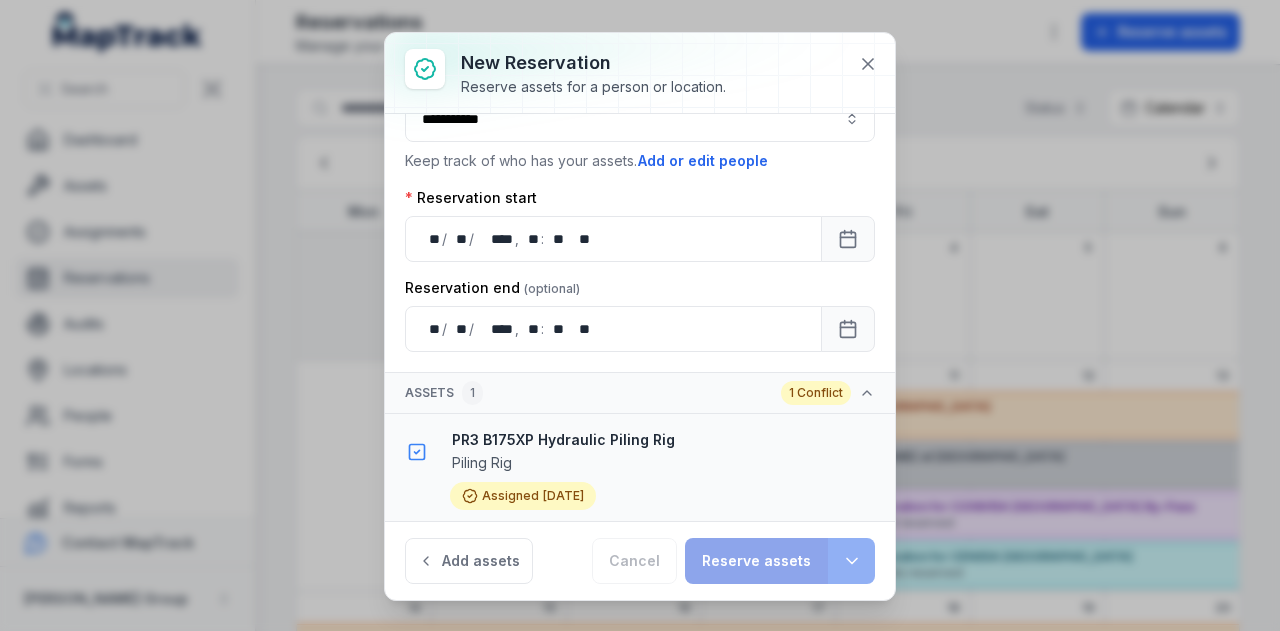 type 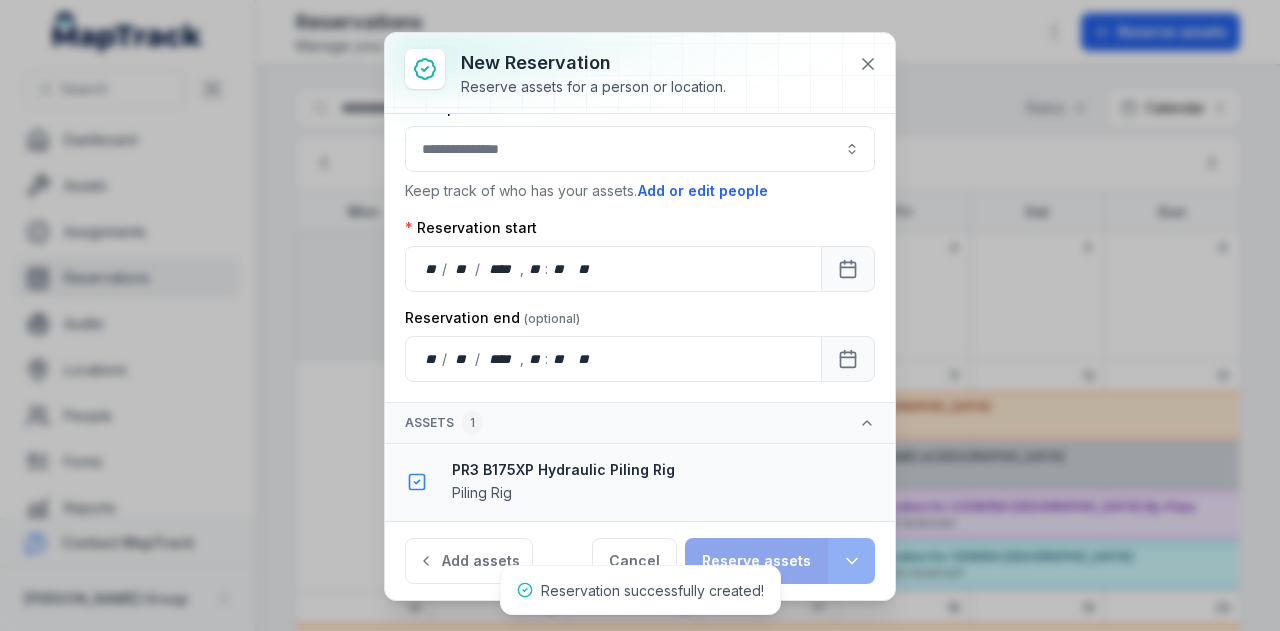 scroll, scrollTop: 120, scrollLeft: 0, axis: vertical 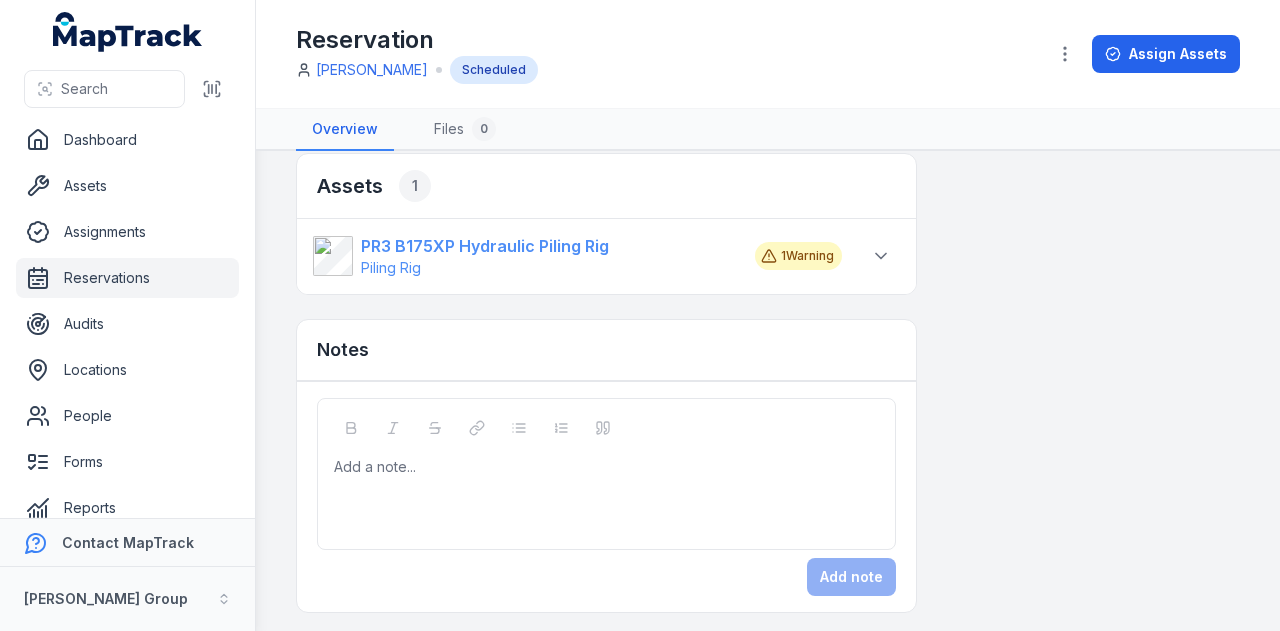click on "PR3 B175XP Hydraulic Piling Rig" at bounding box center [485, 246] 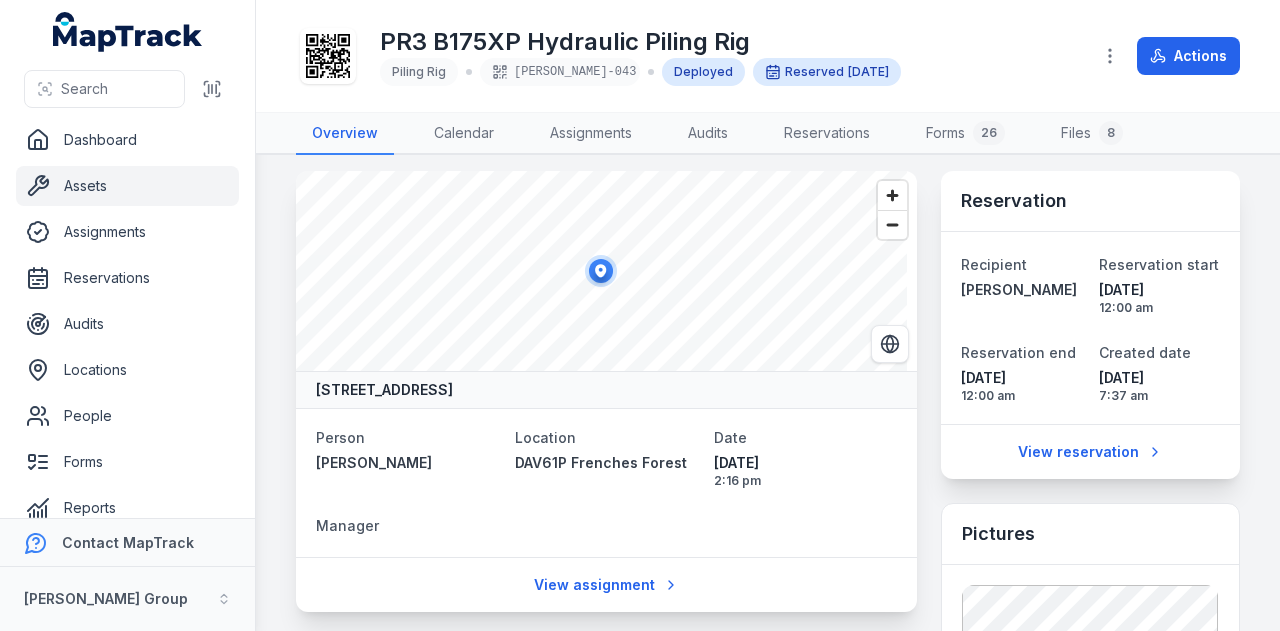 scroll, scrollTop: 0, scrollLeft: 0, axis: both 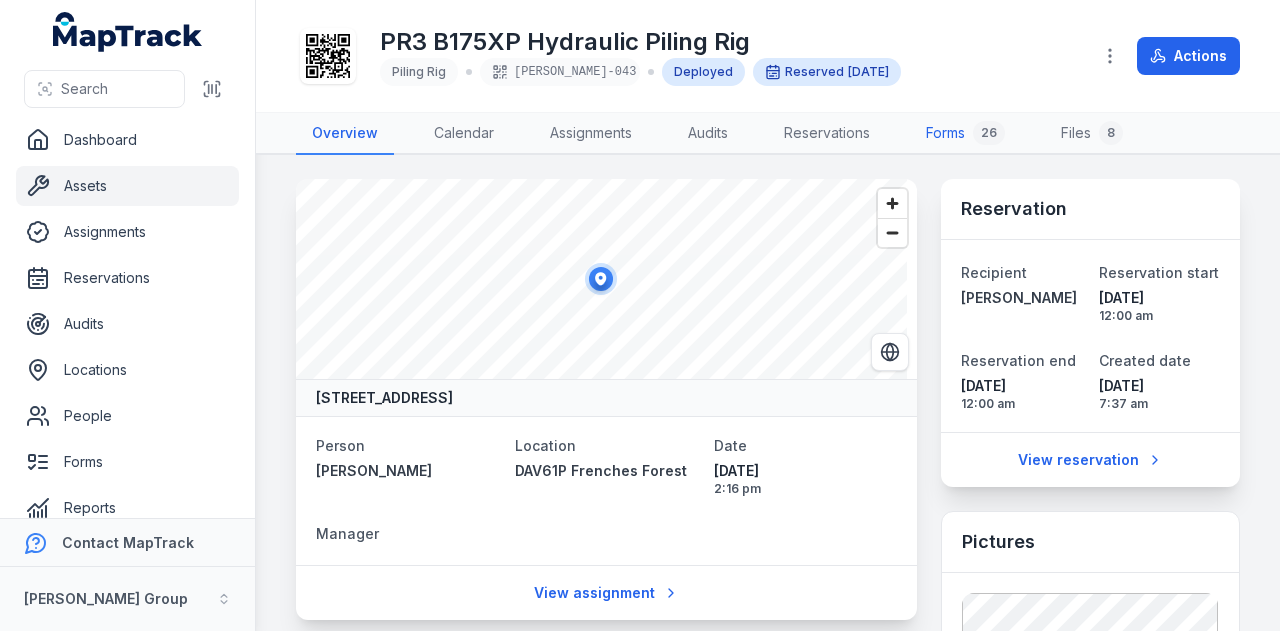 click on "Forms 26" at bounding box center [965, 134] 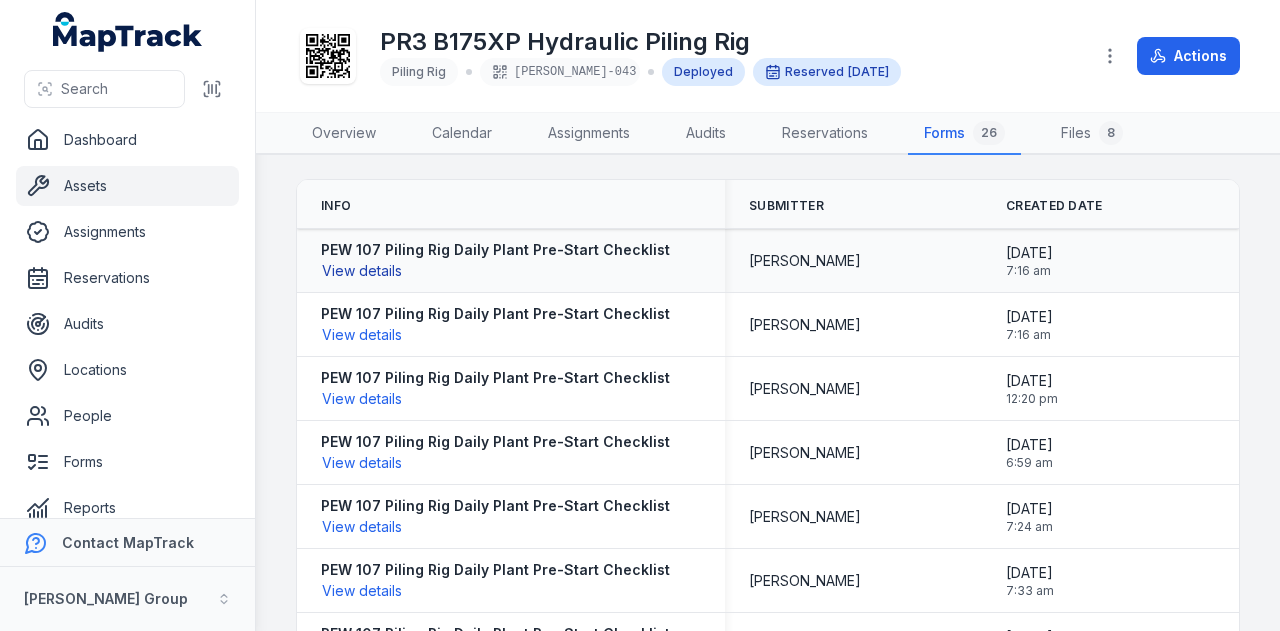 click on "View details" at bounding box center (362, 271) 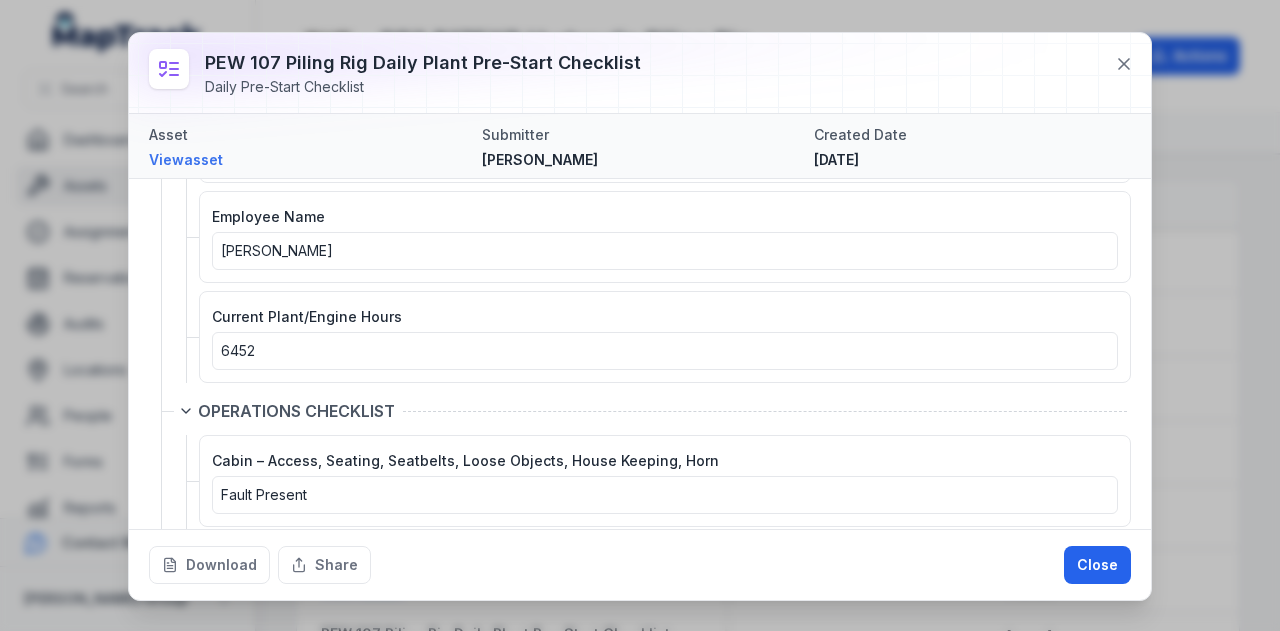 scroll, scrollTop: 500, scrollLeft: 0, axis: vertical 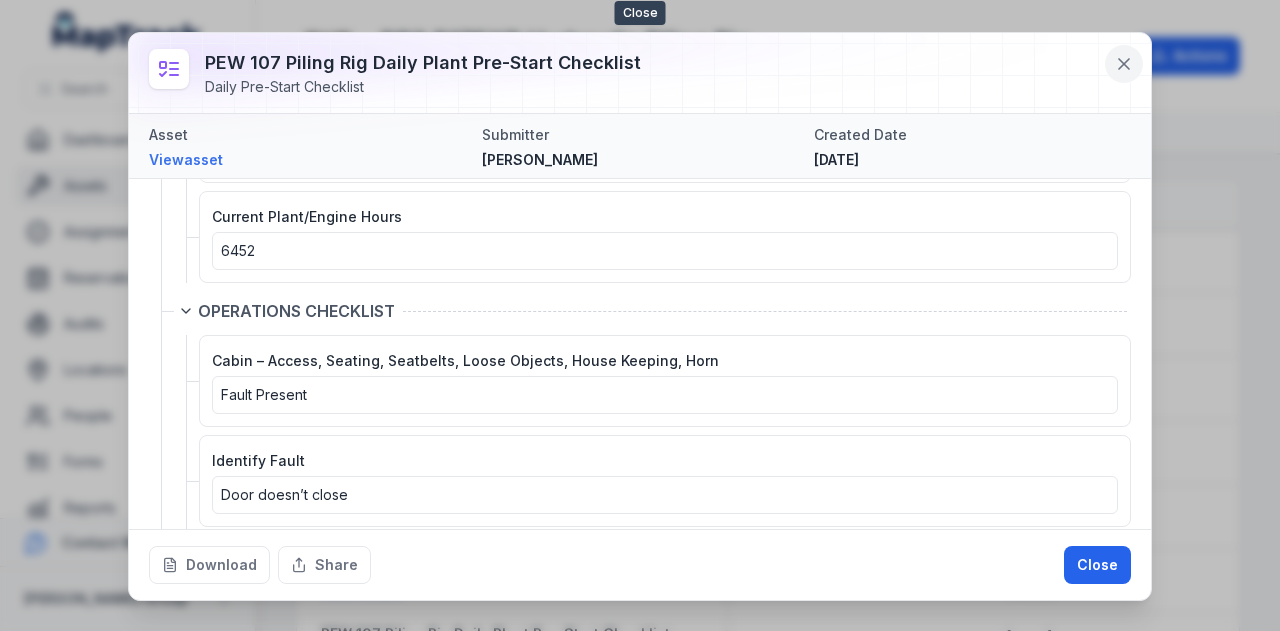 click at bounding box center [1124, 64] 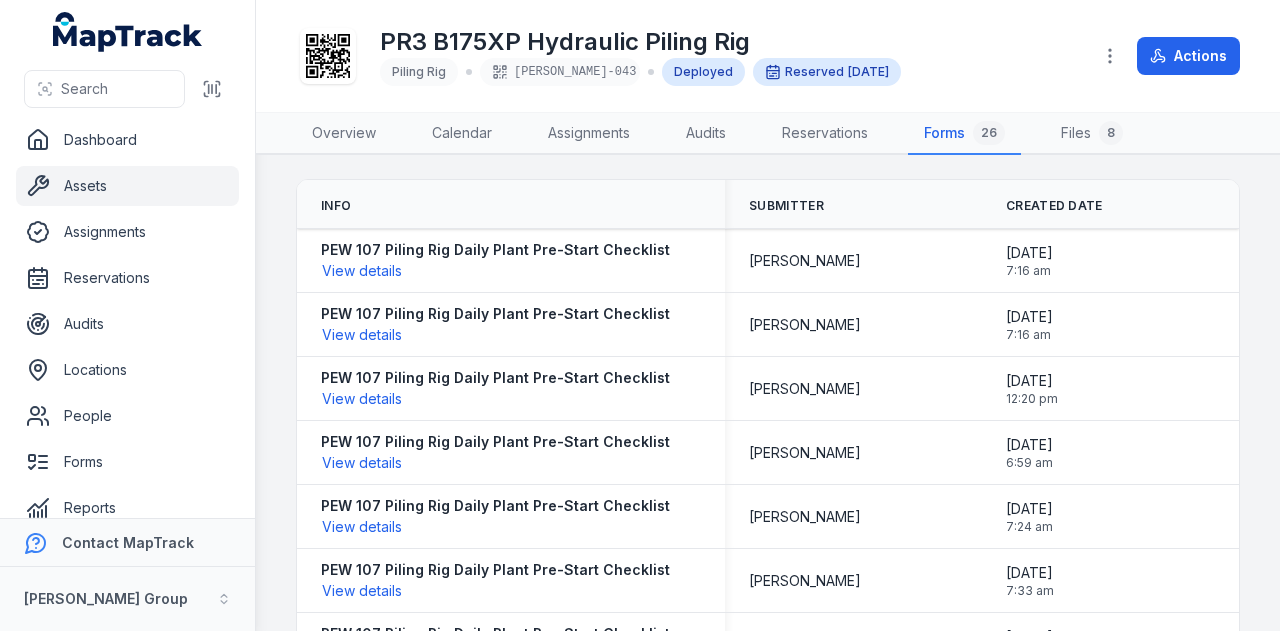 click on "Assets" at bounding box center [127, 186] 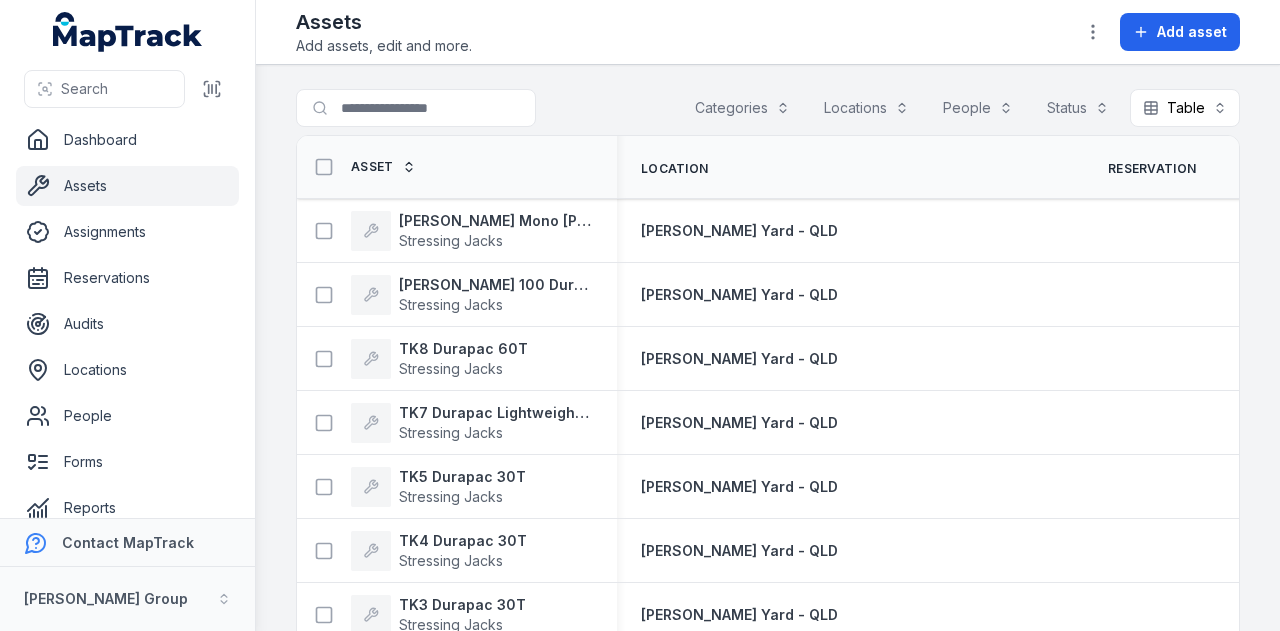 scroll, scrollTop: 0, scrollLeft: 0, axis: both 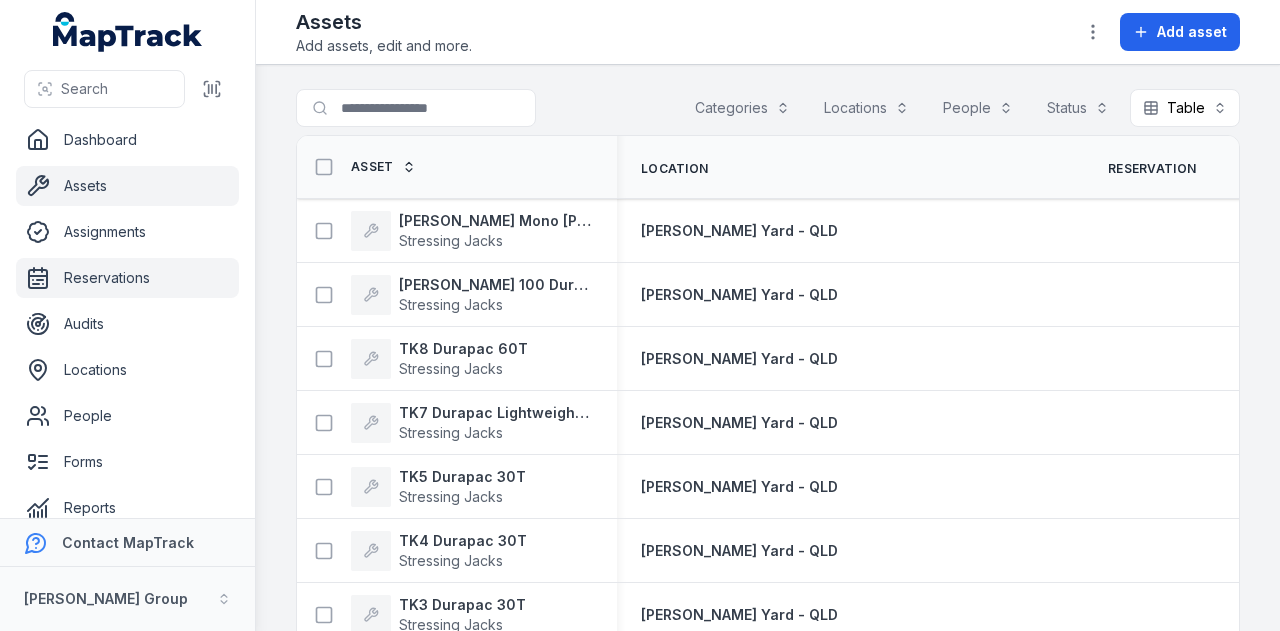 click on "Reservations" at bounding box center (127, 278) 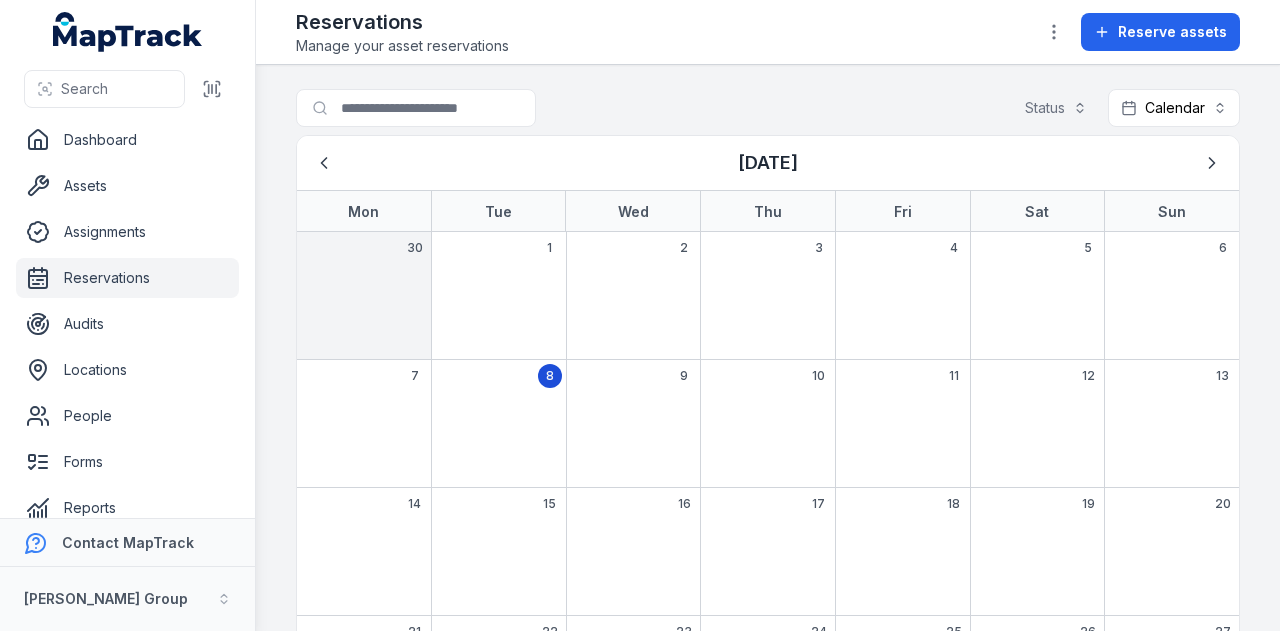scroll, scrollTop: 0, scrollLeft: 0, axis: both 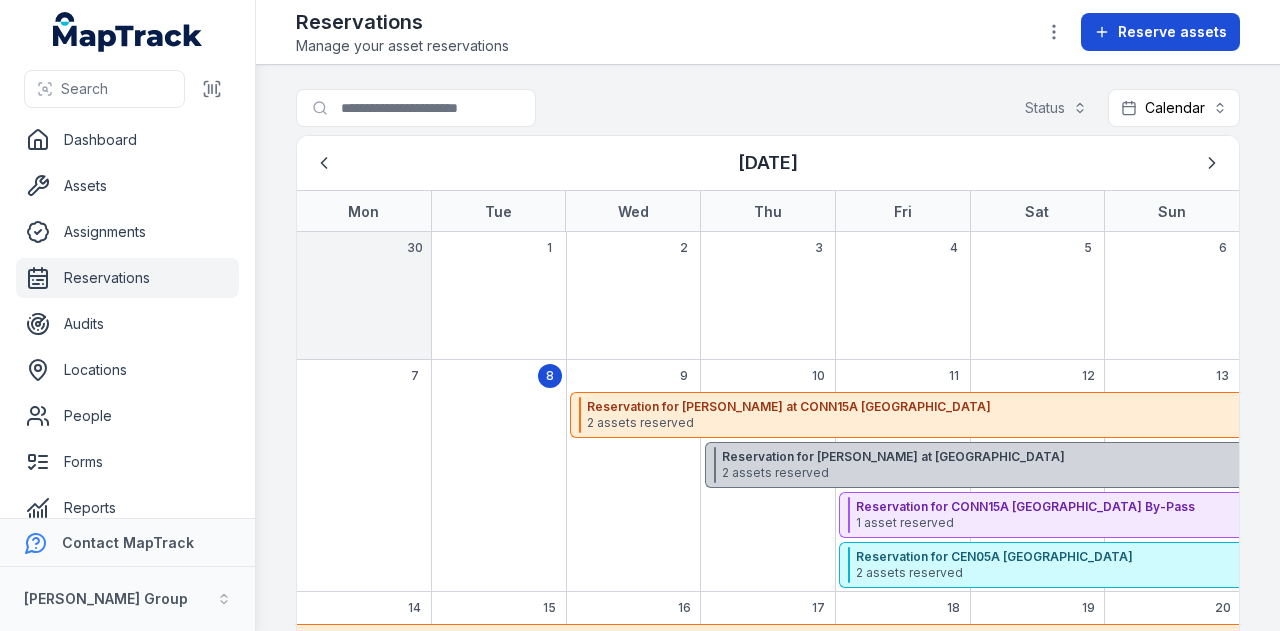 click on "Reserve assets" at bounding box center (1160, 32) 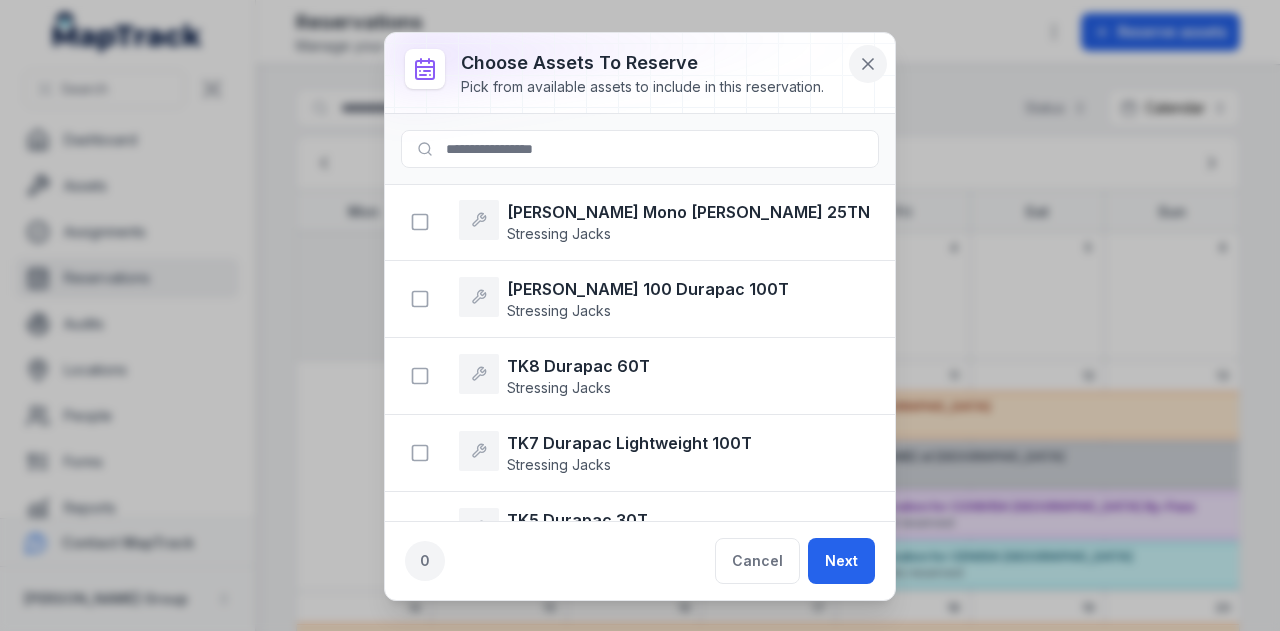 click at bounding box center (868, 64) 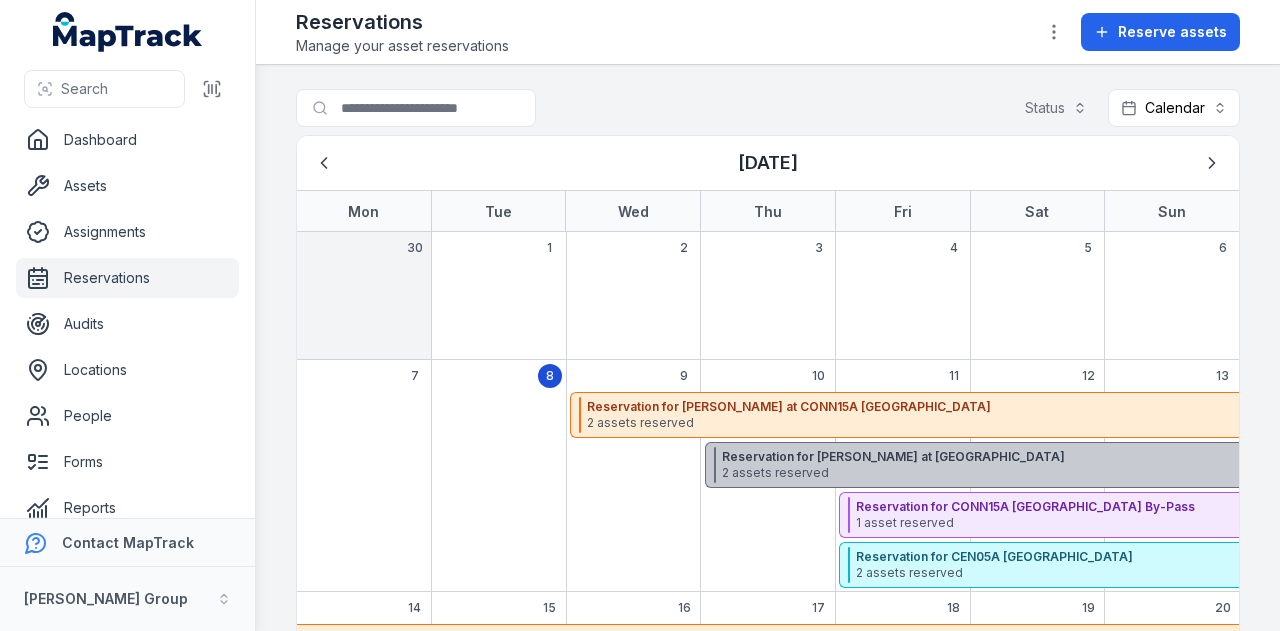 click on "Reservation for [PERSON_NAME] at [GEOGRAPHIC_DATA]" at bounding box center [1153, 457] 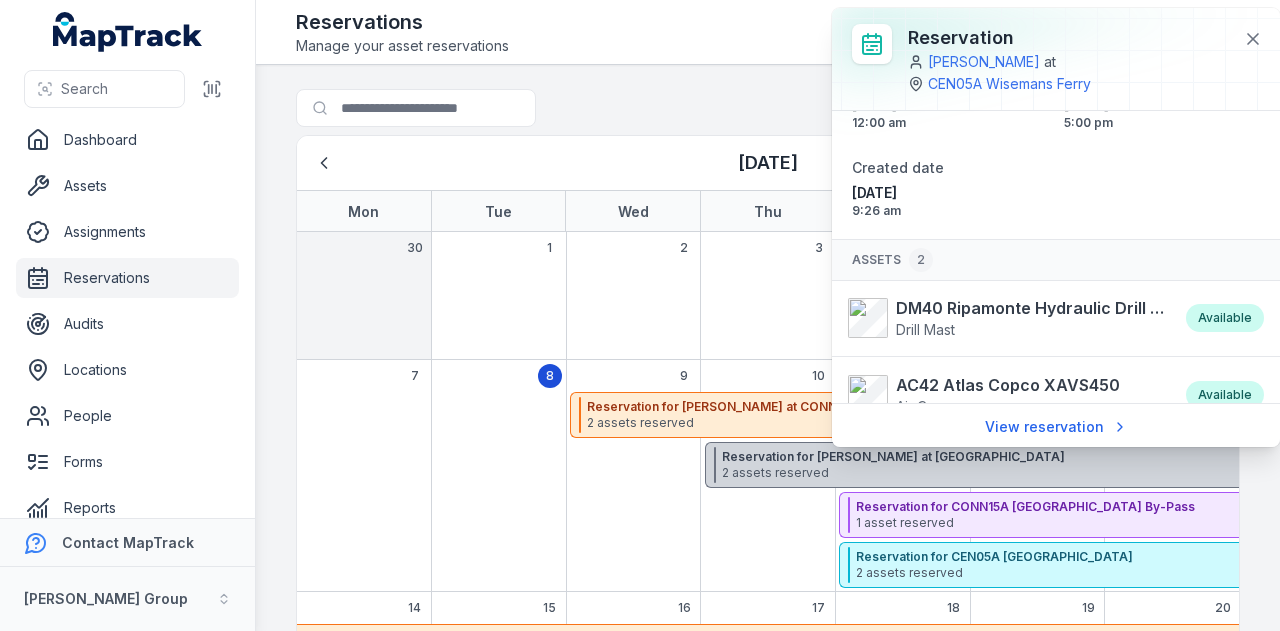 scroll, scrollTop: 163, scrollLeft: 0, axis: vertical 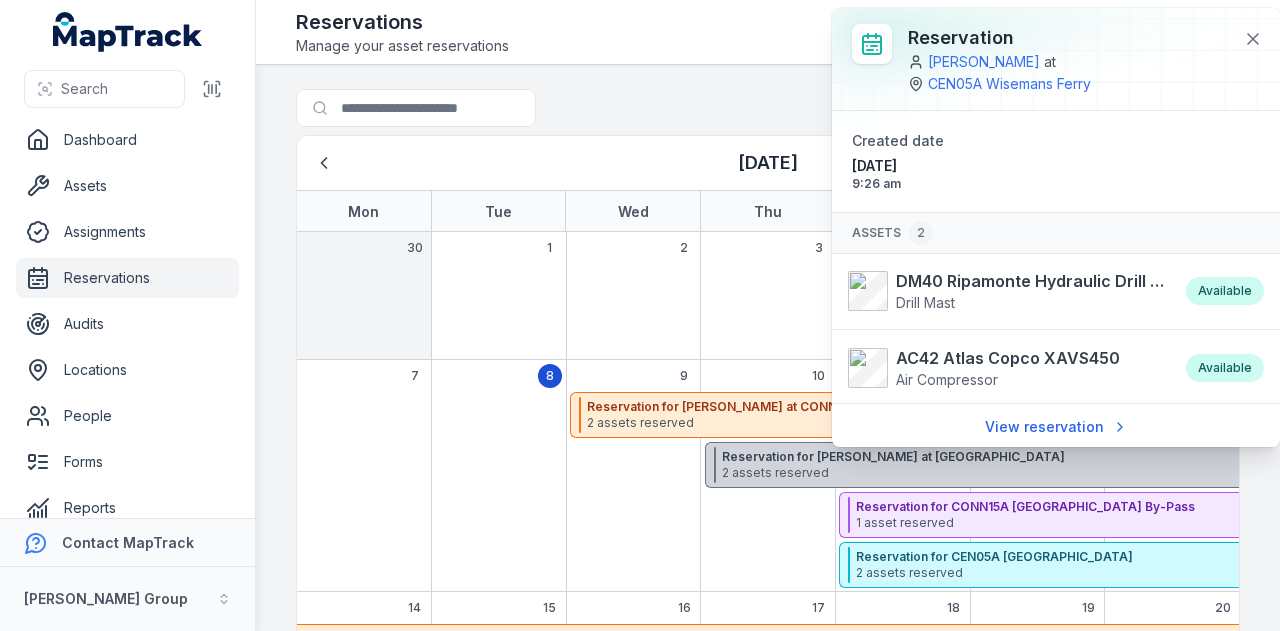click on "Search for  reservations Status Calendar ******** [DATE] Mon Tue Wed Thu Fri Sat Sun 30 1 2 3 4 5 6 7 8 9 10 11 12 13 Reservation for Shehre Yar Khan at CONN15A [GEOGRAPHIC_DATA] By-Pass 2 assets reserved 125   days Reservation for Shehre Yar Khan at CONN15A [GEOGRAPHIC_DATA] By-Pass 2 assets reserved 125   days Reservation for [PERSON_NAME] at CEN05A Wisemans Ferry 2 assets reserved 83   days Reservation for [PERSON_NAME] at [GEOGRAPHIC_DATA] Wisemans Ferry 2 assets reserved 83   days Reservation for CONN15A [GEOGRAPHIC_DATA] By-Pass 1 asset reserved 9   days Reservation for CONN15A [GEOGRAPHIC_DATA] By-Pass 1 asset reserved 9   days Reservation for CEN05A [GEOGRAPHIC_DATA] 2 assets reserved 9   days Reservation for CEN05A [GEOGRAPHIC_DATA] 2 assets reserved 9   days 14 15 16 17 18 19 20 Reservation for Shehre Yar Khan at CONN15A [GEOGRAPHIC_DATA] By-Pass 2 assets reserved 125   days Reservation for Shehre Yar Khan at CONN15A [GEOGRAPHIC_DATA] By-Pass 2 assets reserved 125   days Reservation for [PERSON_NAME] at [GEOGRAPHIC_DATA] 2 assets reserved 83   days 2 assets reserved 83" at bounding box center (768, 348) 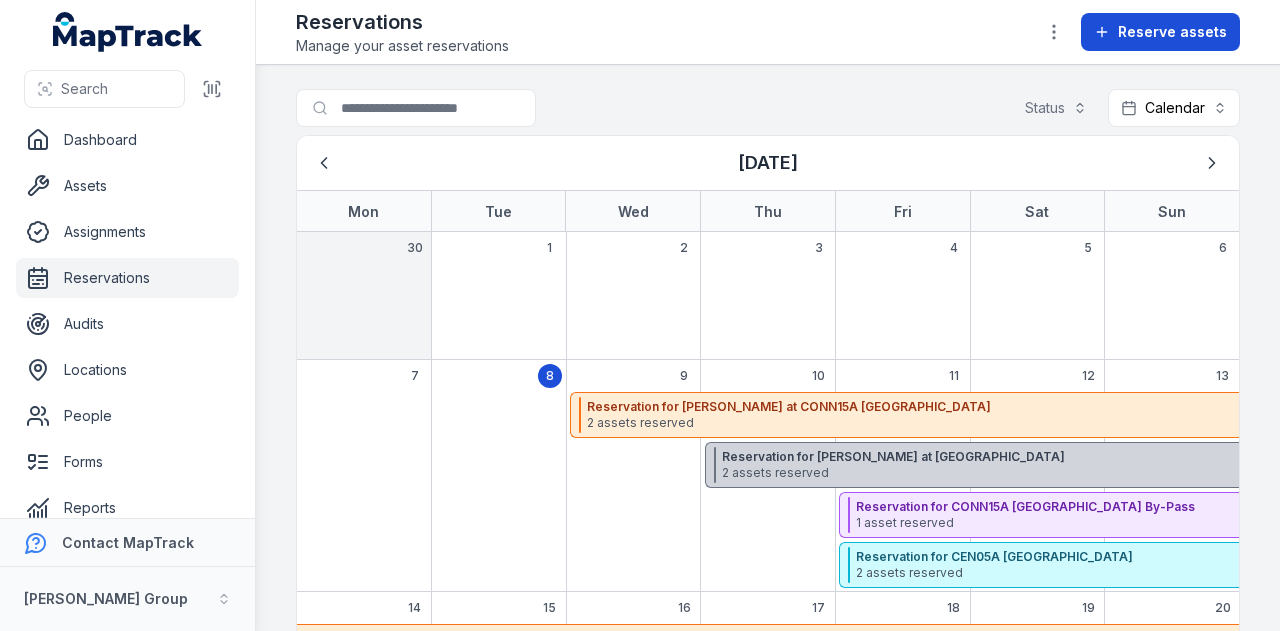 click on "Reserve assets" at bounding box center [1172, 32] 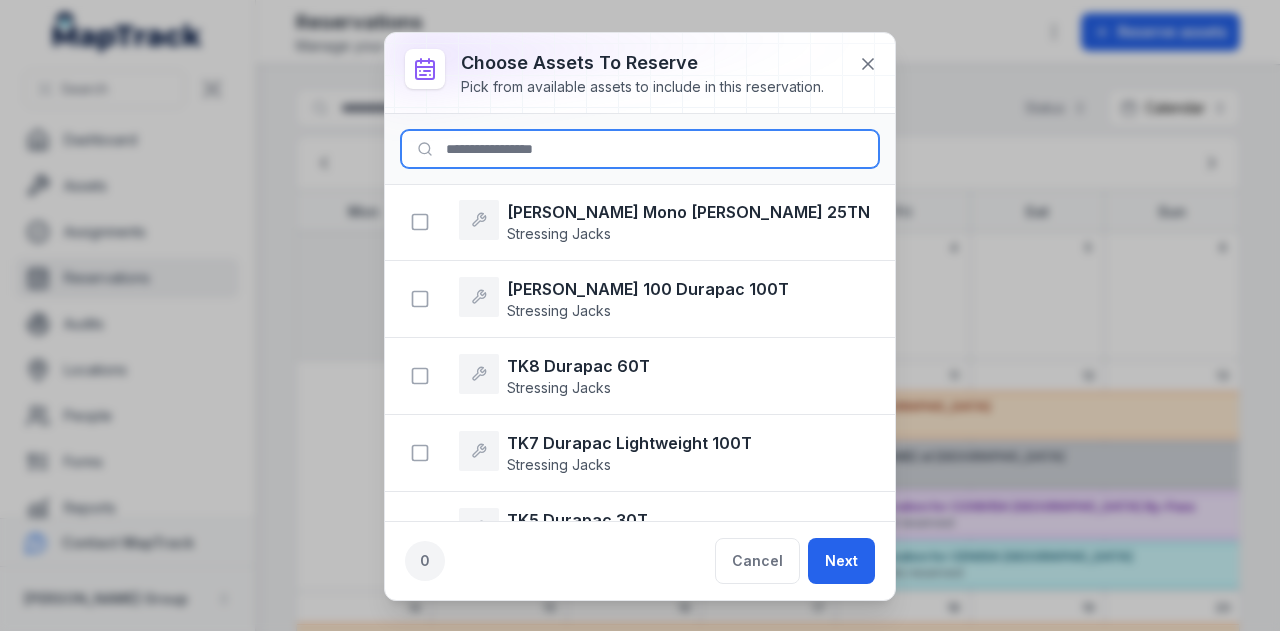 click at bounding box center (640, 149) 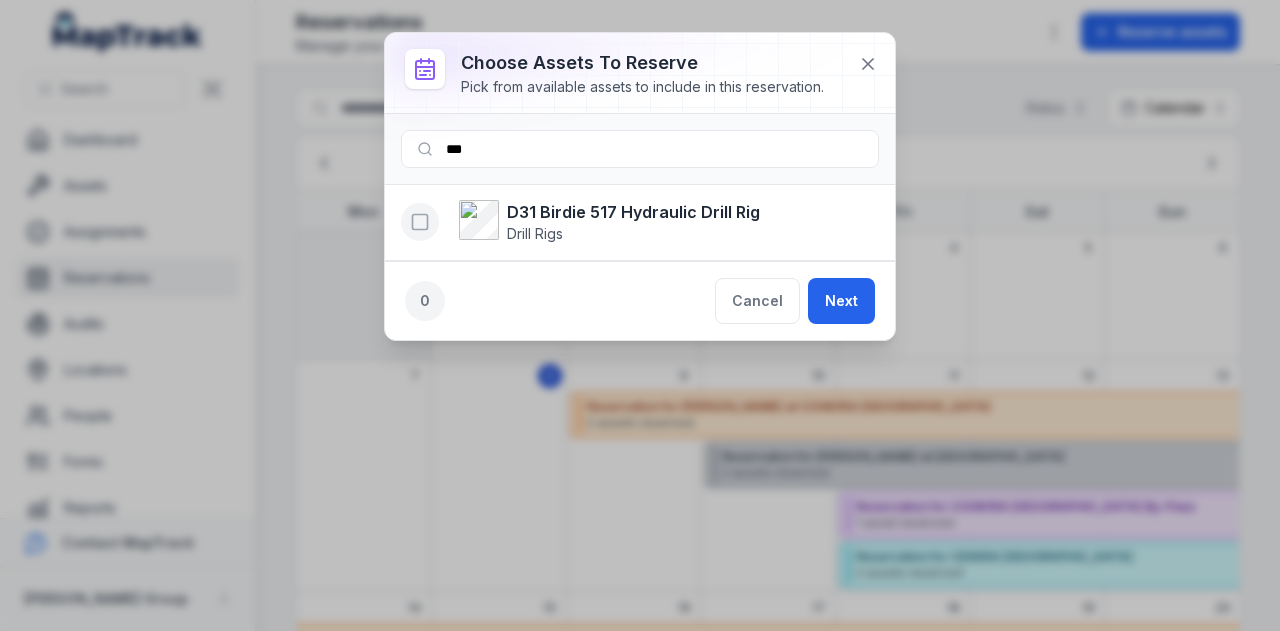 click 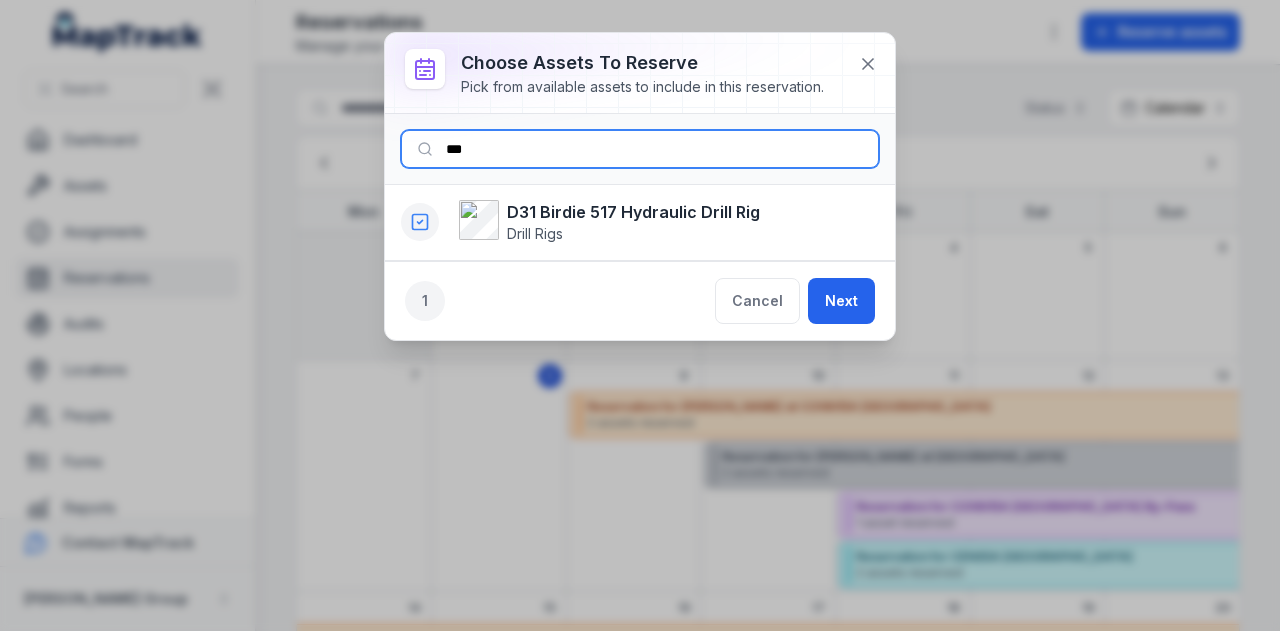 click on "***" at bounding box center [640, 149] 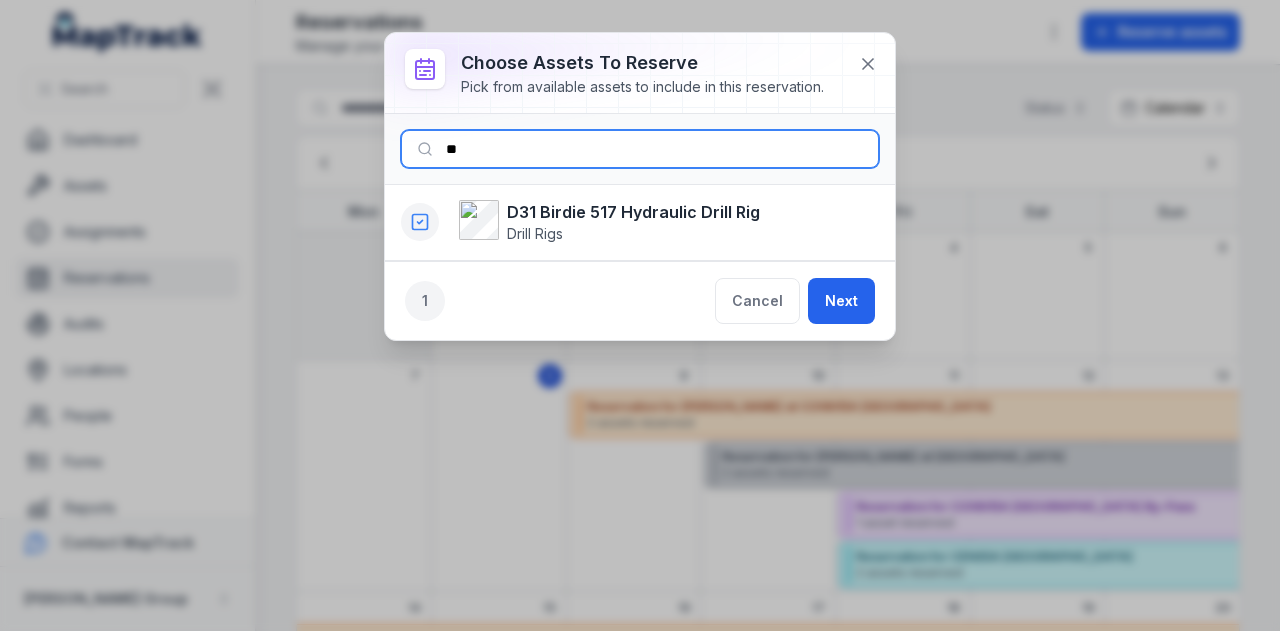 type on "*" 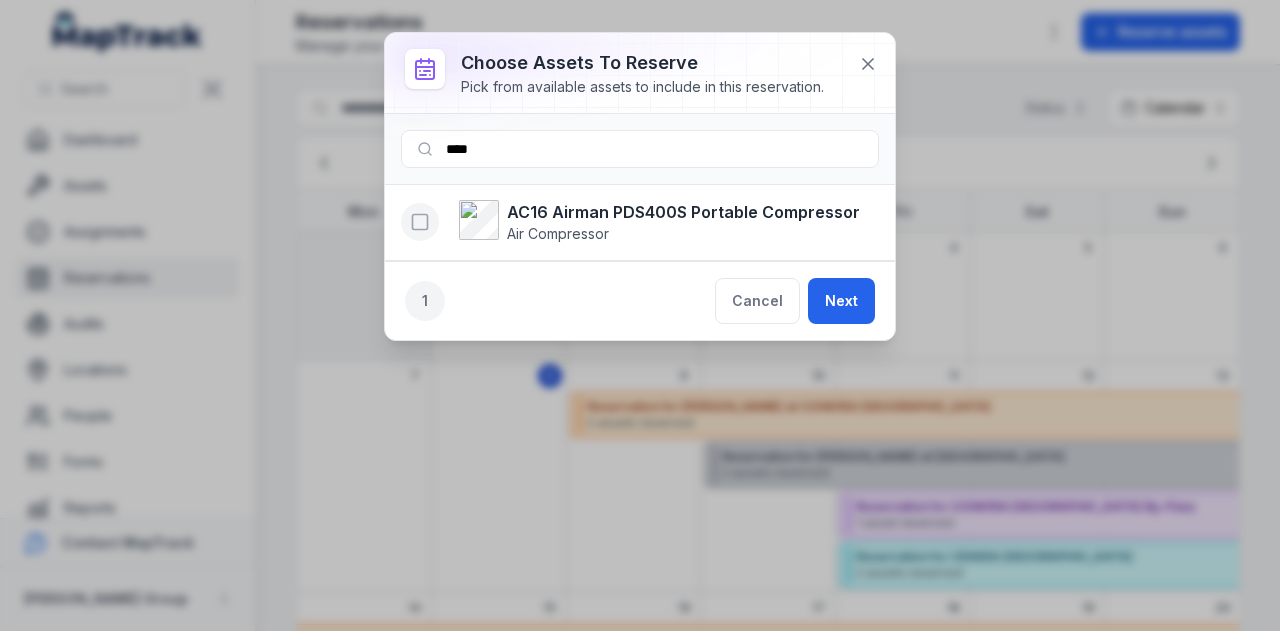 click 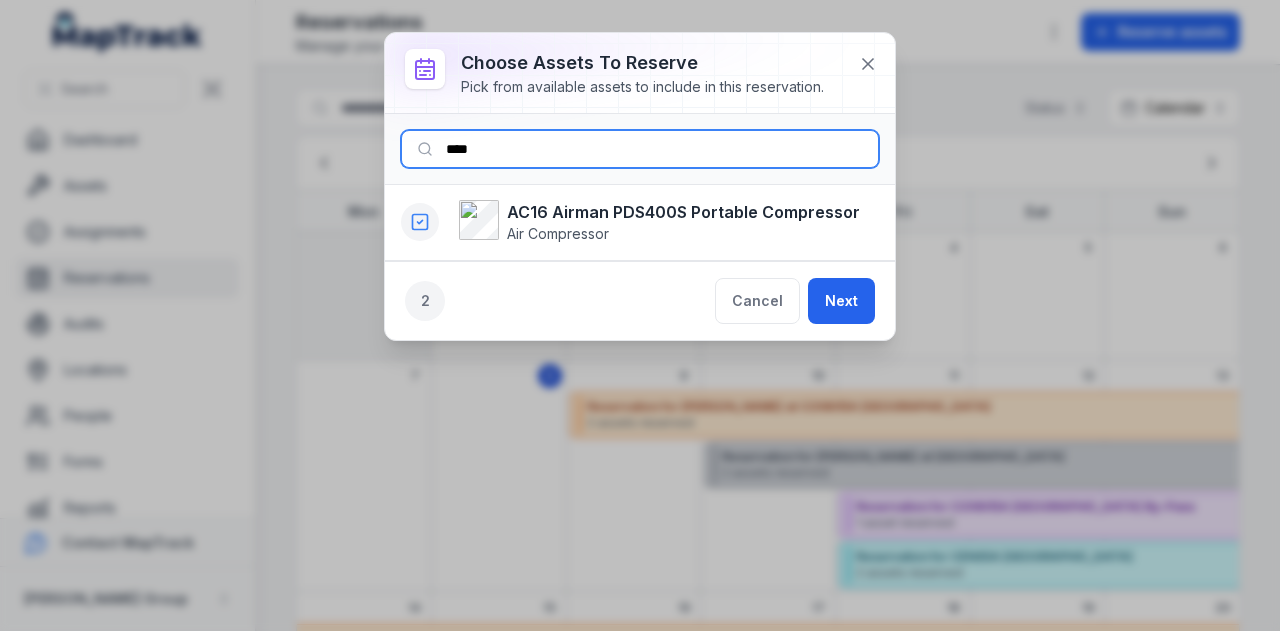 click on "****" at bounding box center (640, 149) 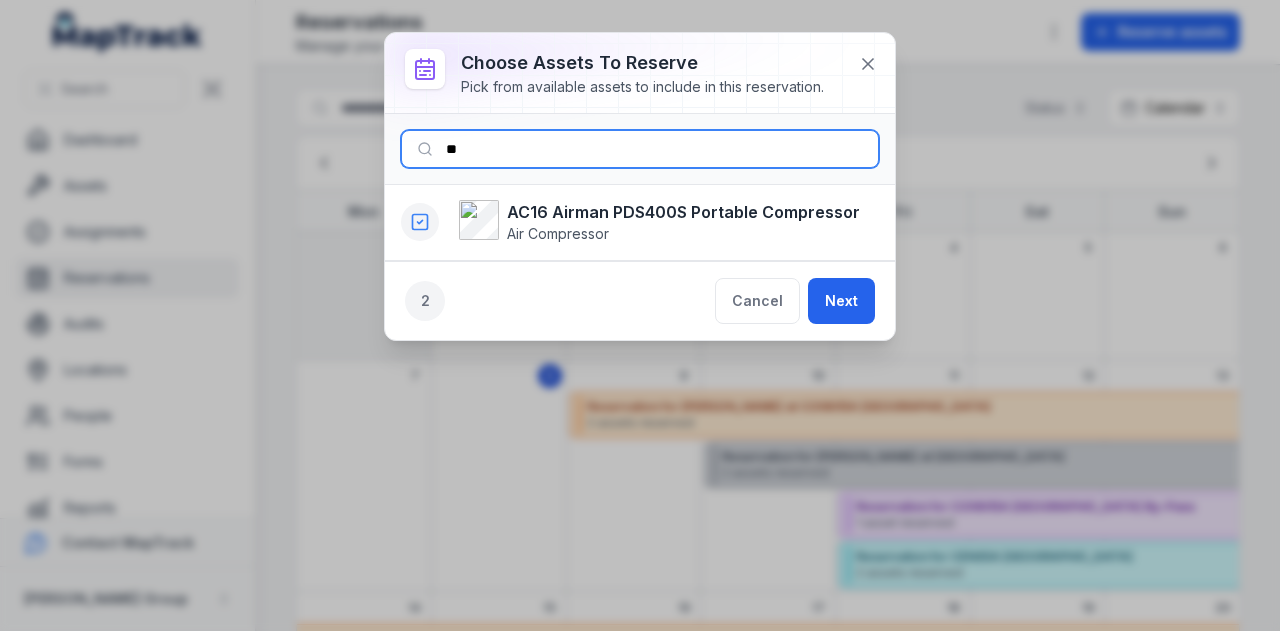 type on "*" 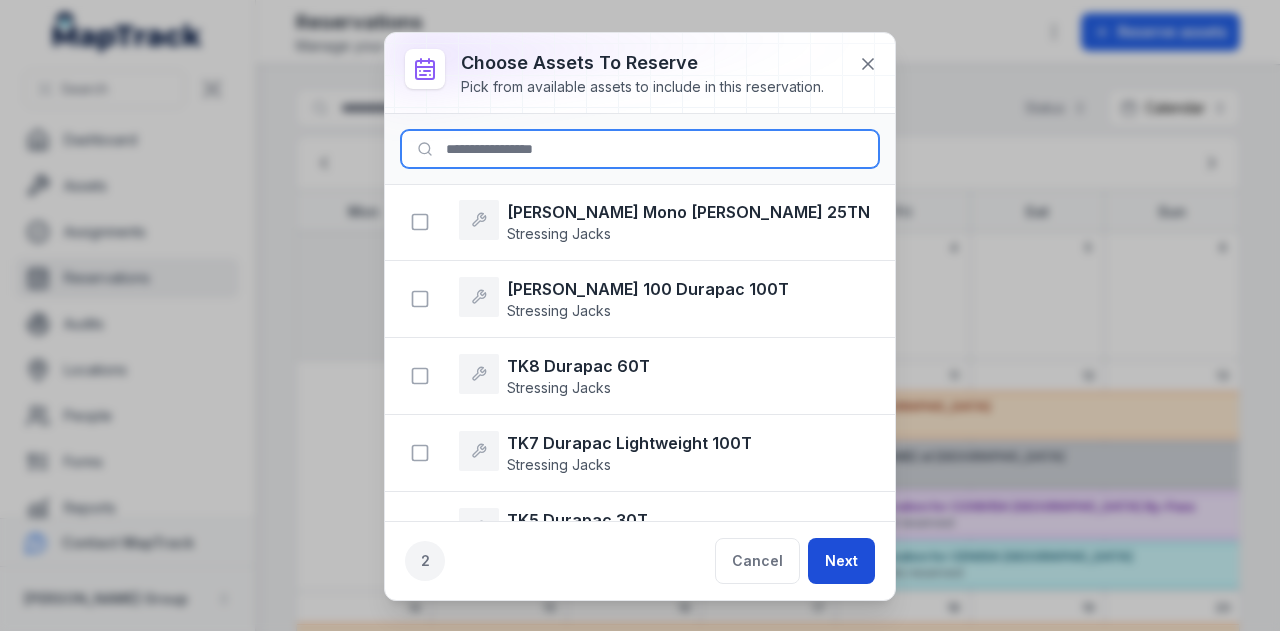 type 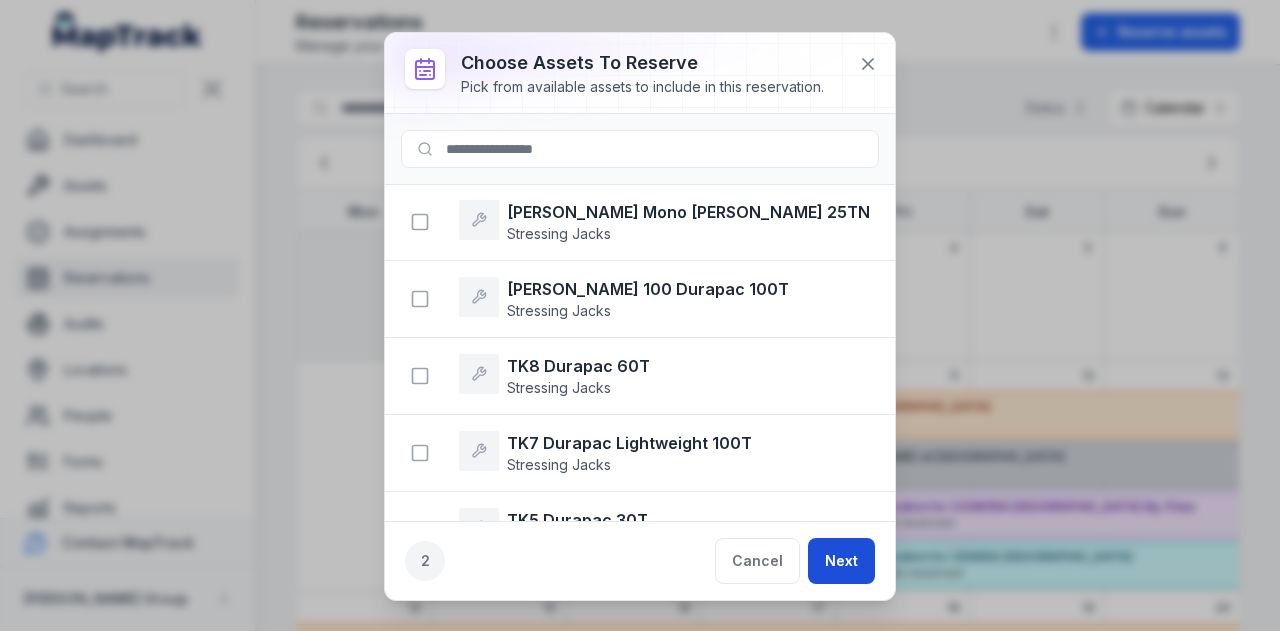 click on "Next" at bounding box center [841, 561] 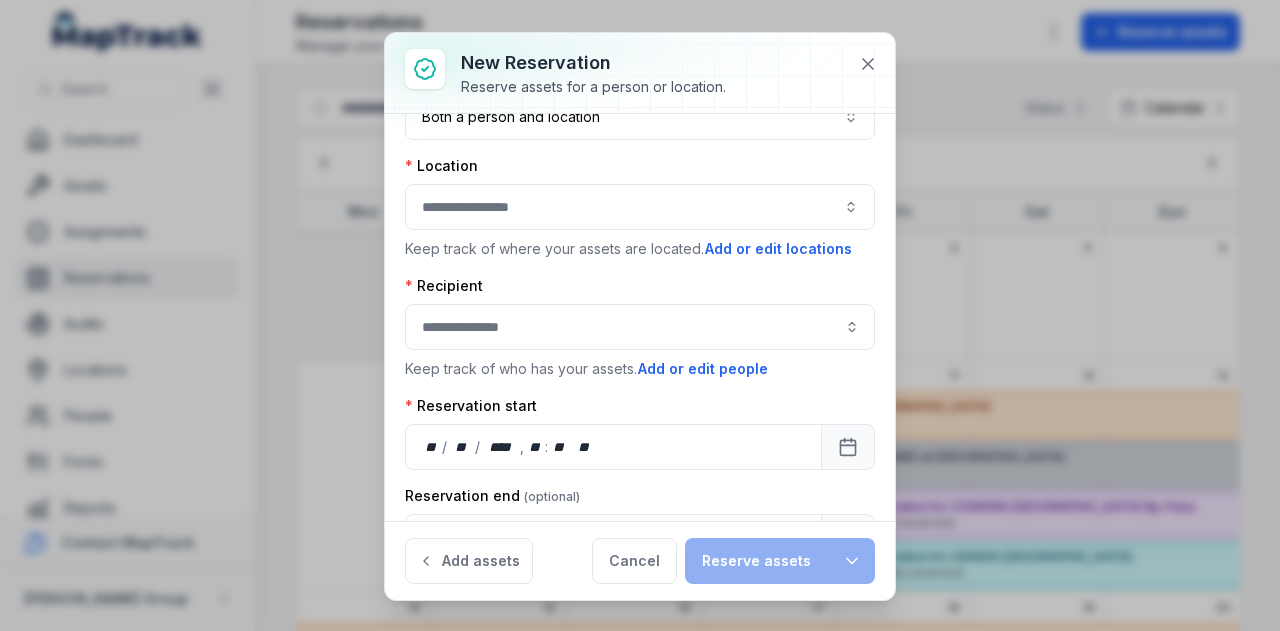 scroll, scrollTop: 0, scrollLeft: 0, axis: both 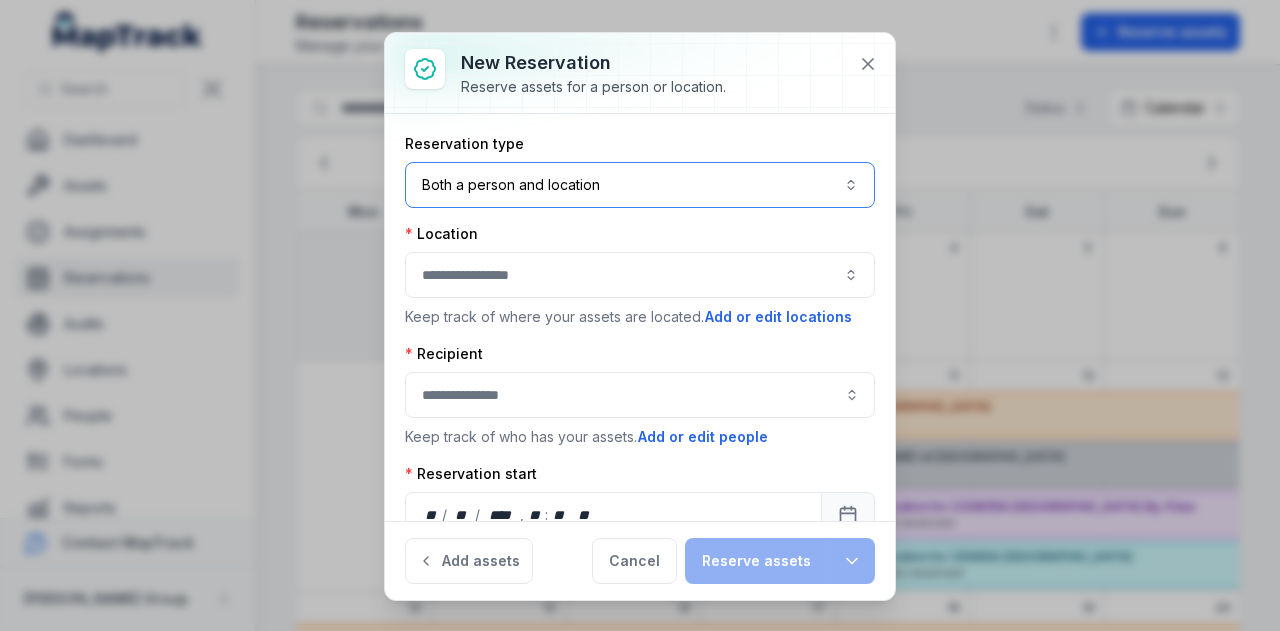 click on "Both a person and location ****" at bounding box center [640, 185] 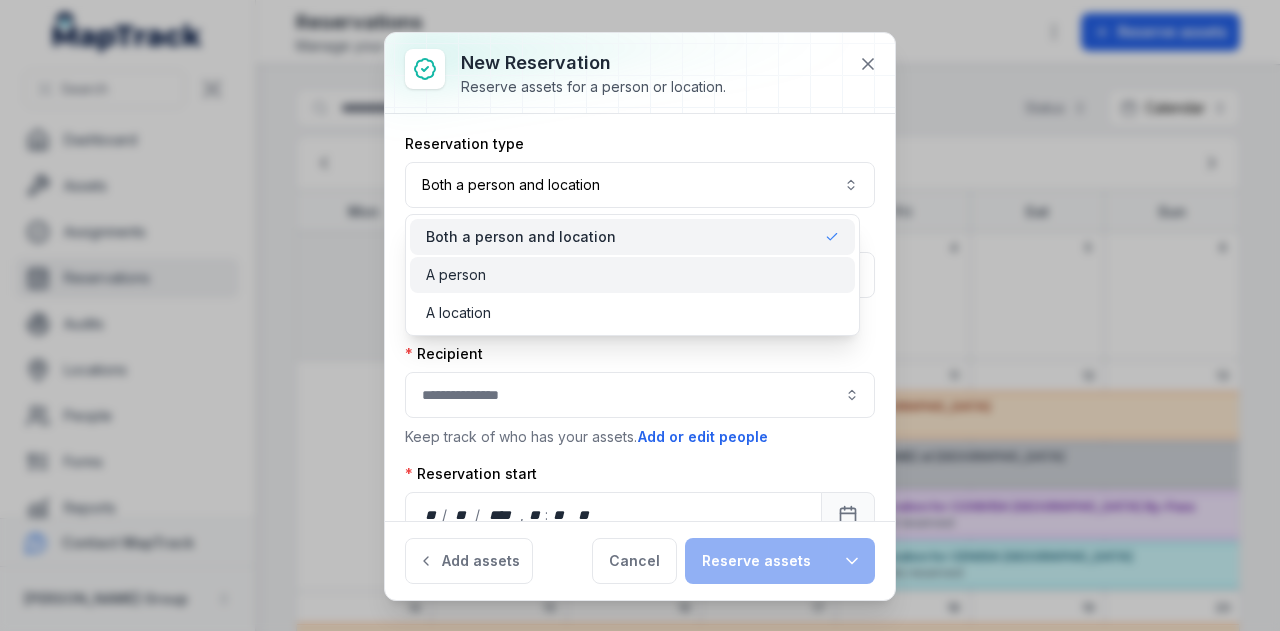 click on "A person" at bounding box center [632, 275] 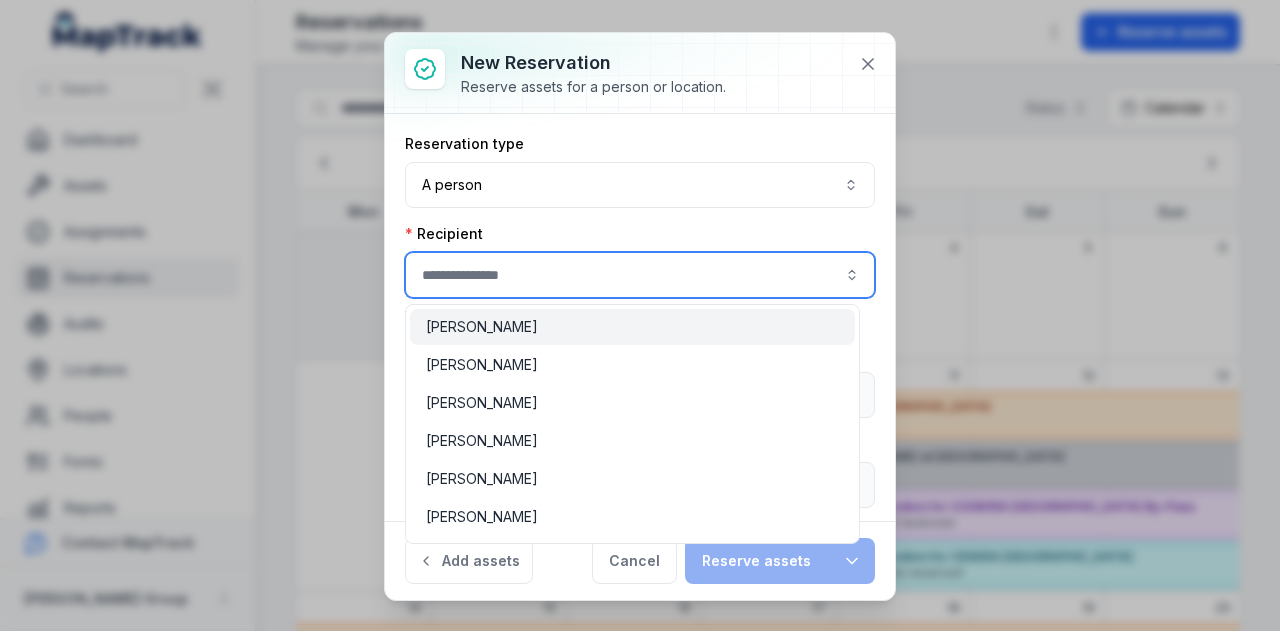 click at bounding box center (640, 275) 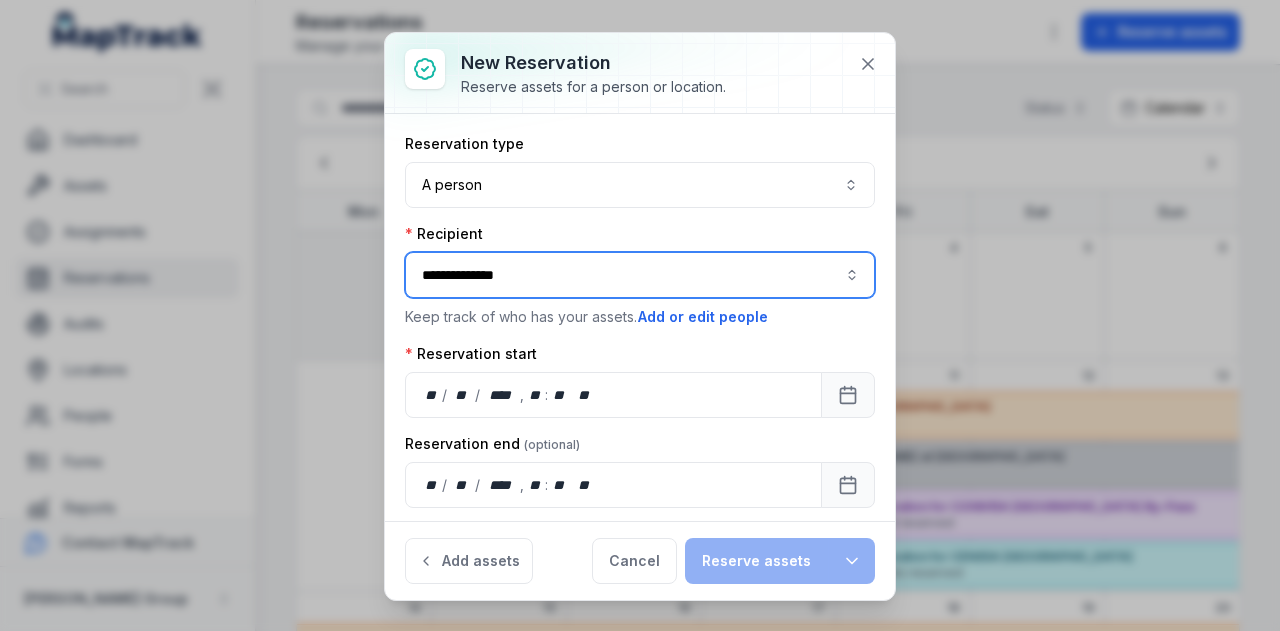 click on "[PERSON_NAME]" at bounding box center (632, 327) 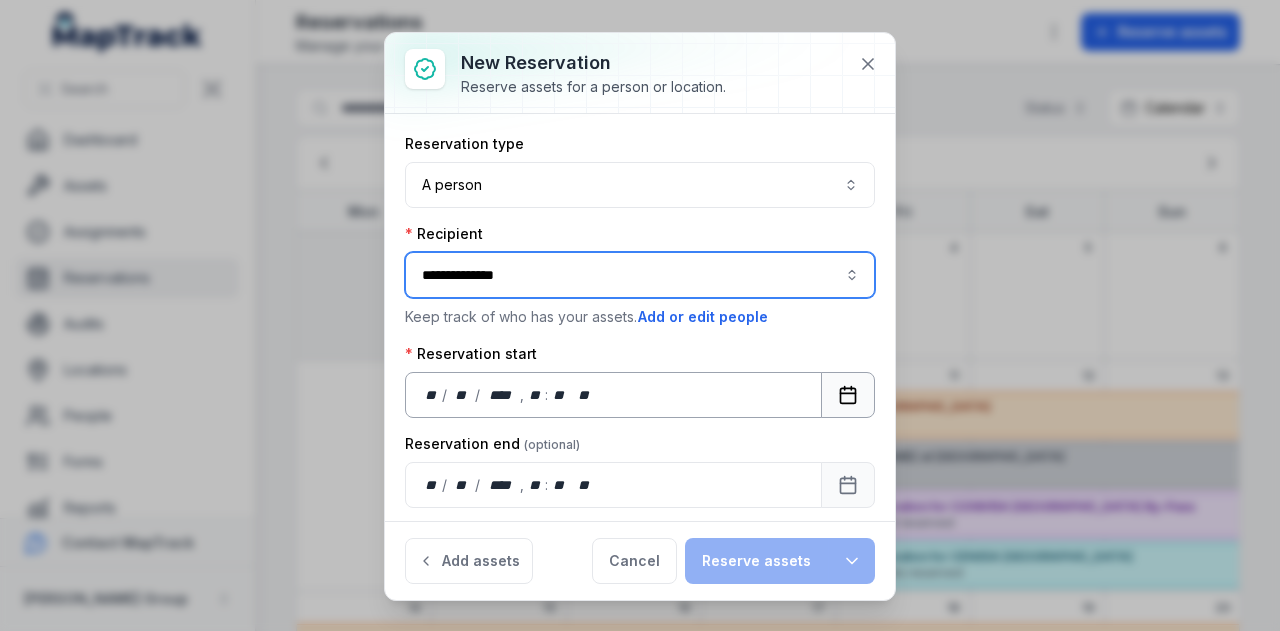 type on "**********" 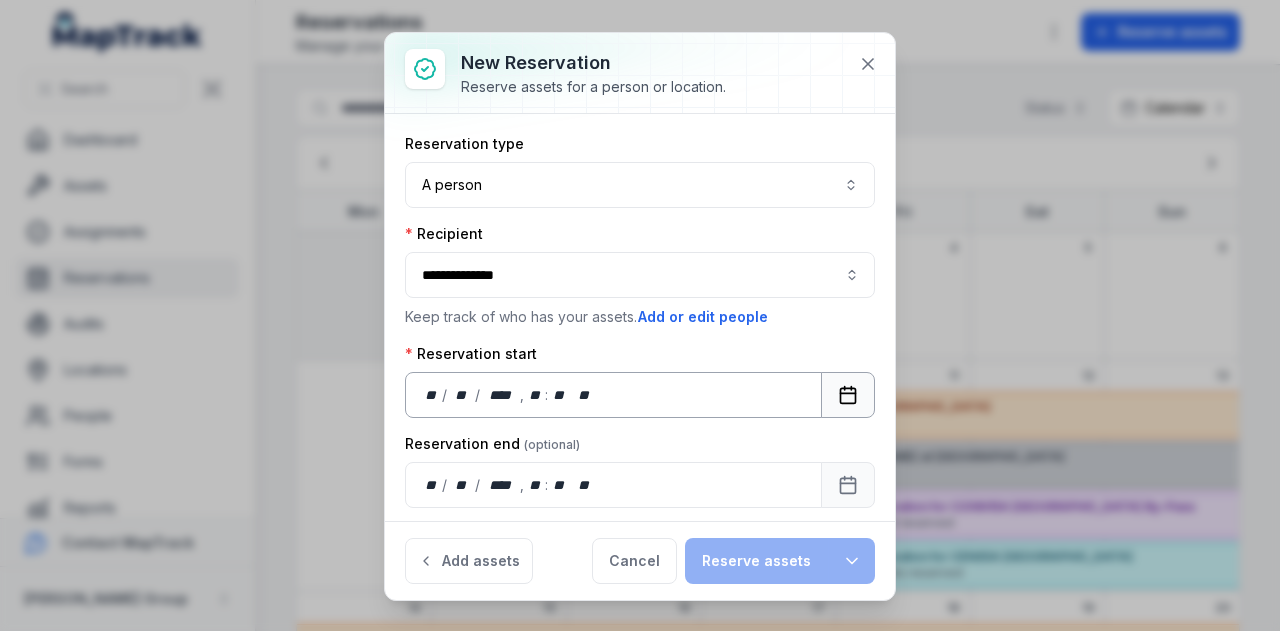 click at bounding box center (848, 395) 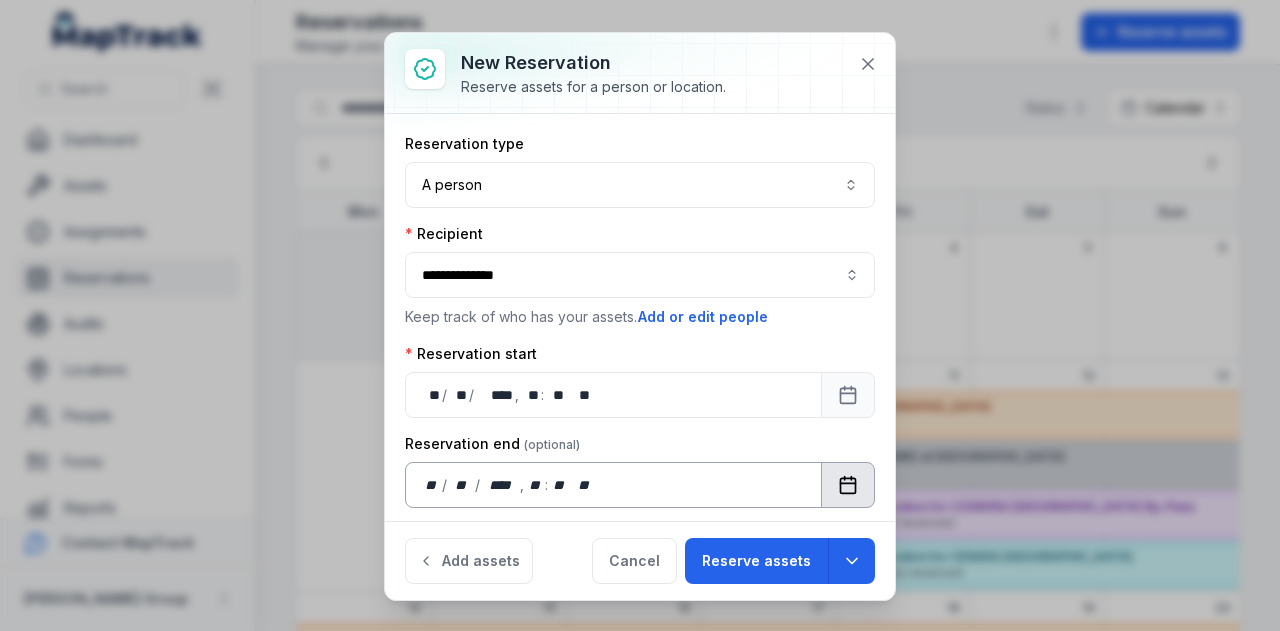 click at bounding box center [848, 485] 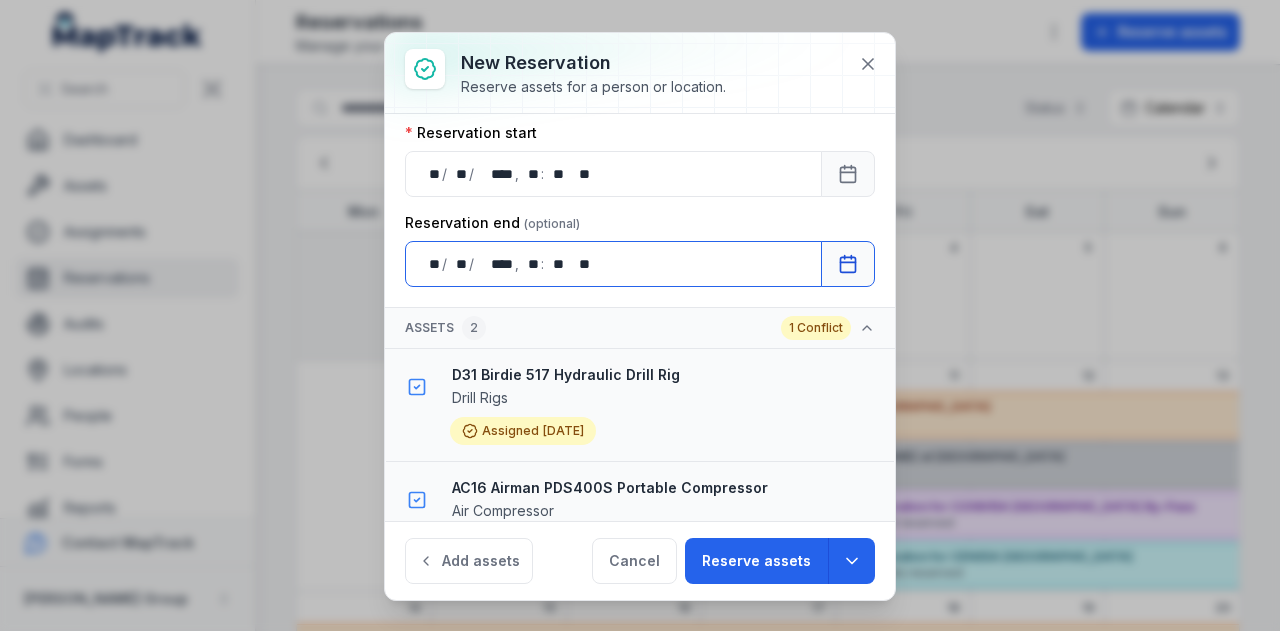 scroll, scrollTop: 232, scrollLeft: 0, axis: vertical 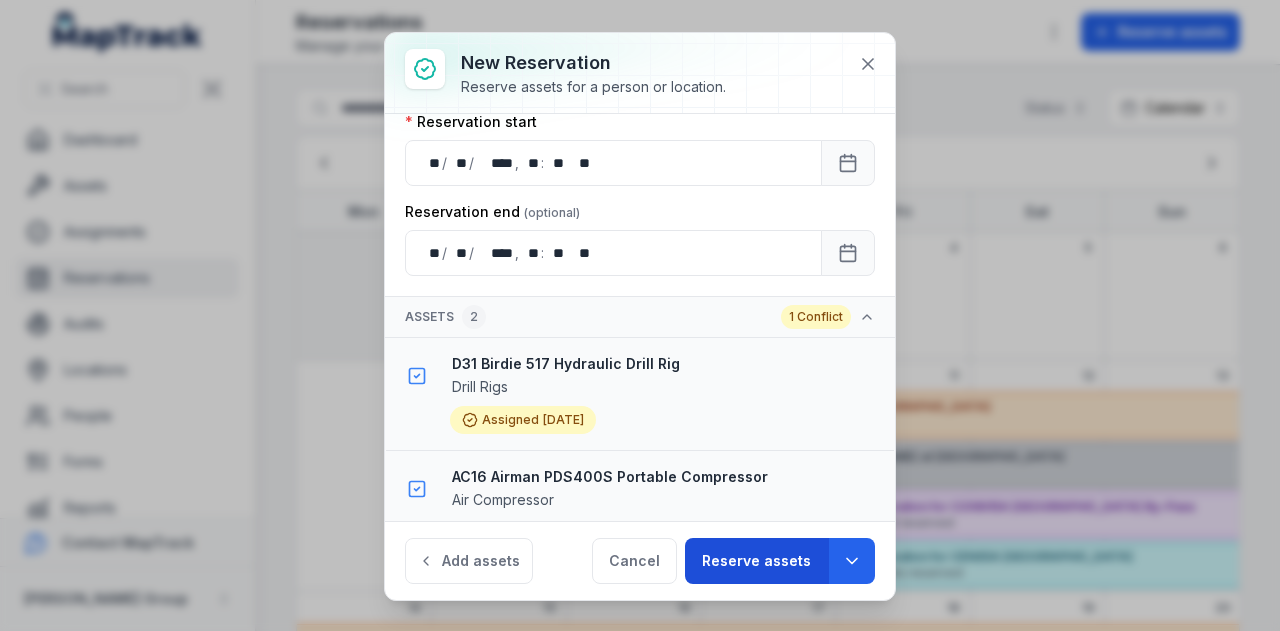 click on "Reserve assets" at bounding box center [756, 561] 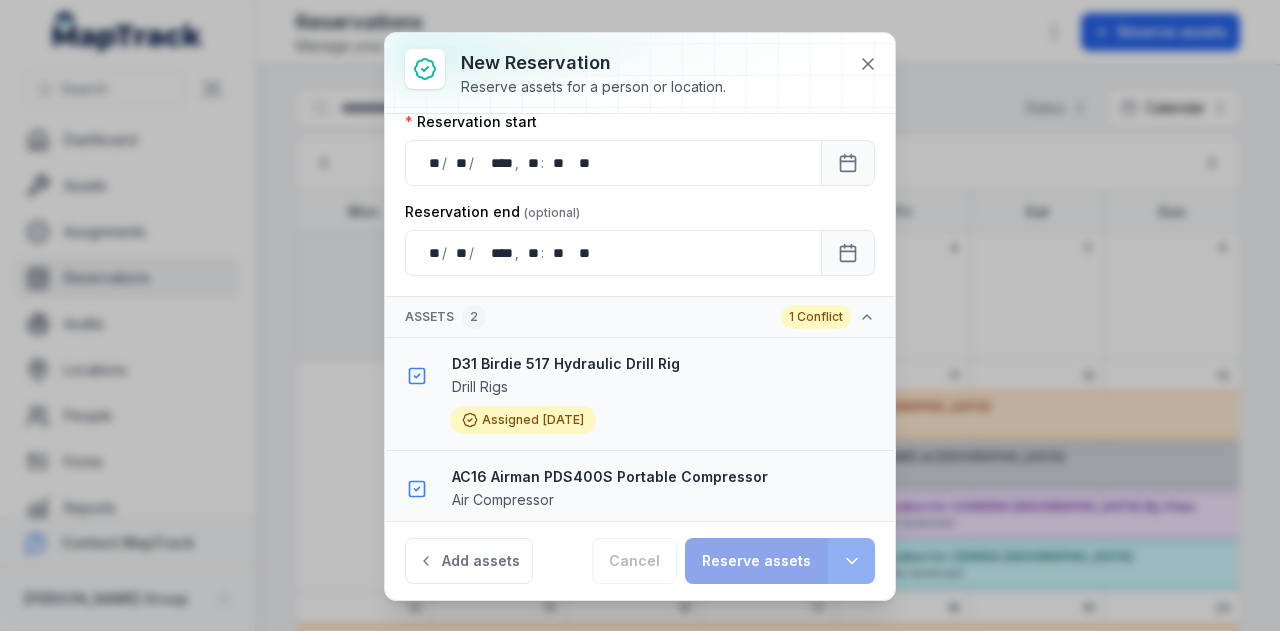 type 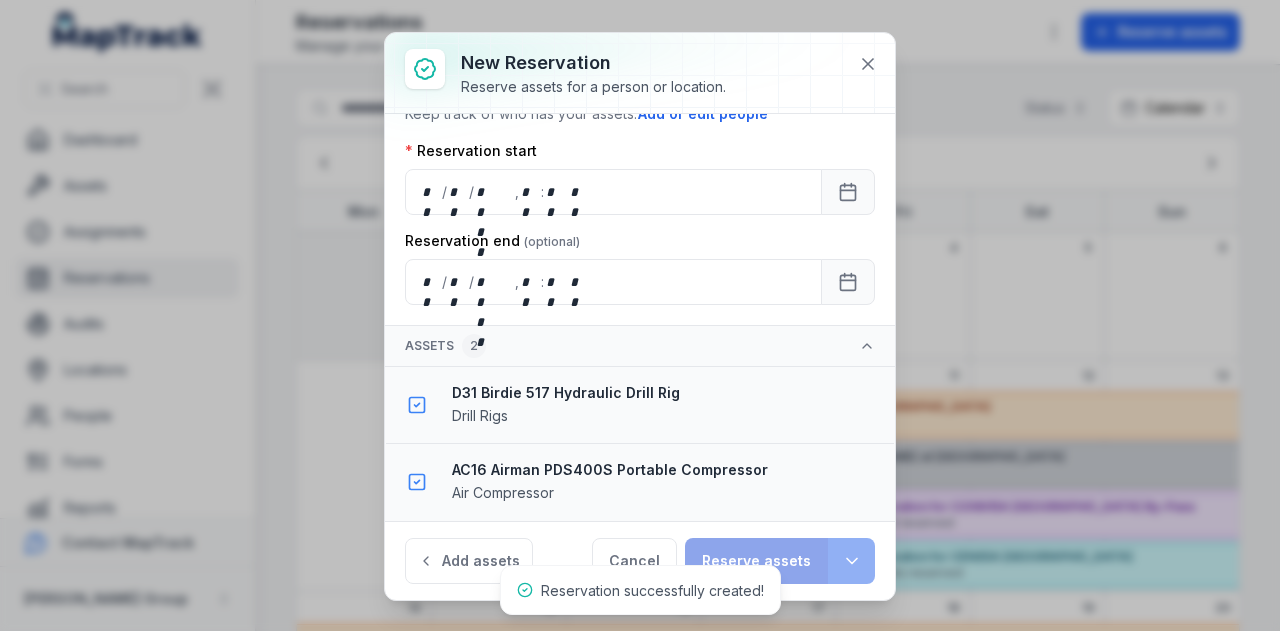 scroll, scrollTop: 196, scrollLeft: 0, axis: vertical 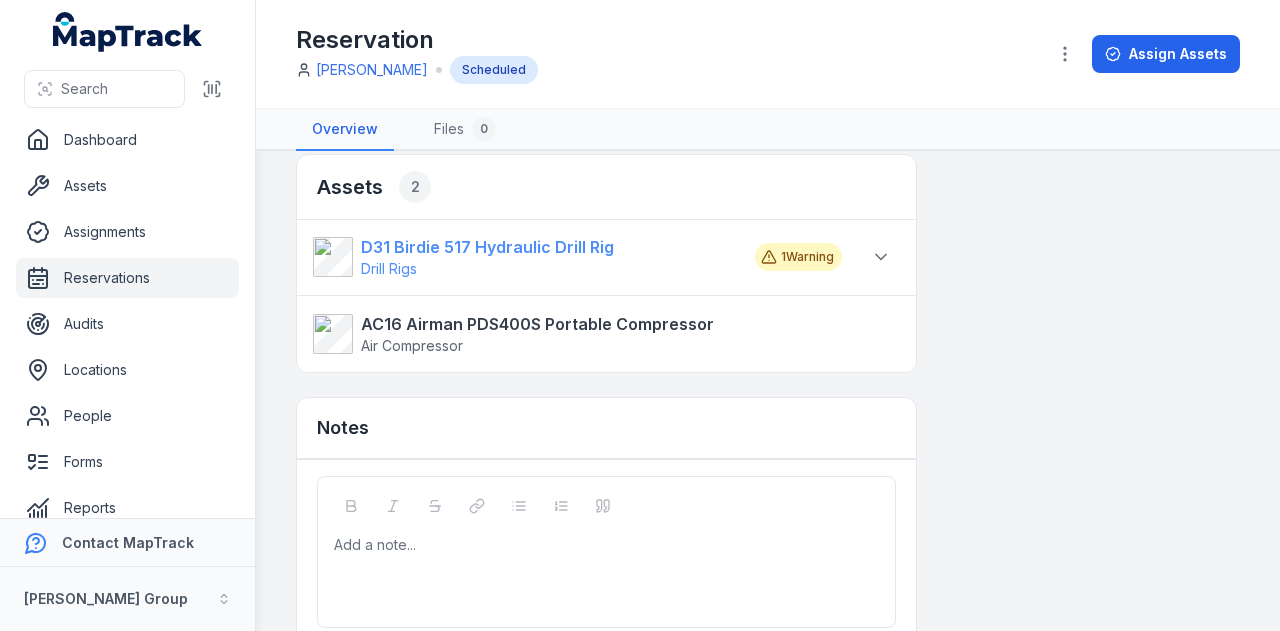 click on "D31 Birdie 517 Hydraulic Drill Rig" at bounding box center [487, 247] 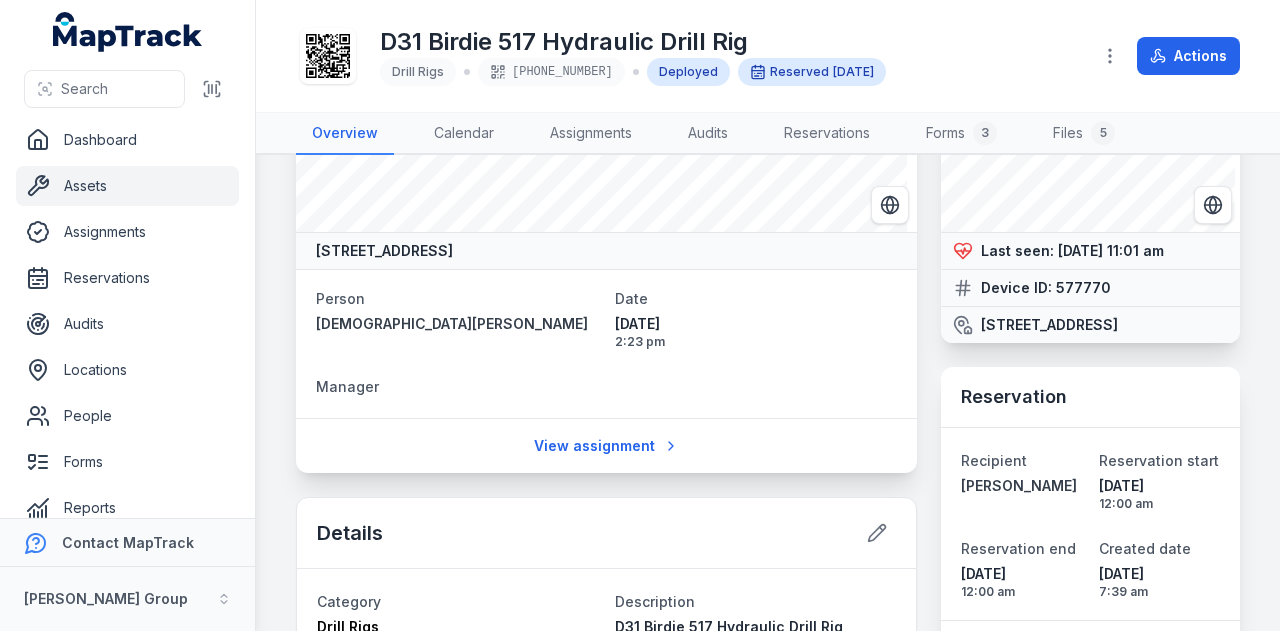 scroll, scrollTop: 0, scrollLeft: 0, axis: both 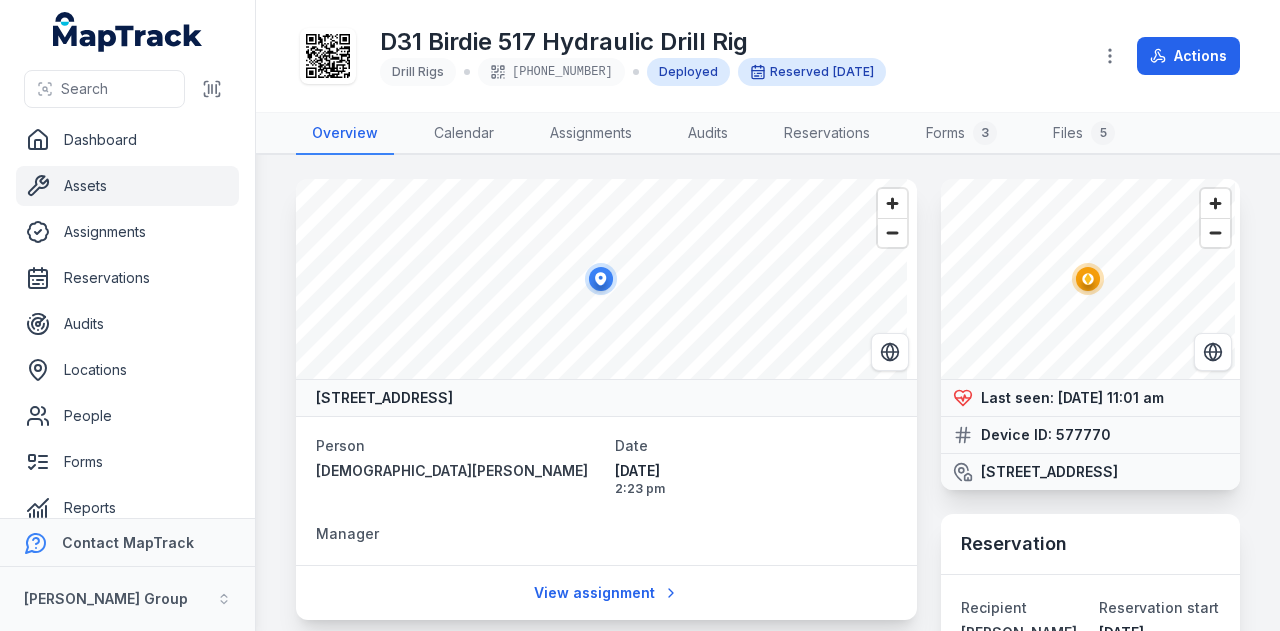 click on "Assets" at bounding box center [127, 186] 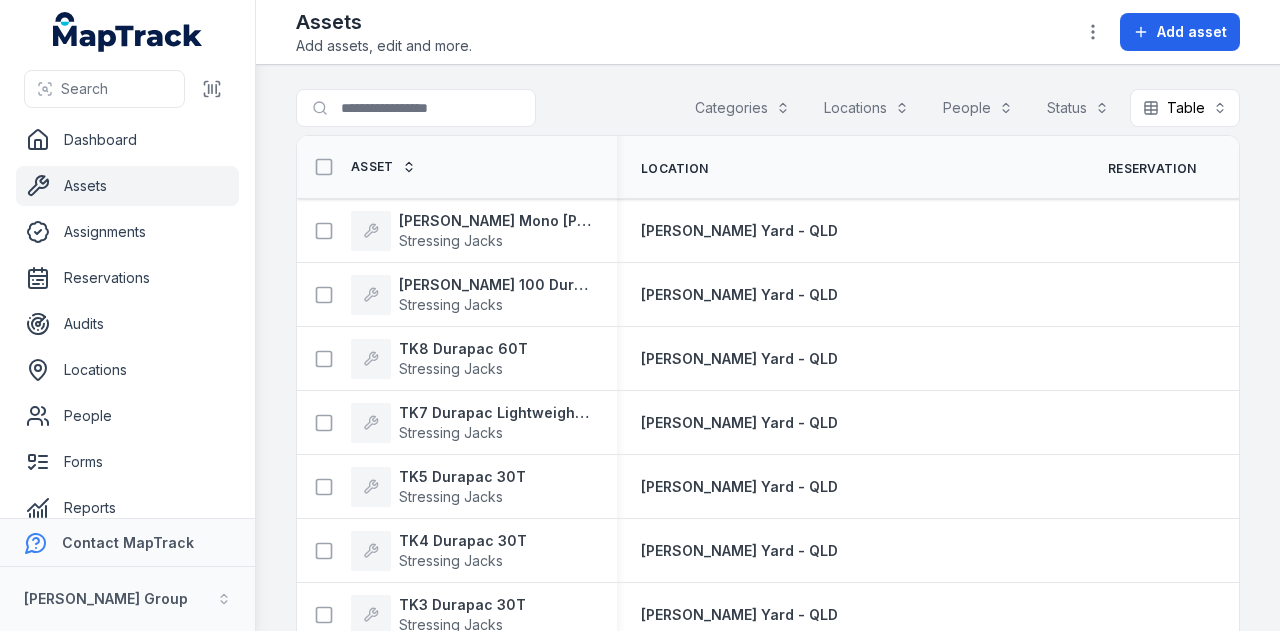 scroll, scrollTop: 0, scrollLeft: 0, axis: both 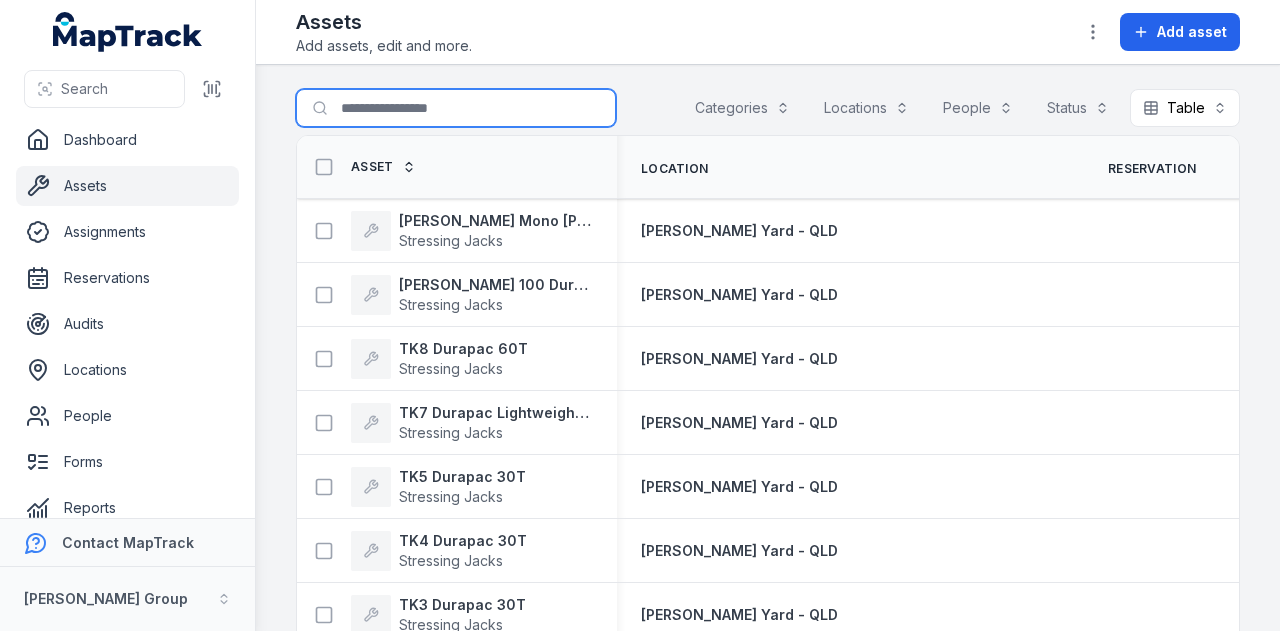 click on "Search for  assets" at bounding box center (456, 108) 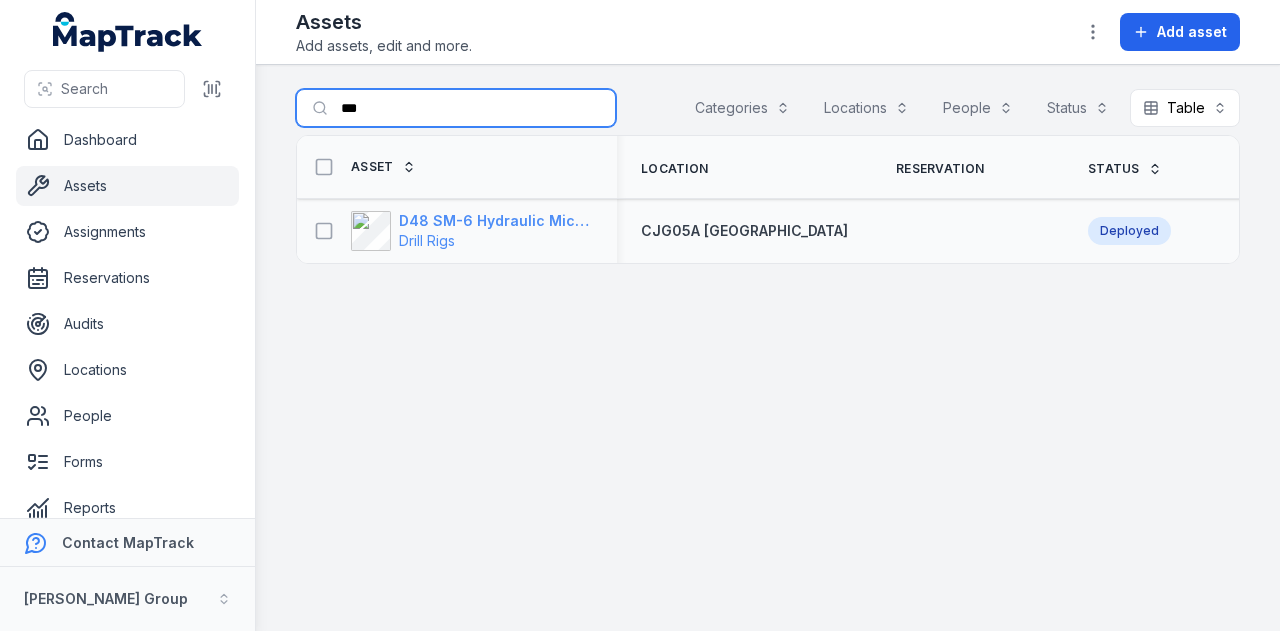 type on "***" 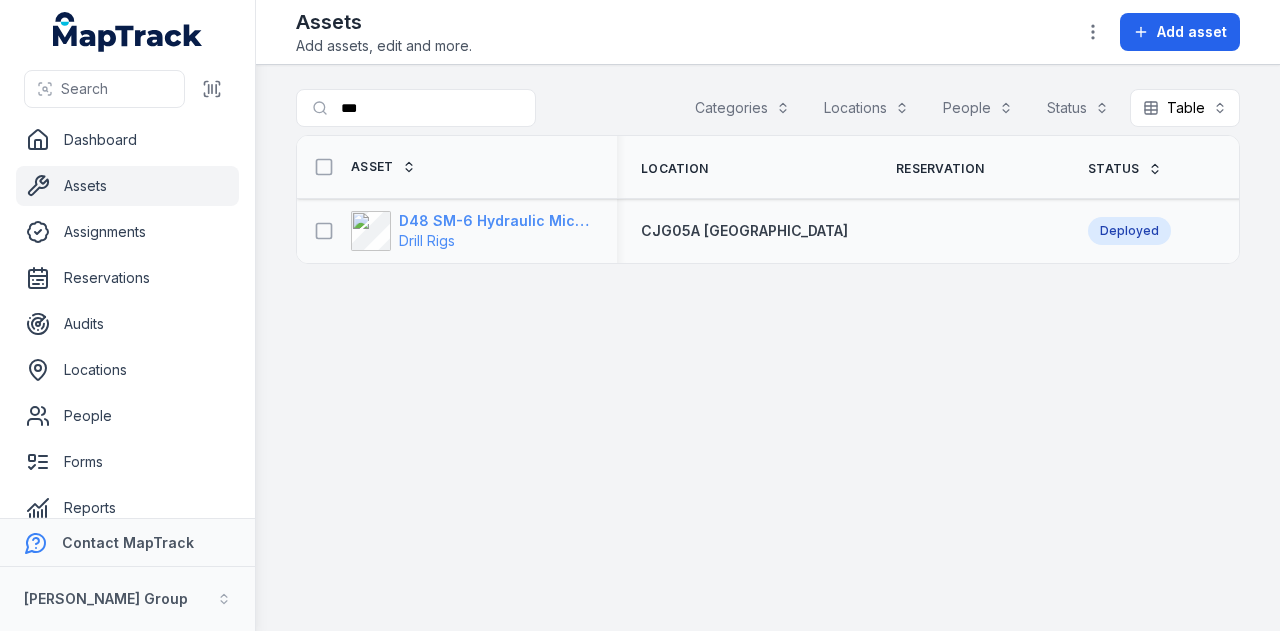 click on "D48 SM-6 Hydraulic Micro Drill Rig" at bounding box center (496, 221) 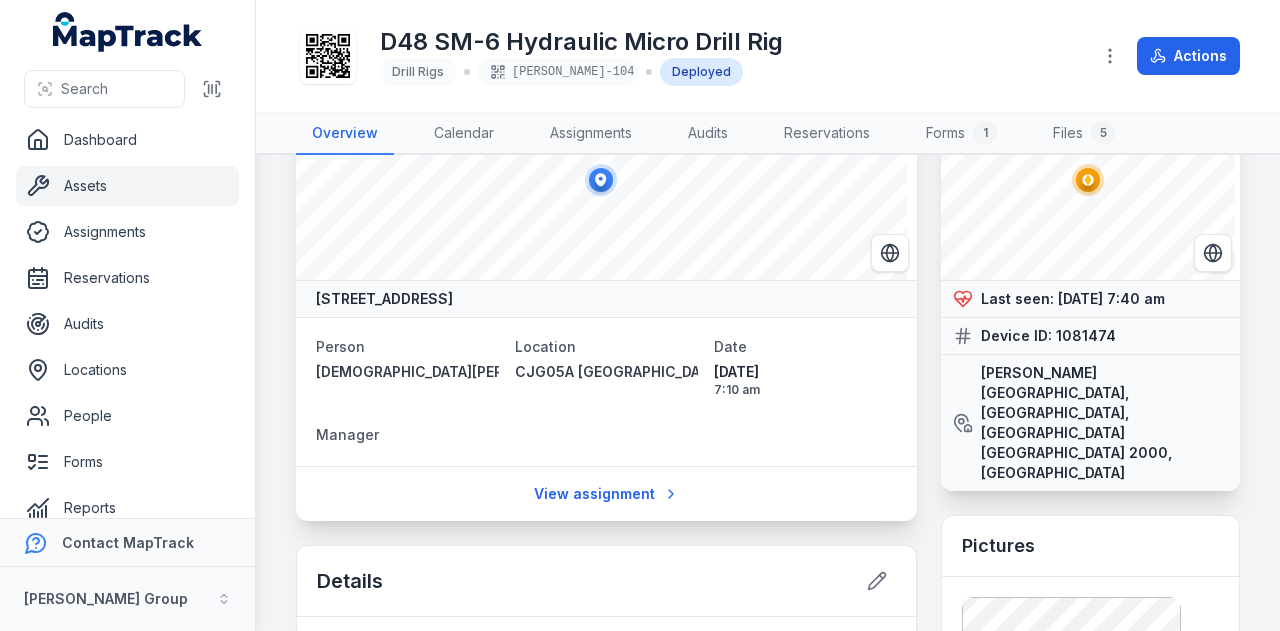 scroll, scrollTop: 0, scrollLeft: 0, axis: both 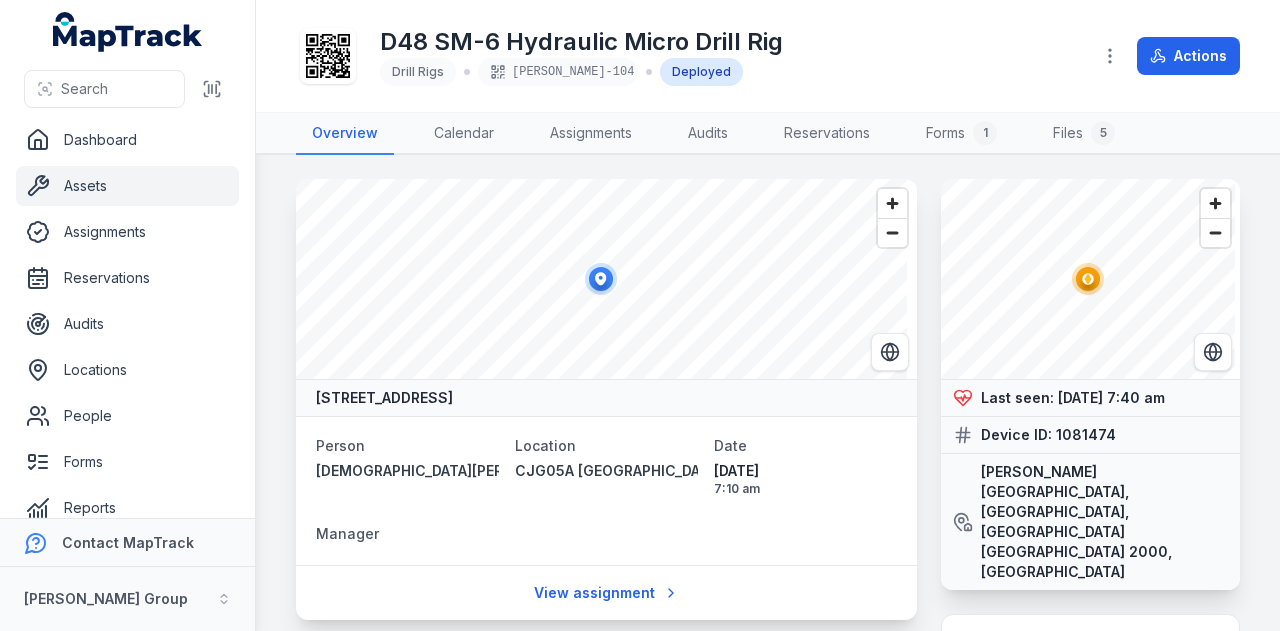 click on "Assets" at bounding box center (127, 186) 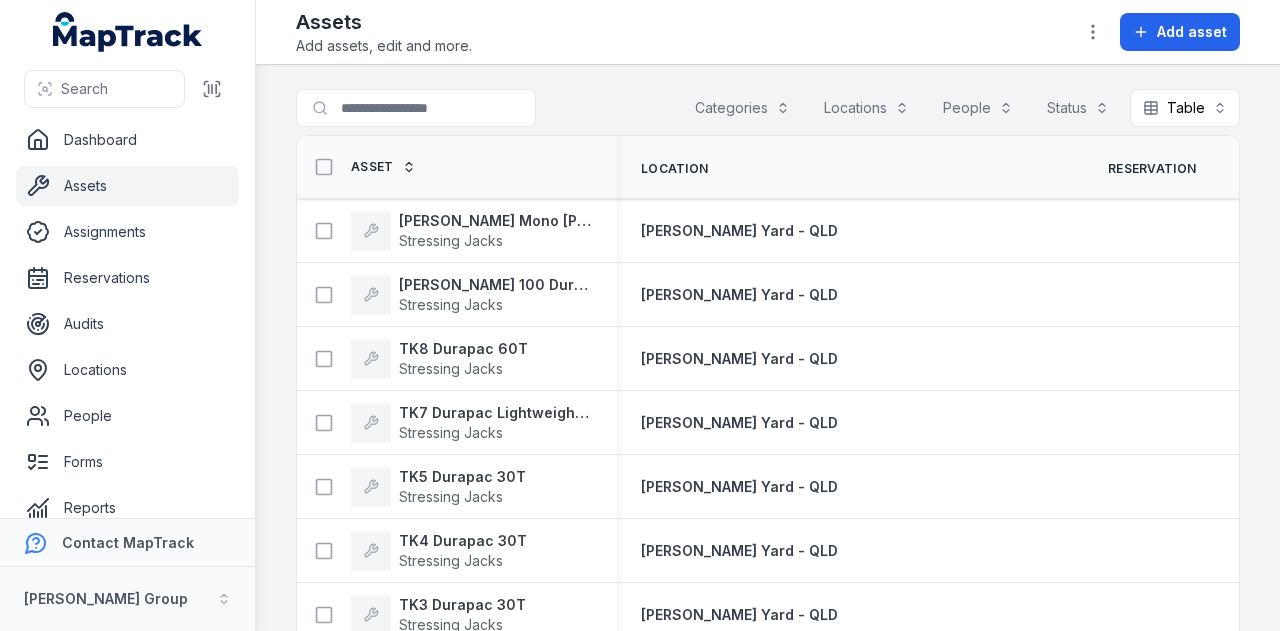 scroll, scrollTop: 0, scrollLeft: 0, axis: both 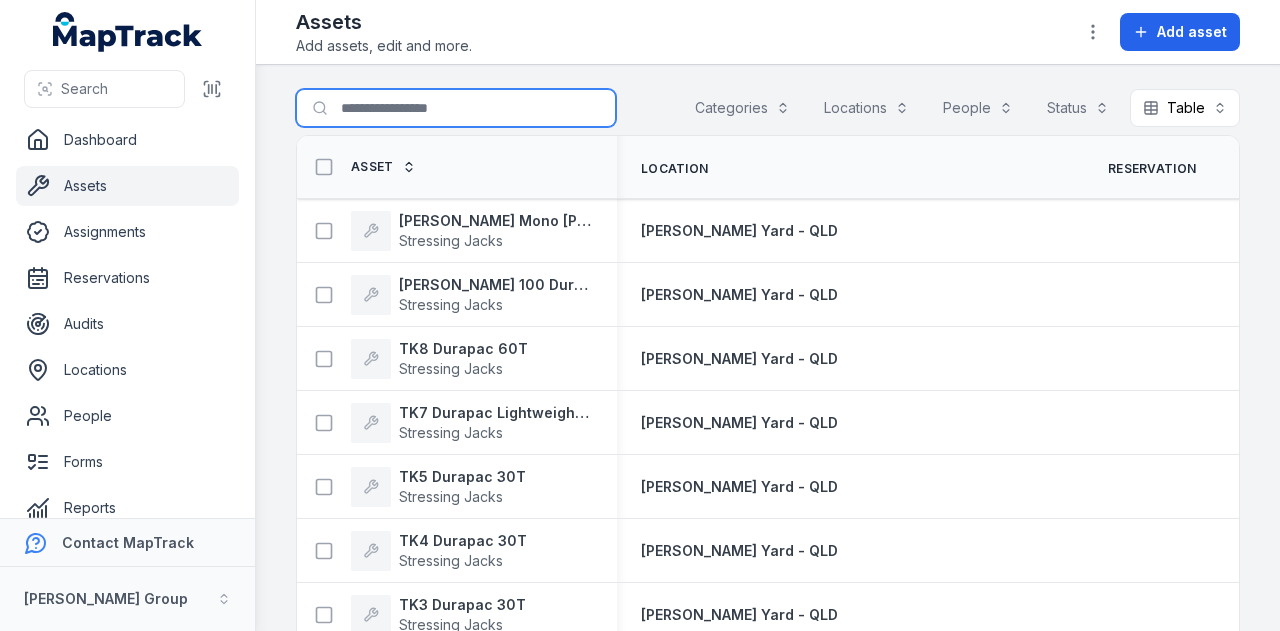 click on "Search for  assets" at bounding box center (456, 108) 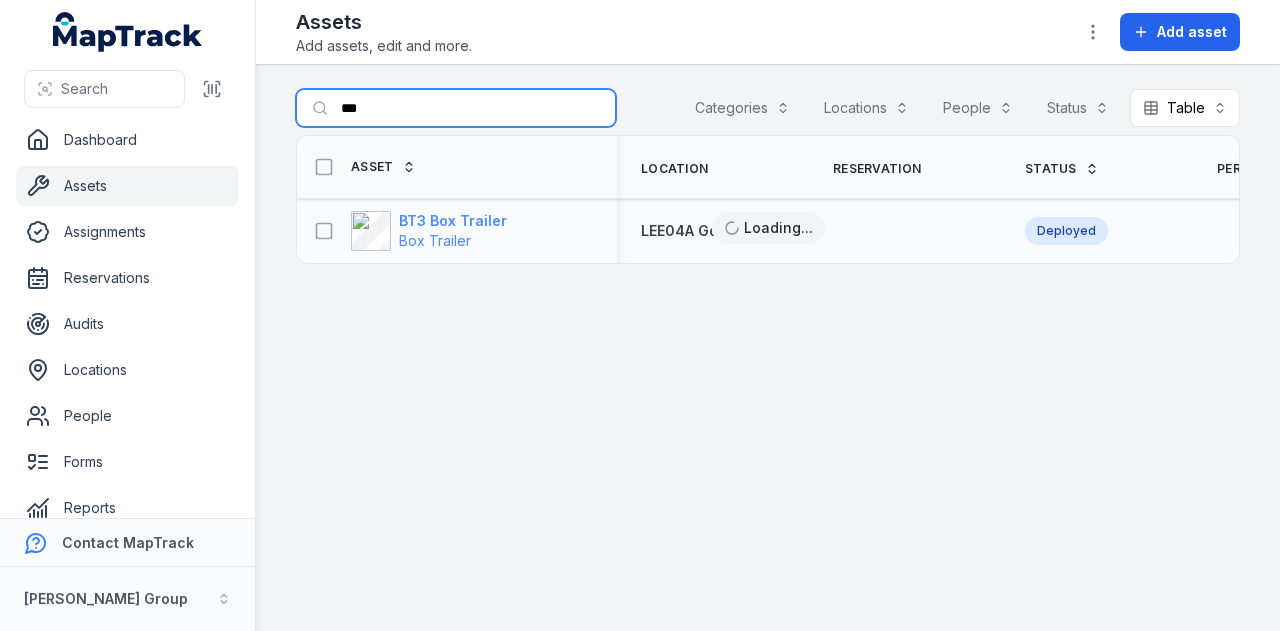 type on "***" 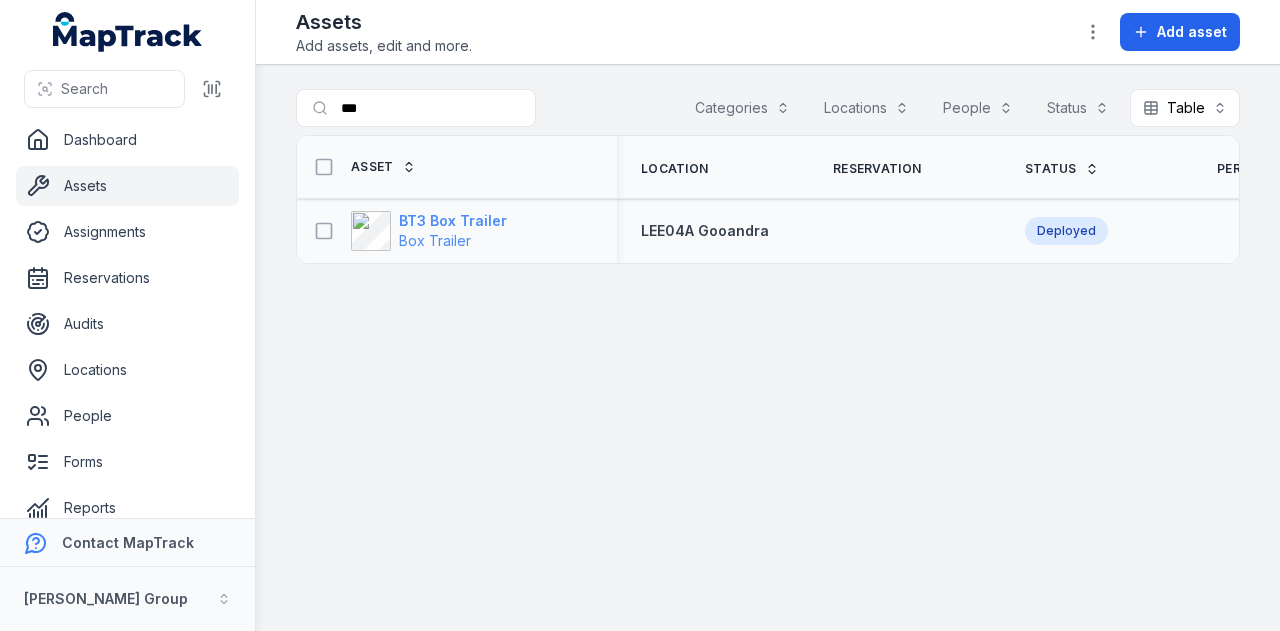 click on "BT3 Box Trailer" at bounding box center [453, 221] 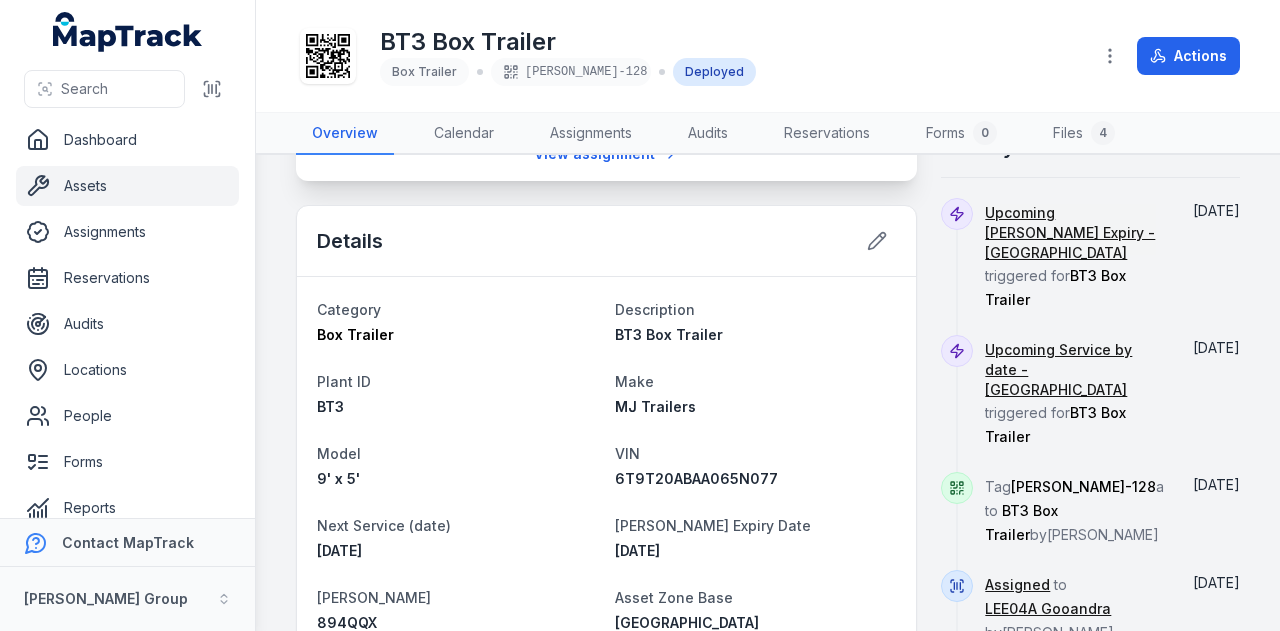 scroll, scrollTop: 0, scrollLeft: 0, axis: both 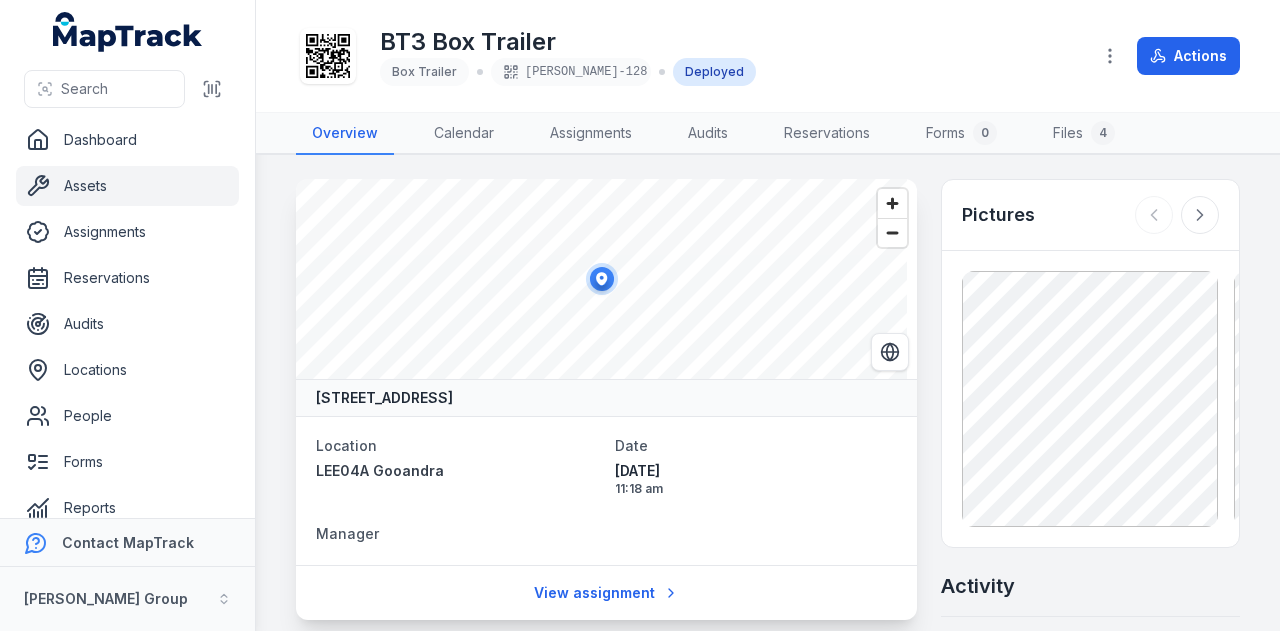 click on "Assets" at bounding box center (127, 186) 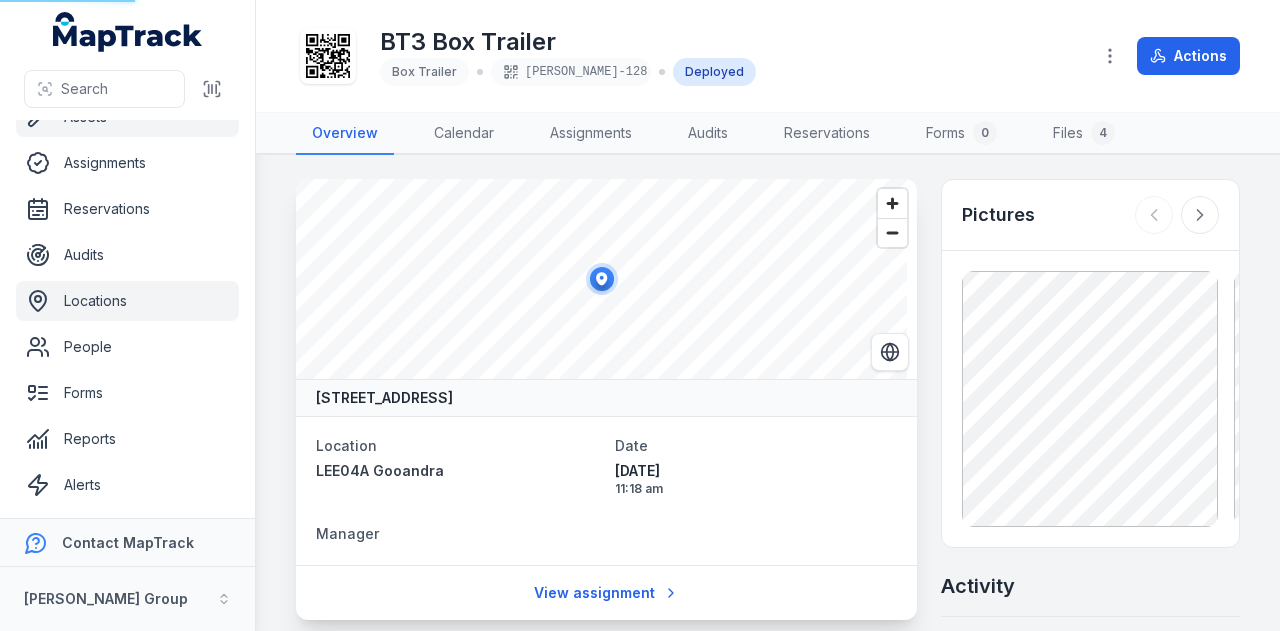 scroll, scrollTop: 113, scrollLeft: 0, axis: vertical 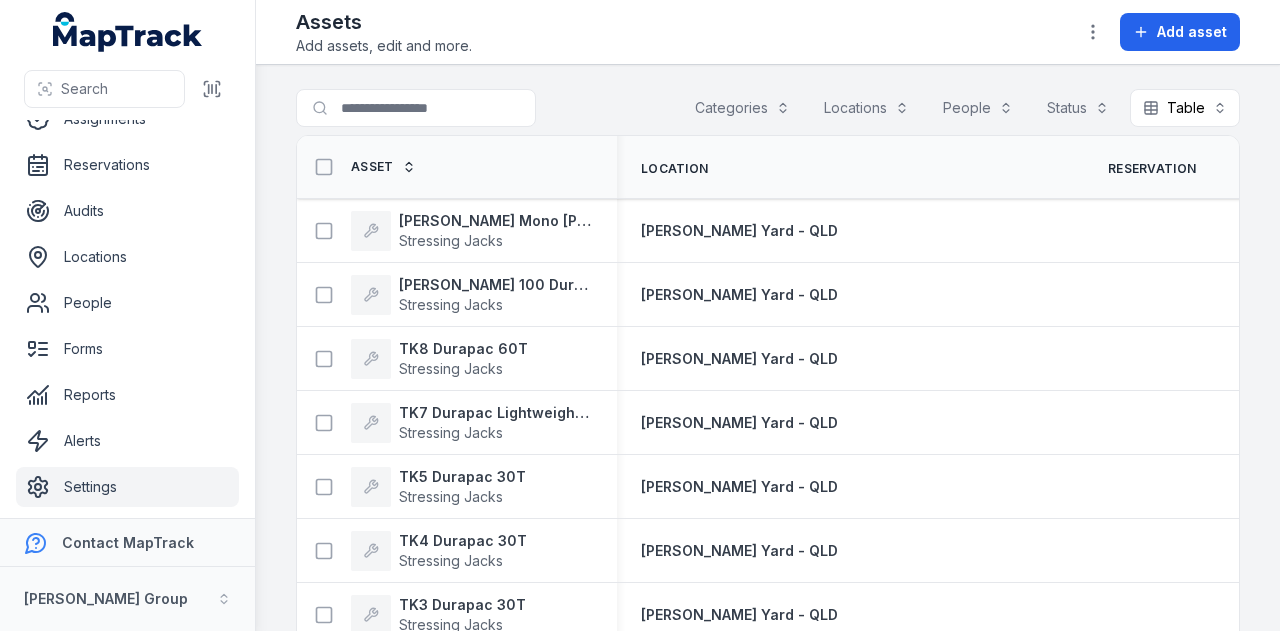 click on "Settings" at bounding box center (127, 487) 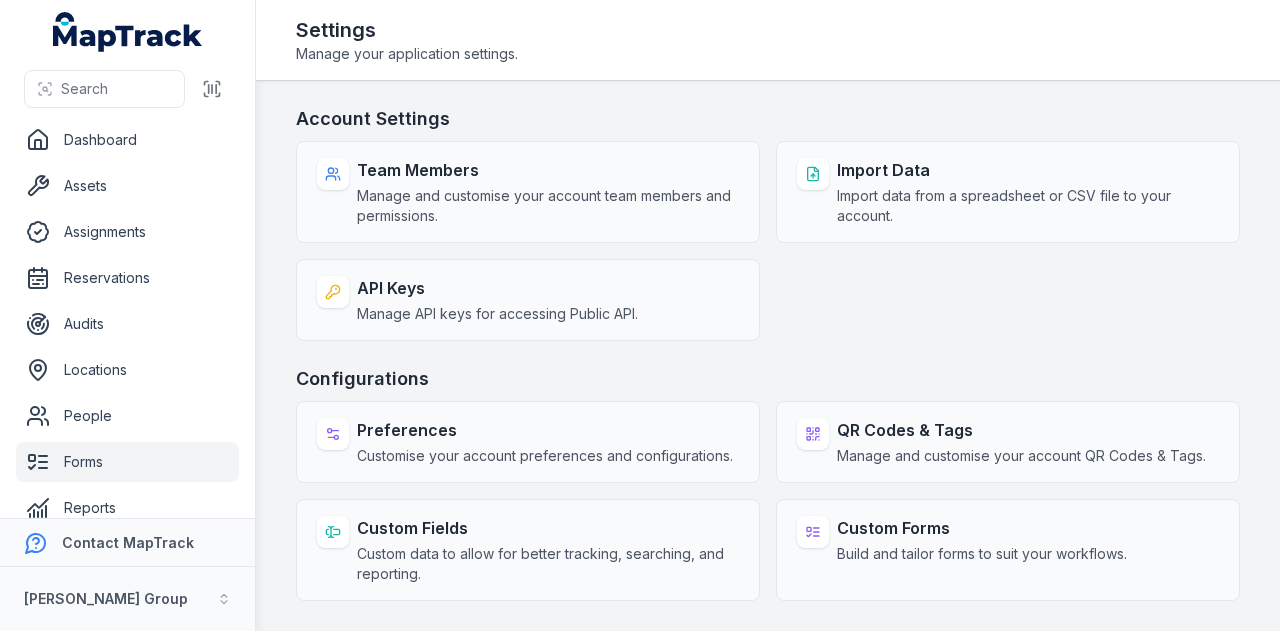 scroll, scrollTop: 0, scrollLeft: 0, axis: both 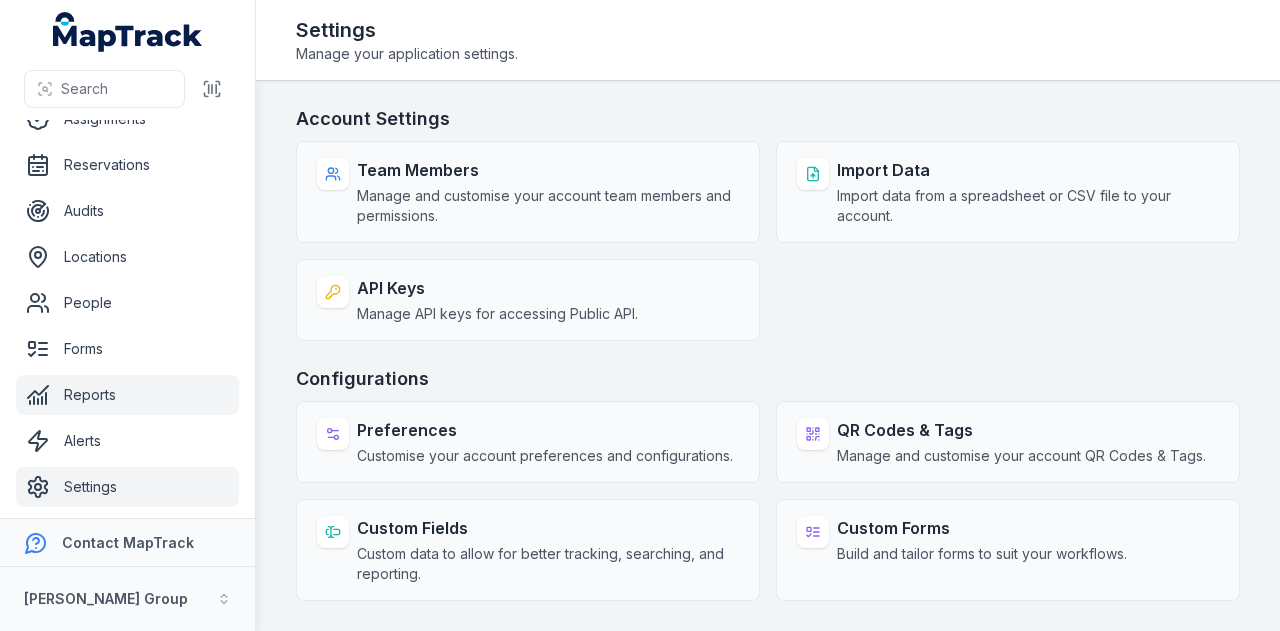 click on "Reports" at bounding box center (127, 395) 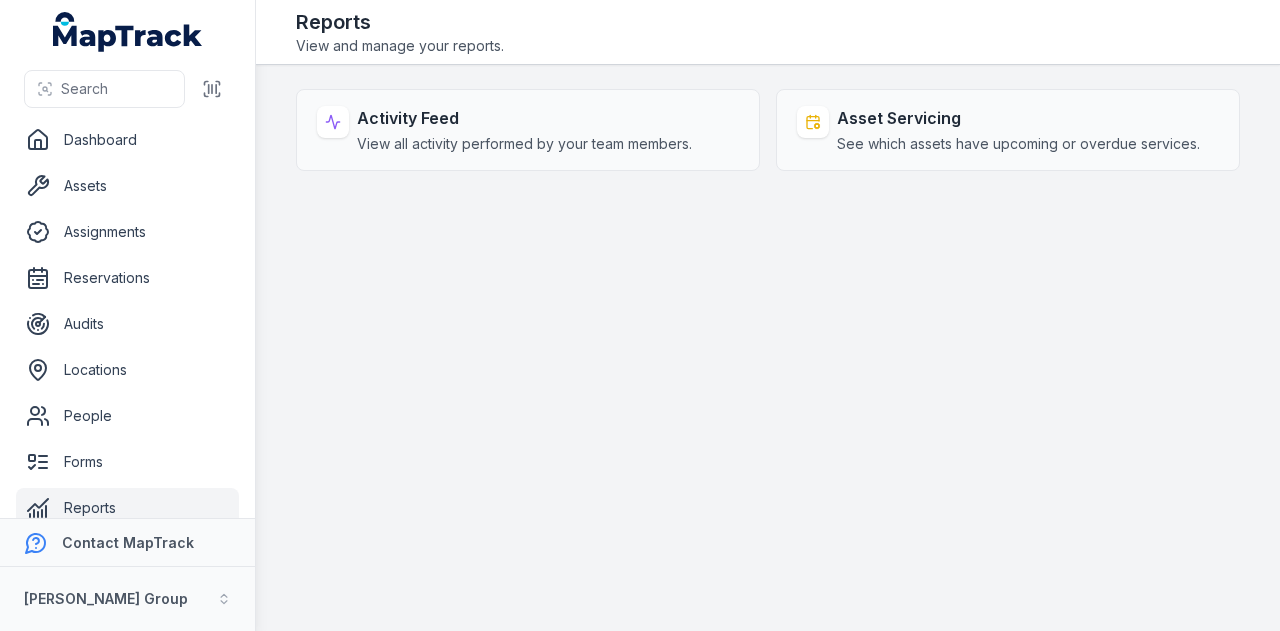 scroll, scrollTop: 0, scrollLeft: 0, axis: both 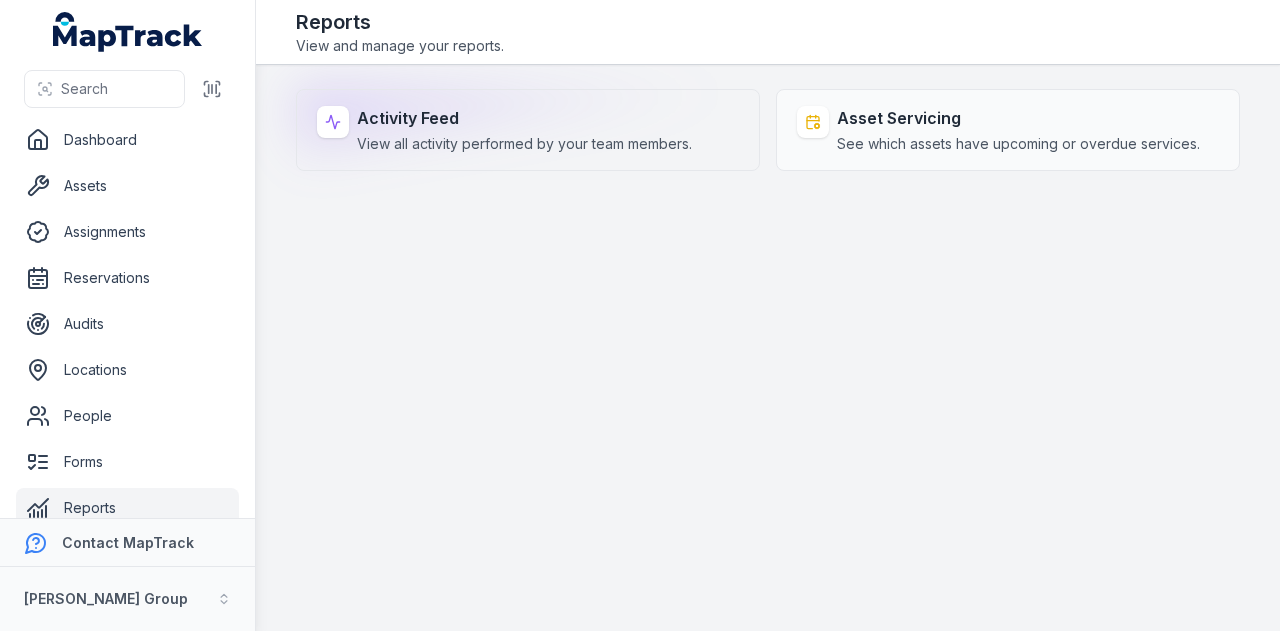 click on "Activity Feed" at bounding box center [524, 118] 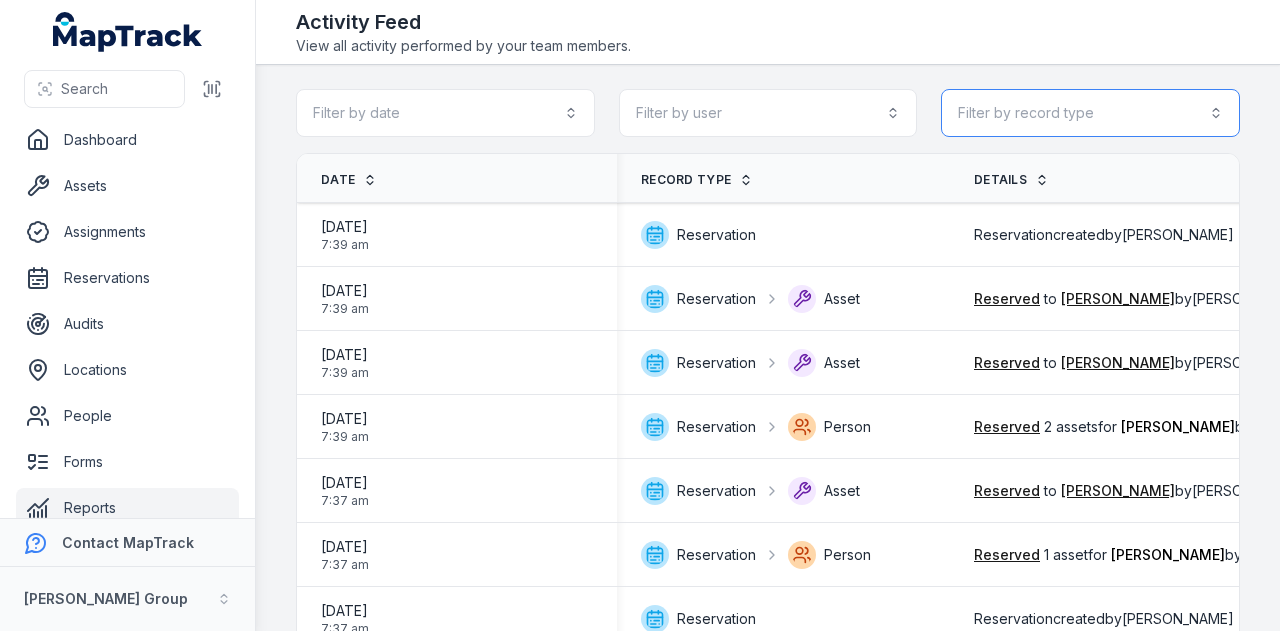 click on "Filter by record type" at bounding box center (1090, 113) 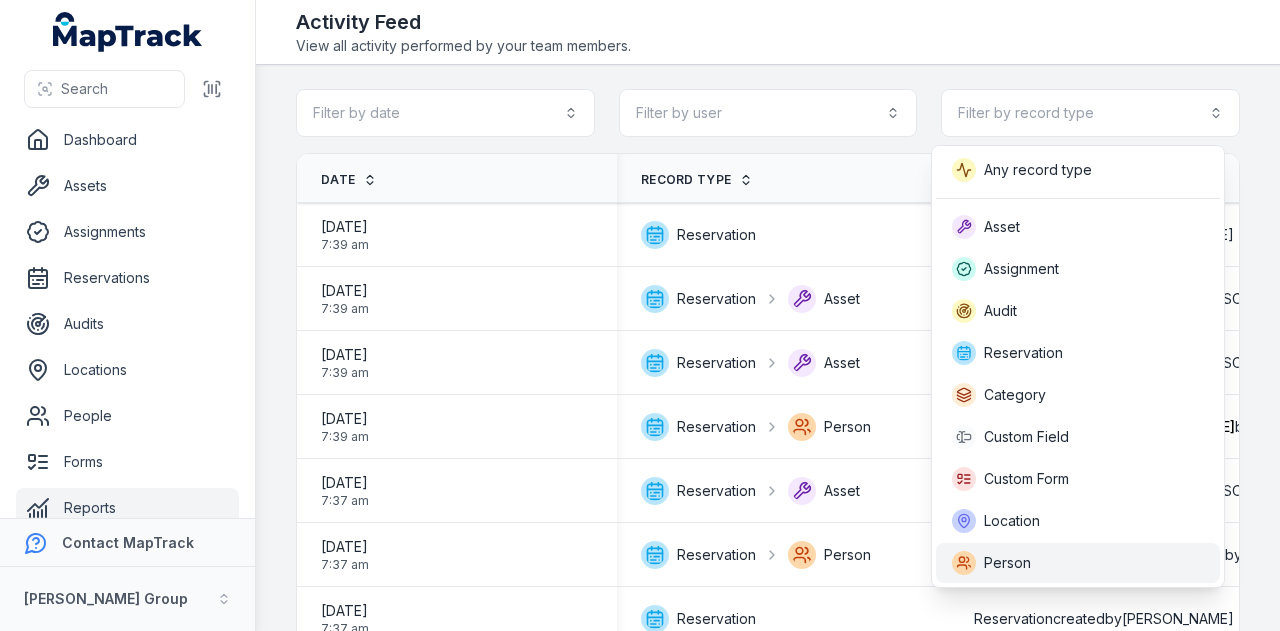 click on "Person" at bounding box center [1078, 563] 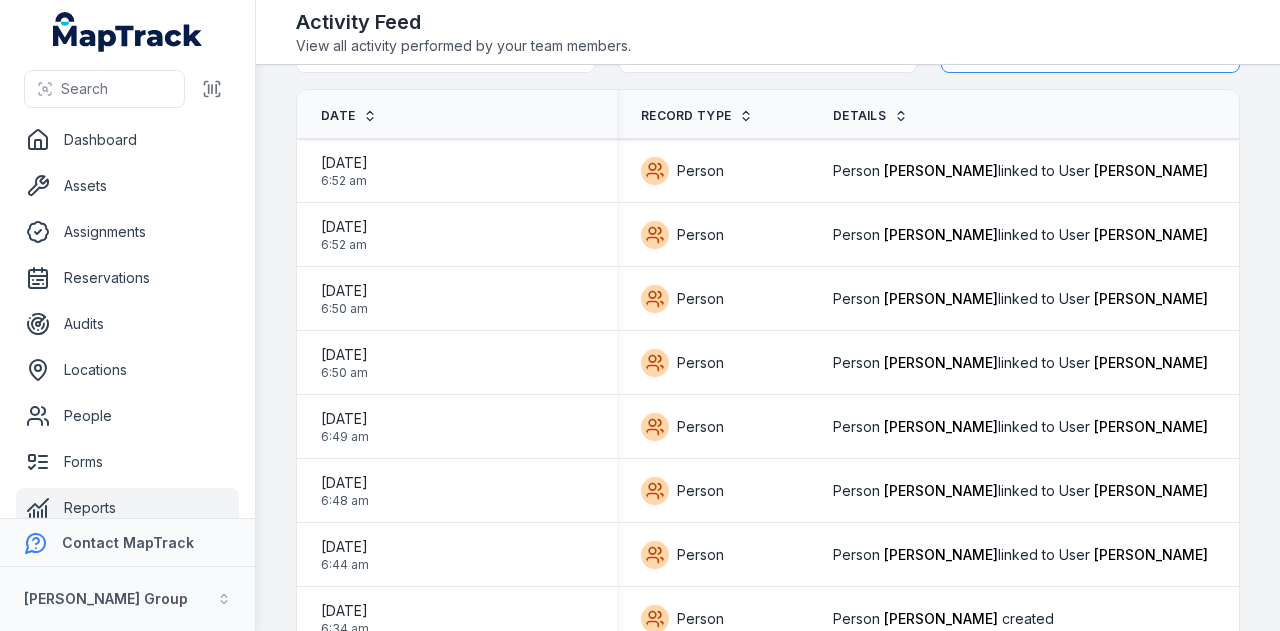scroll, scrollTop: 0, scrollLeft: 0, axis: both 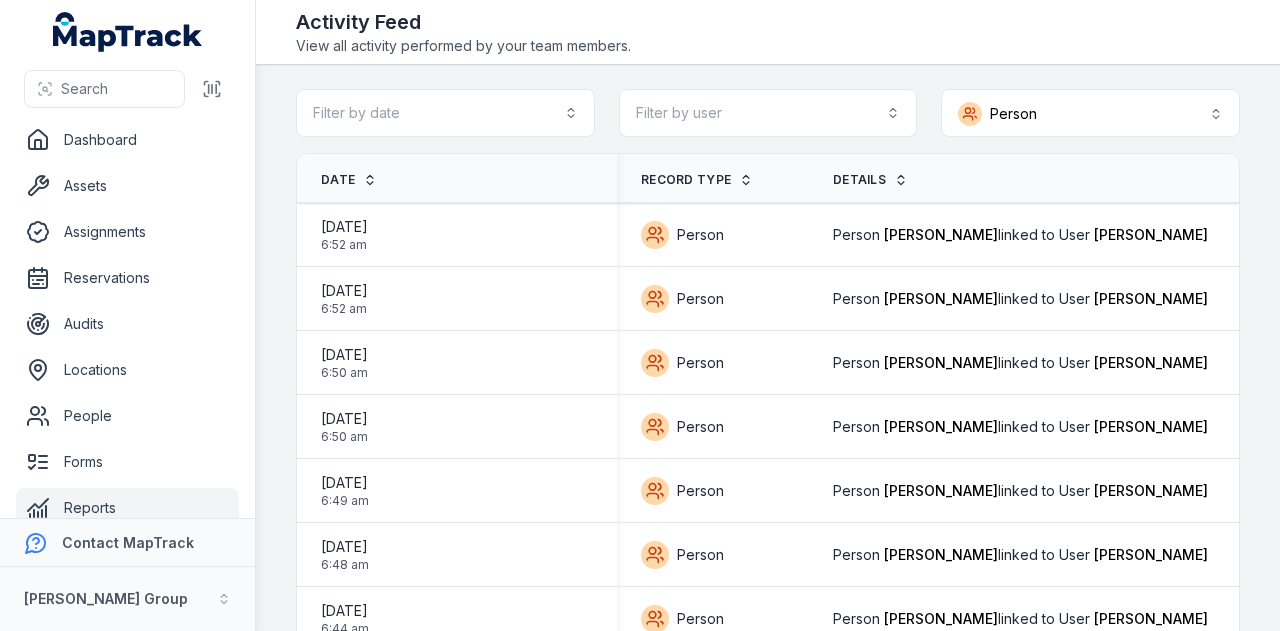 click on "Reports" at bounding box center (127, 508) 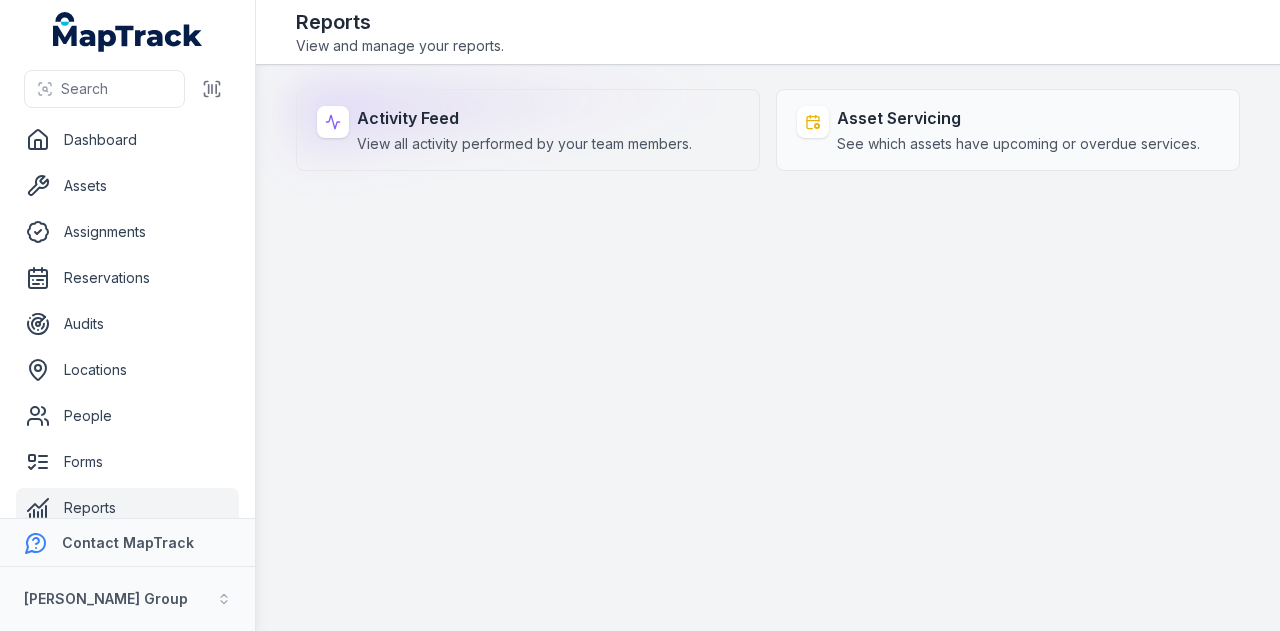 scroll, scrollTop: 0, scrollLeft: 0, axis: both 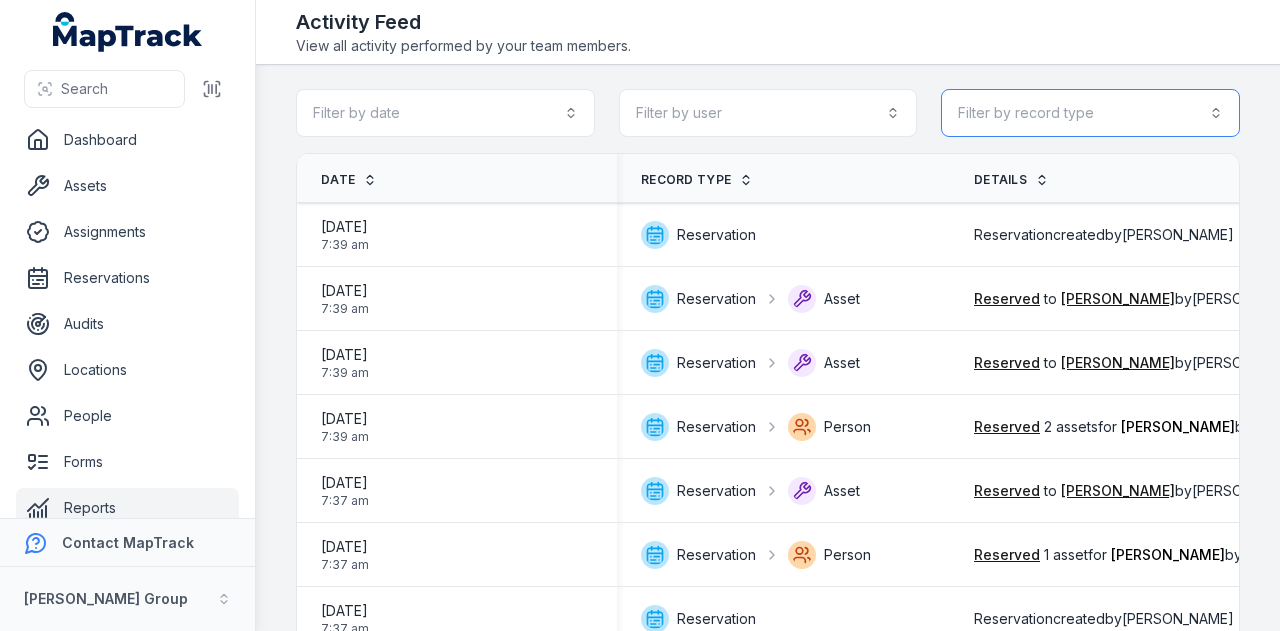 click on "Filter by record type" at bounding box center (1090, 113) 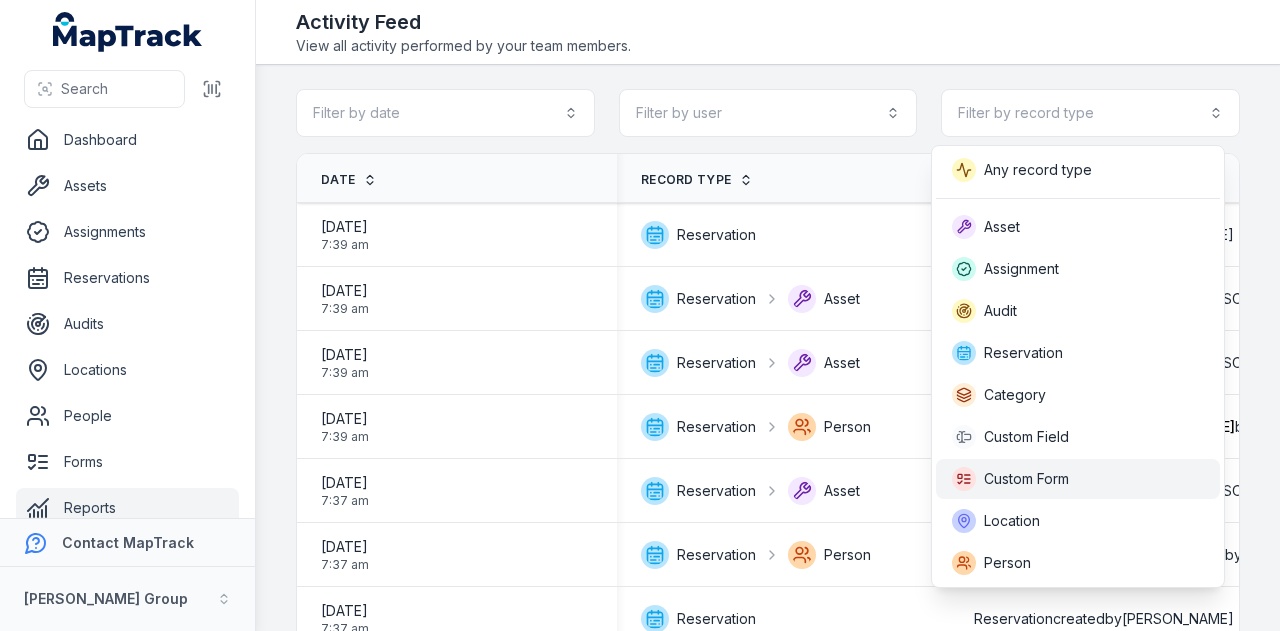 click on "Custom Form" at bounding box center [1026, 479] 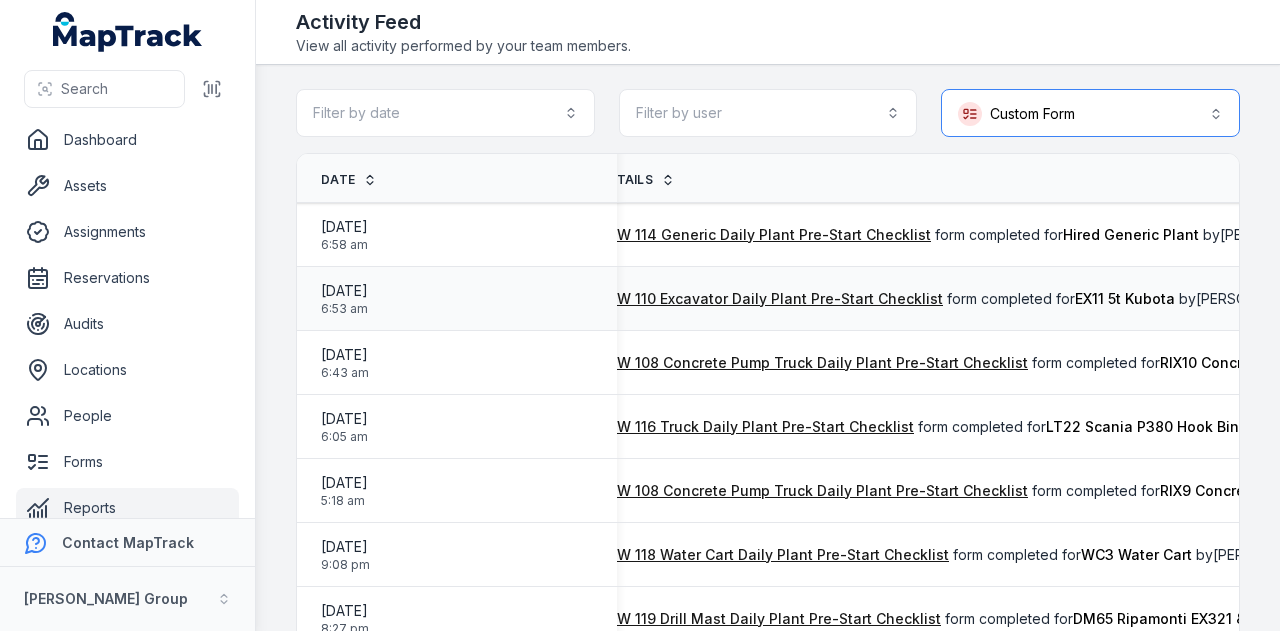 scroll, scrollTop: 0, scrollLeft: 575, axis: horizontal 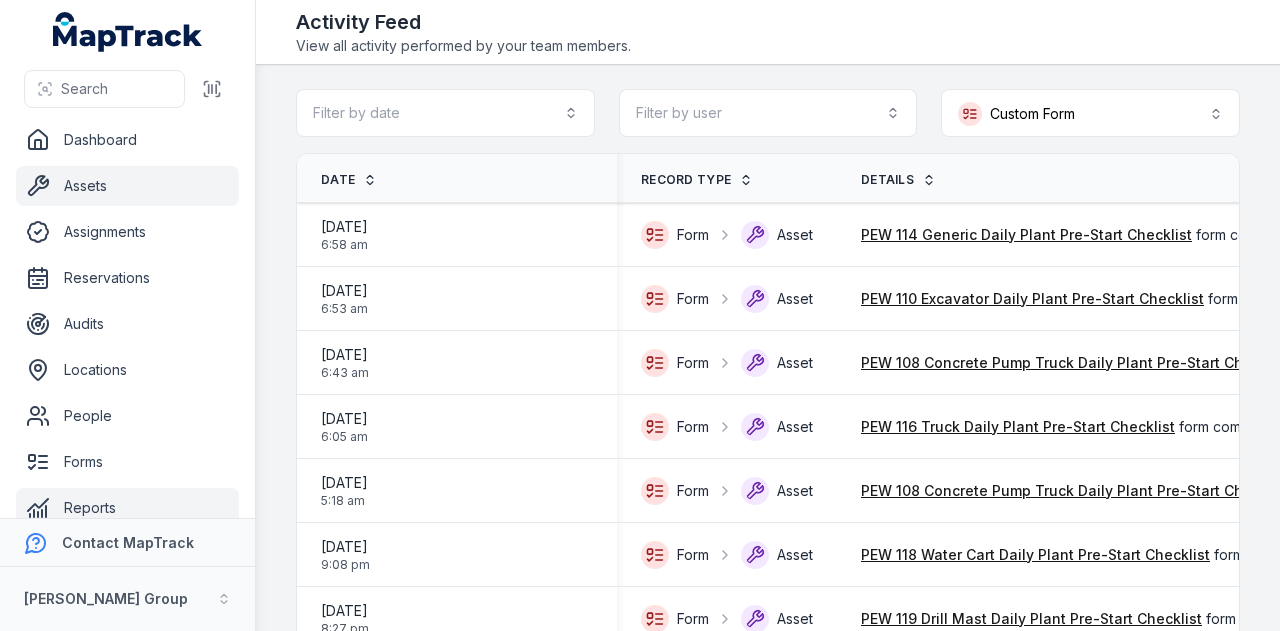 click on "Assets" at bounding box center [127, 186] 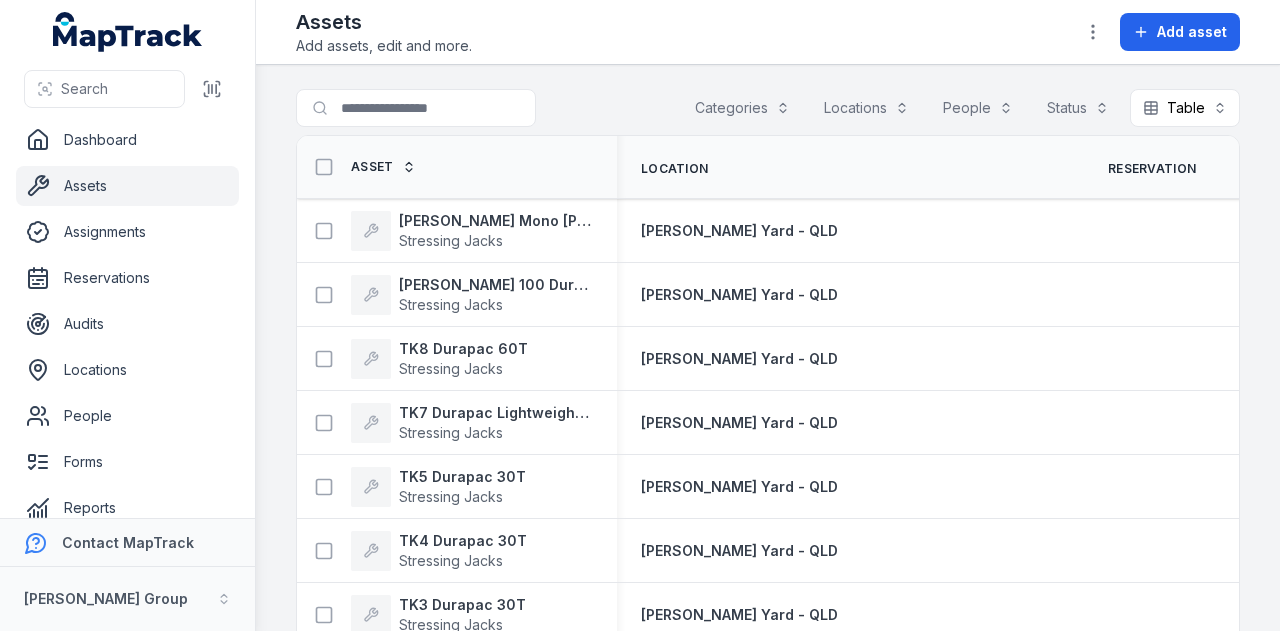 scroll, scrollTop: 0, scrollLeft: 0, axis: both 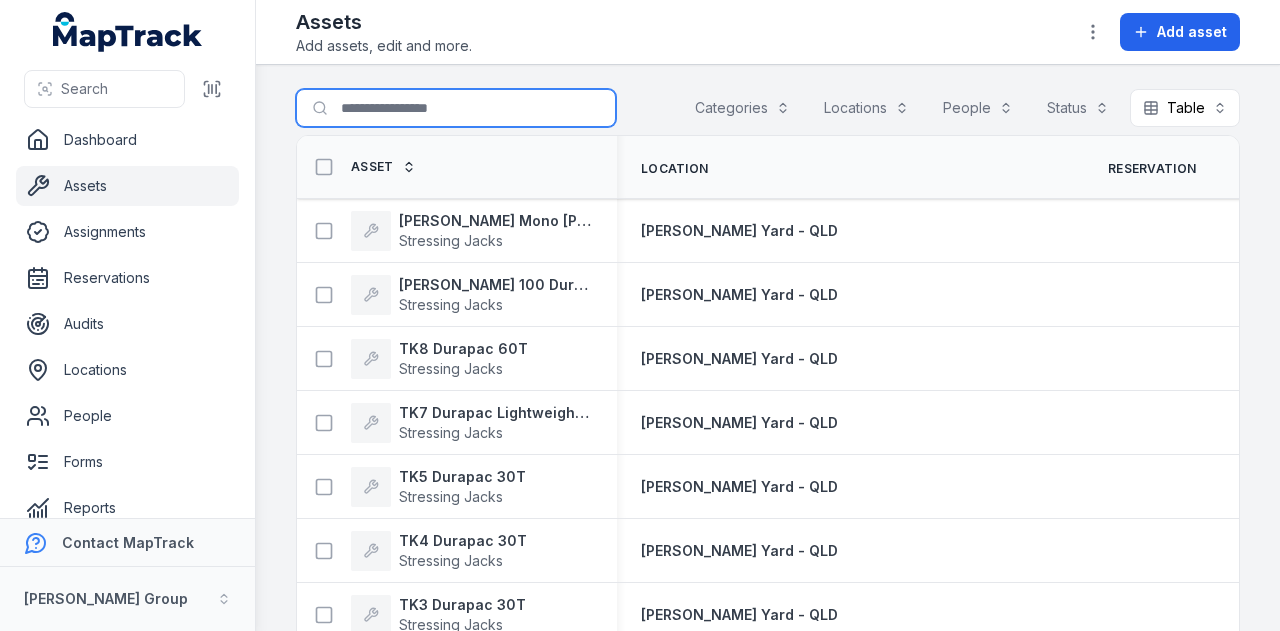 click on "Search for  assets" at bounding box center [456, 108] 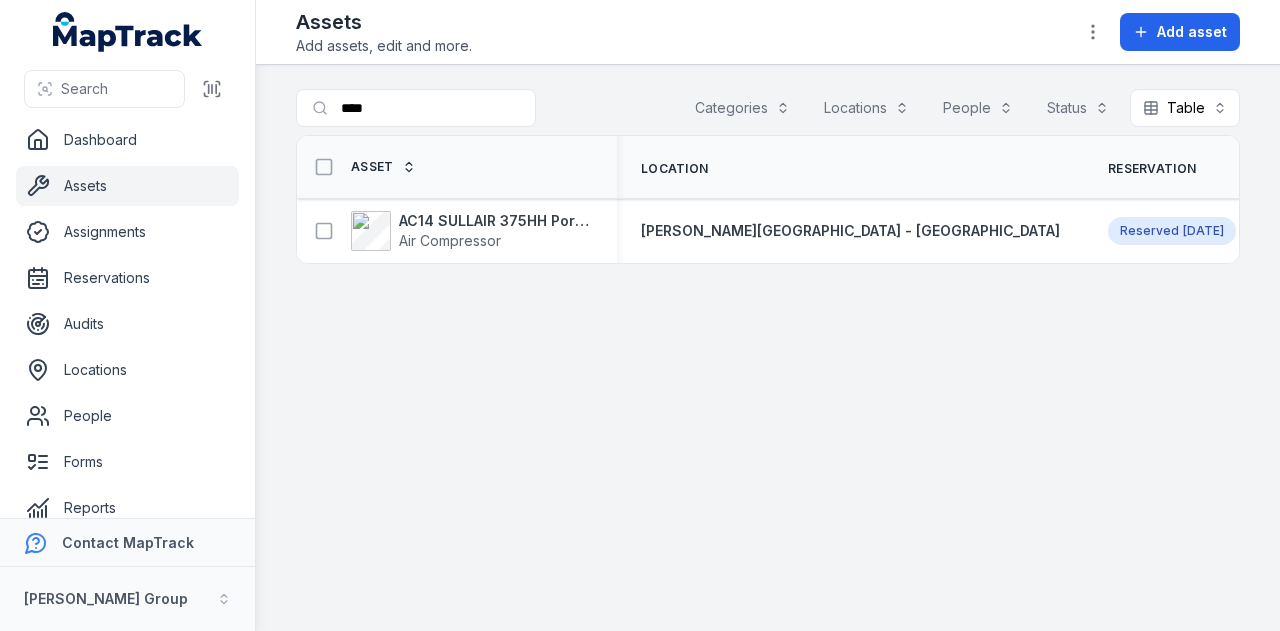 click on "Search for  assets **** Categories   Locations   People Status Table ***** Asset Location Reservation Status Person Tag Device ID AC14 SULLAIR 375HH Portable Compressor Air Compressor [PERSON_NAME] Yard - NSW Reserved [DATE] Available [PERSON_NAME]-008 577783 Loading..." at bounding box center (768, 348) 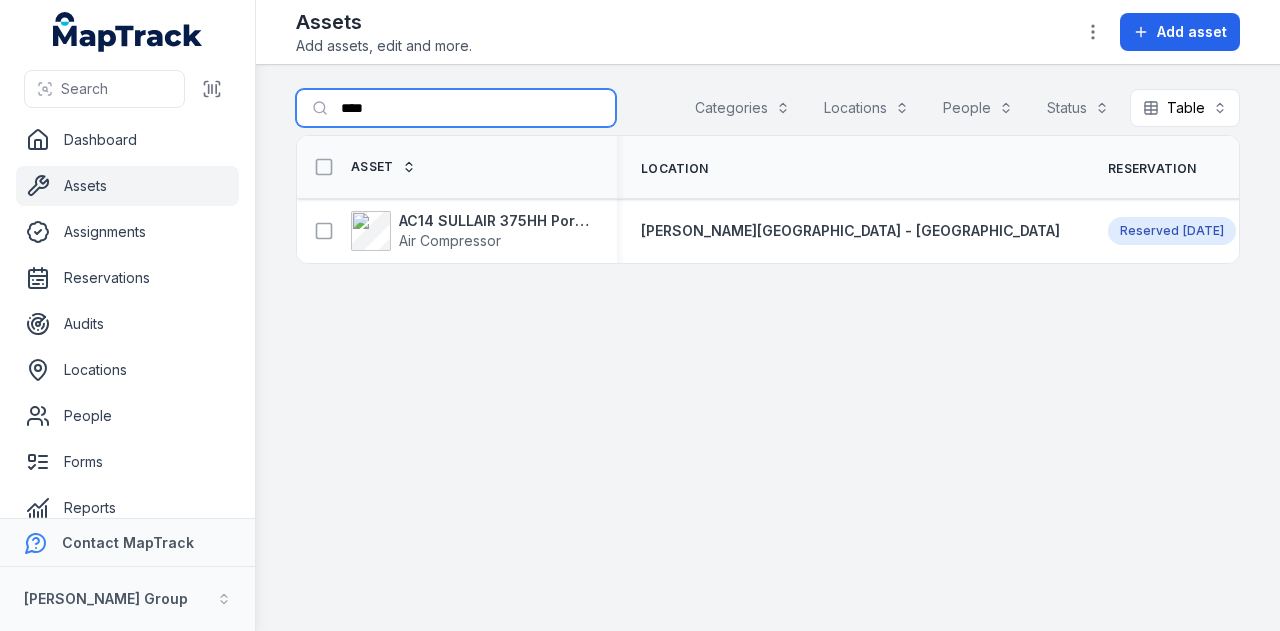 click on "****" at bounding box center (456, 108) 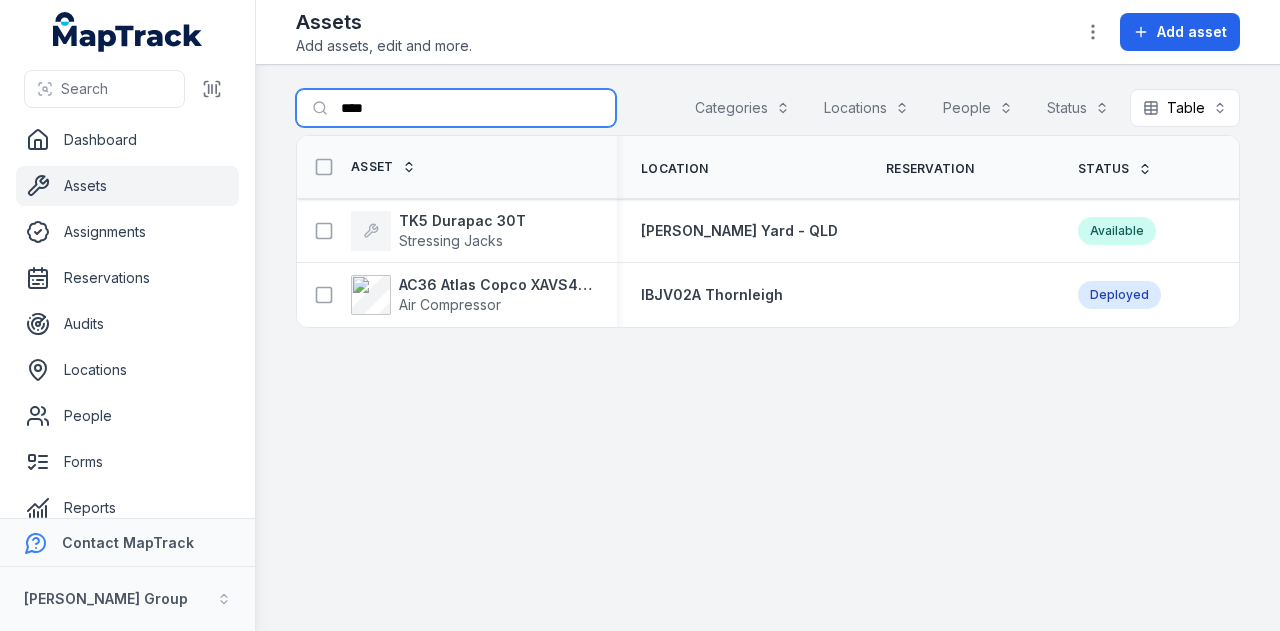 type on "****" 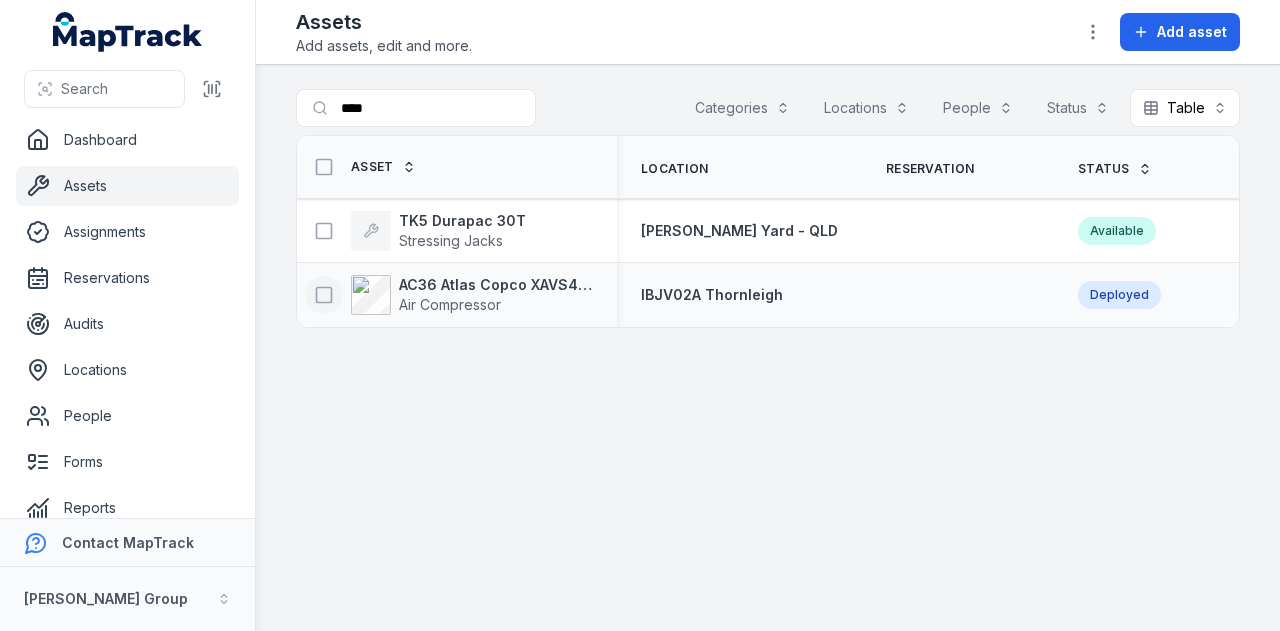 click 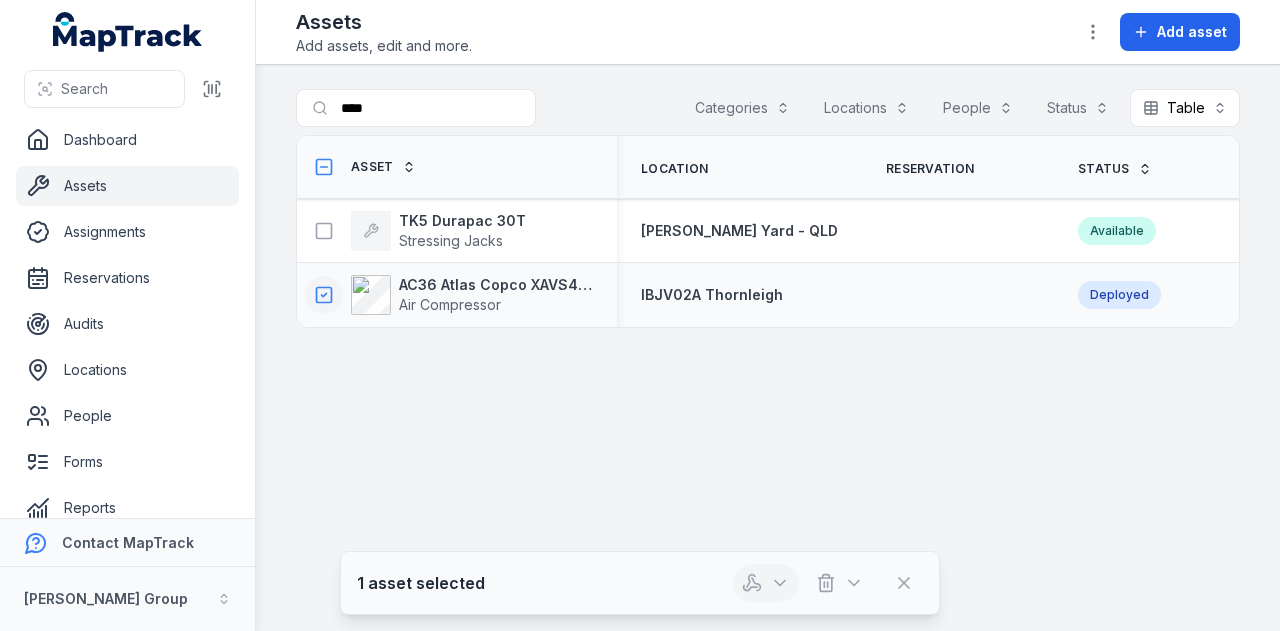 click 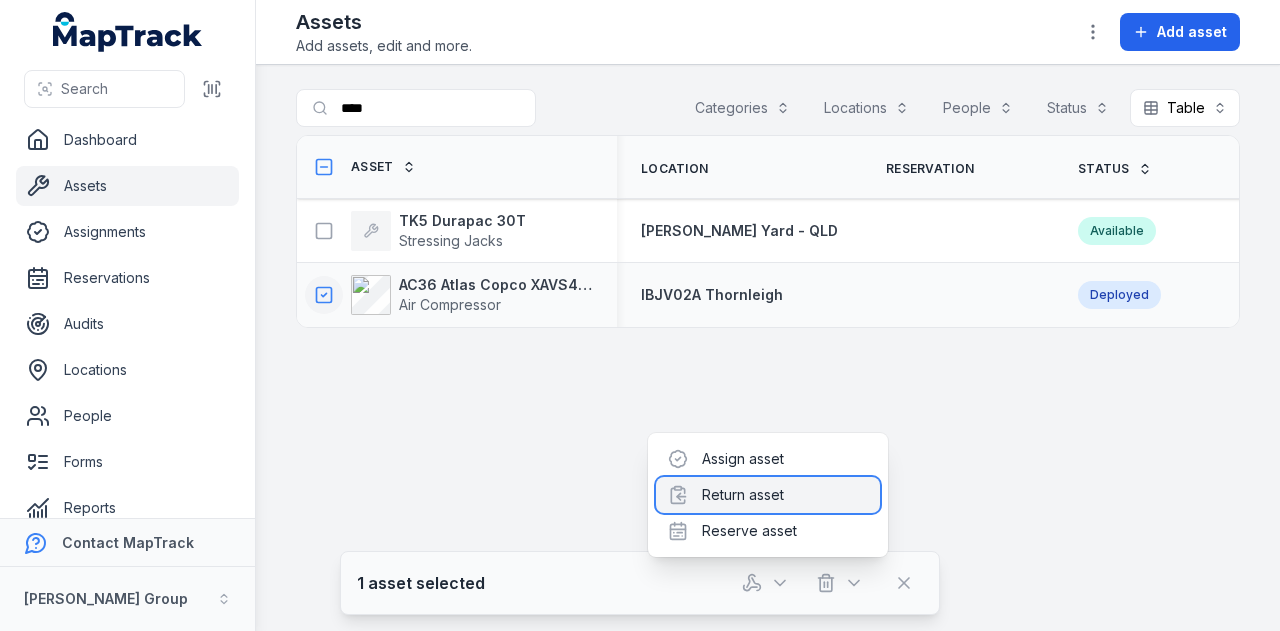 click on "Return asset" at bounding box center (768, 495) 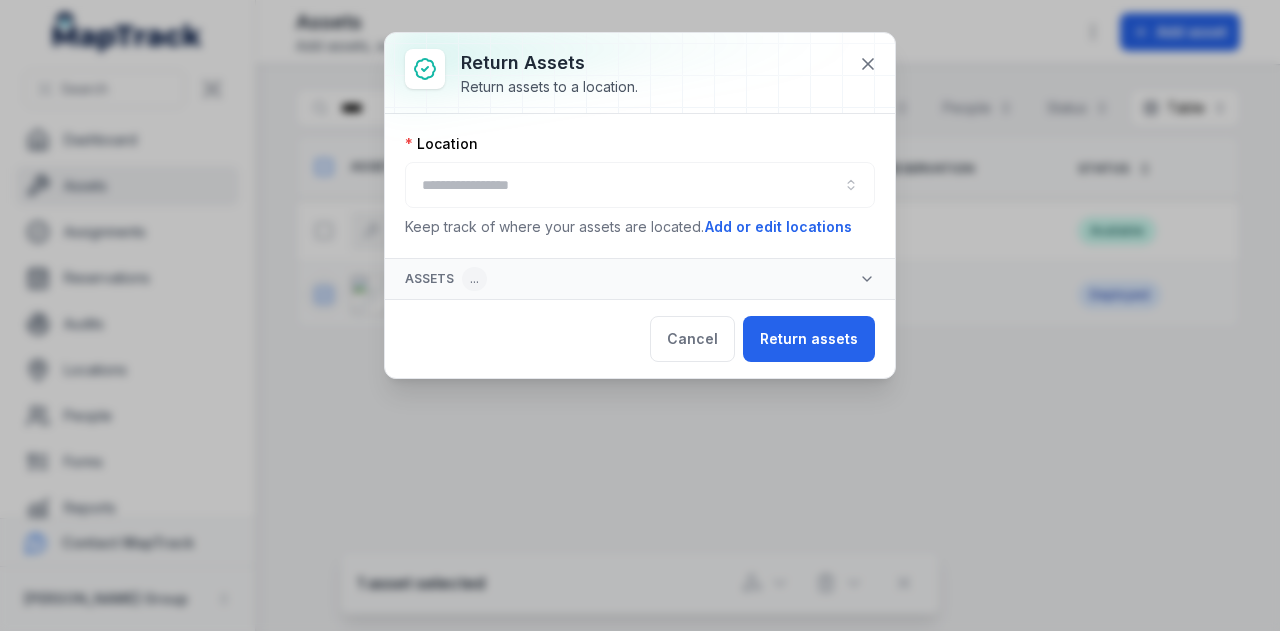 drag, startPoint x: 616, startPoint y: 158, endPoint x: 614, endPoint y: 179, distance: 21.095022 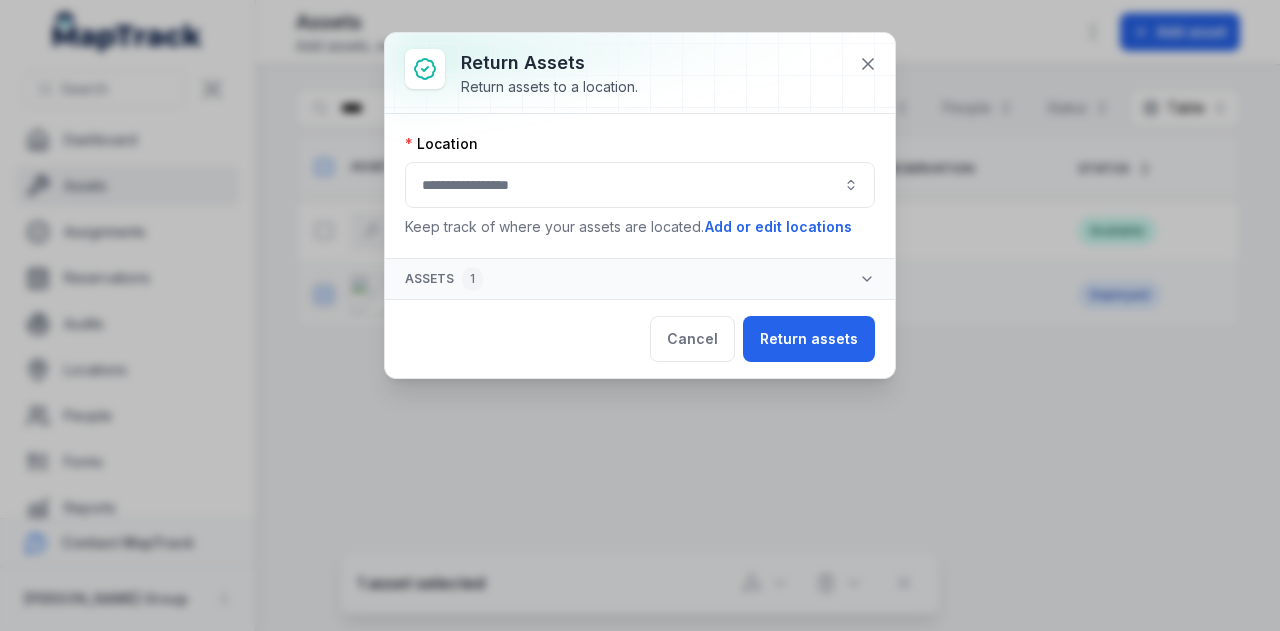 click at bounding box center [640, 185] 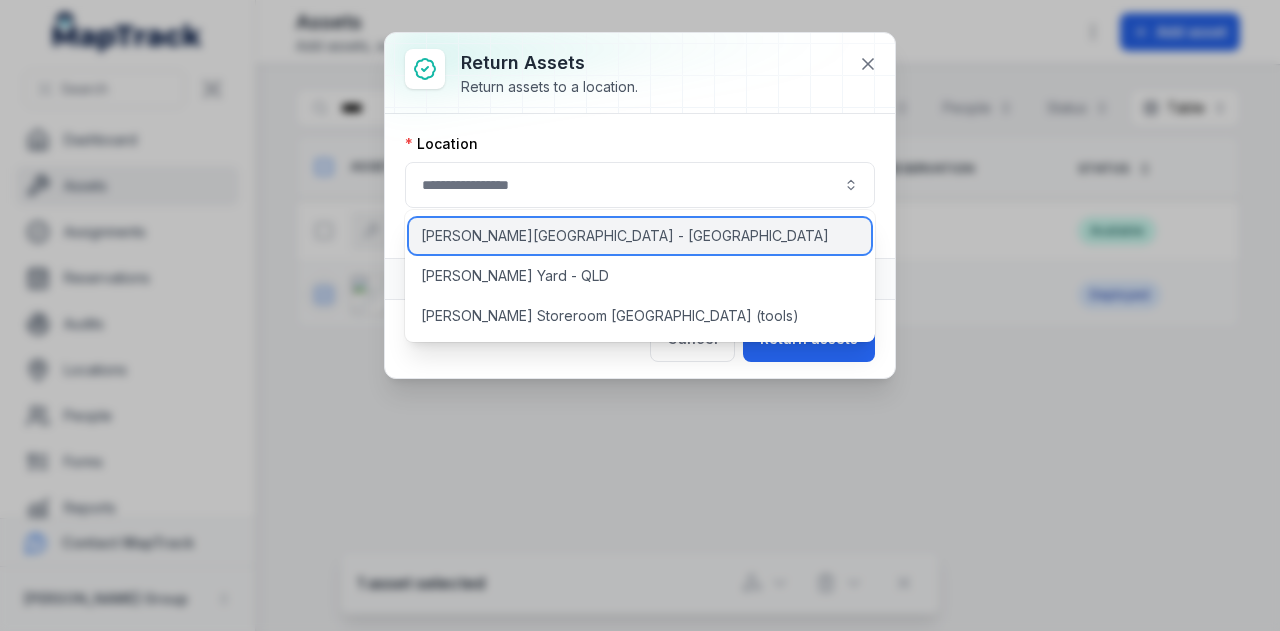 click on "[PERSON_NAME][GEOGRAPHIC_DATA] - [GEOGRAPHIC_DATA]" at bounding box center (640, 236) 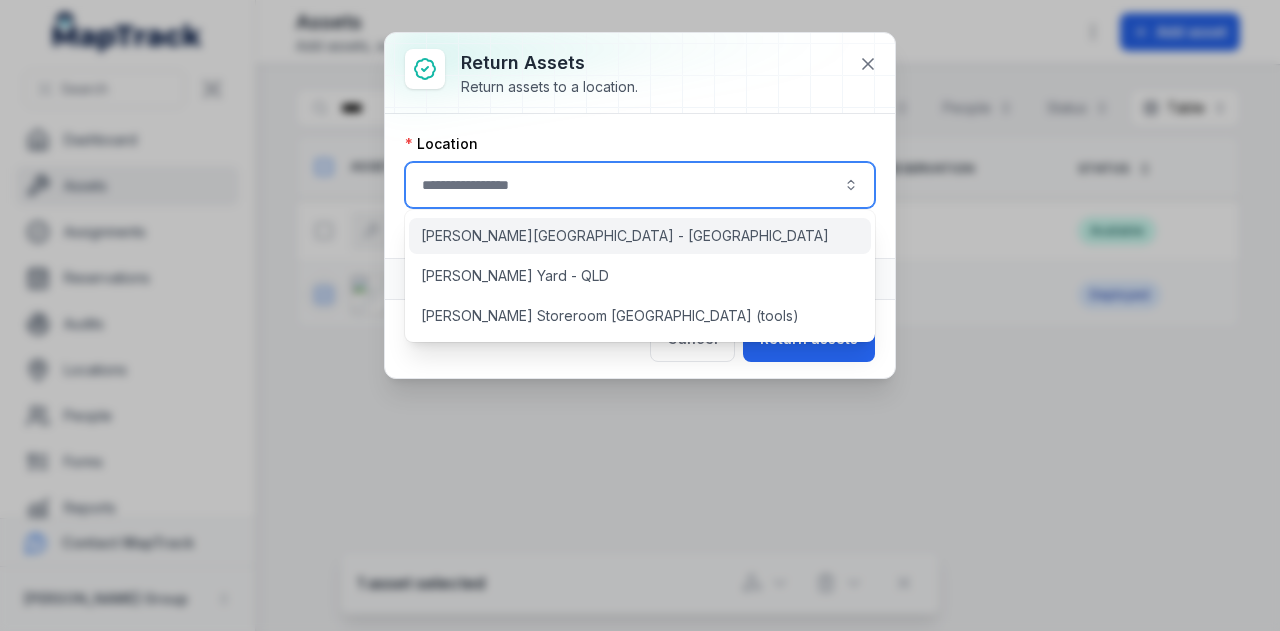 type on "**********" 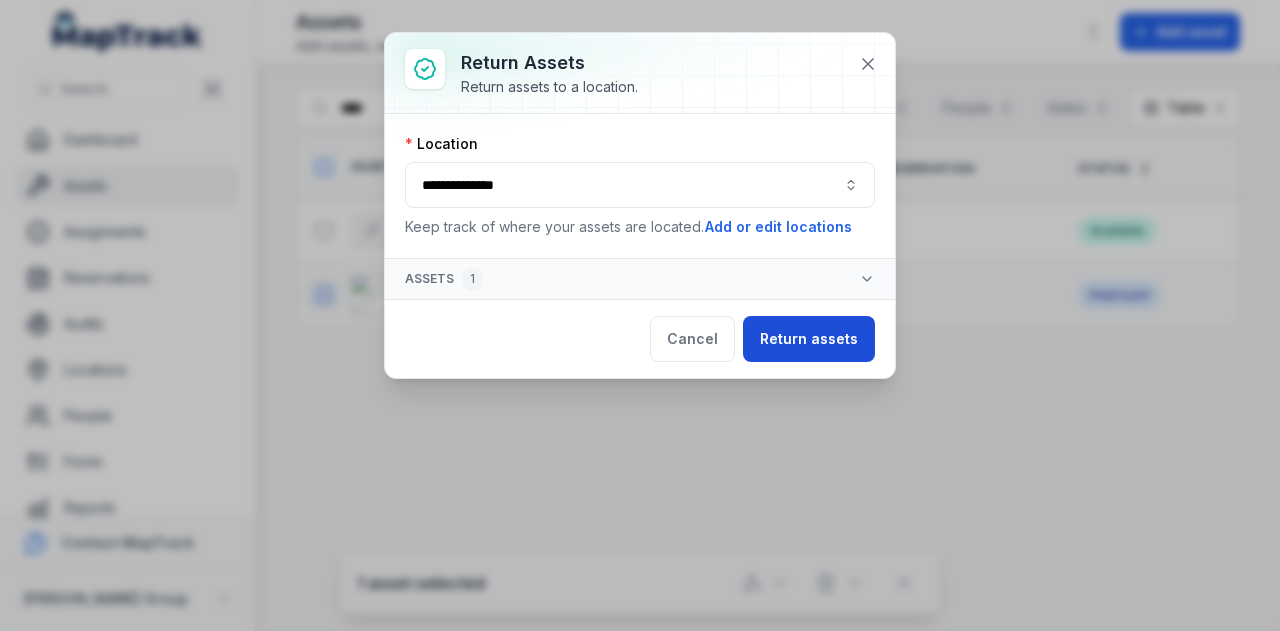 click on "Return assets" at bounding box center [809, 339] 